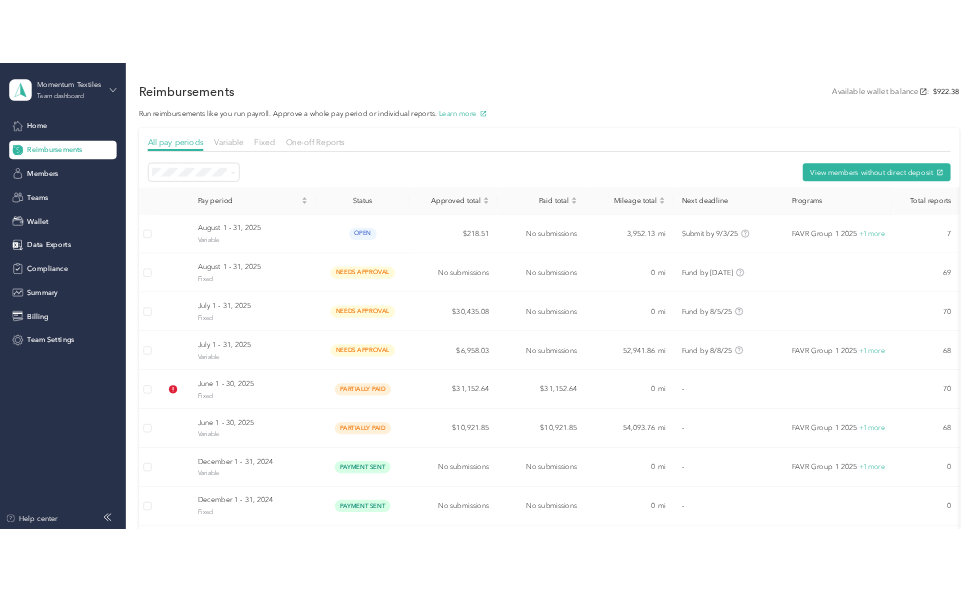 scroll, scrollTop: 0, scrollLeft: 0, axis: both 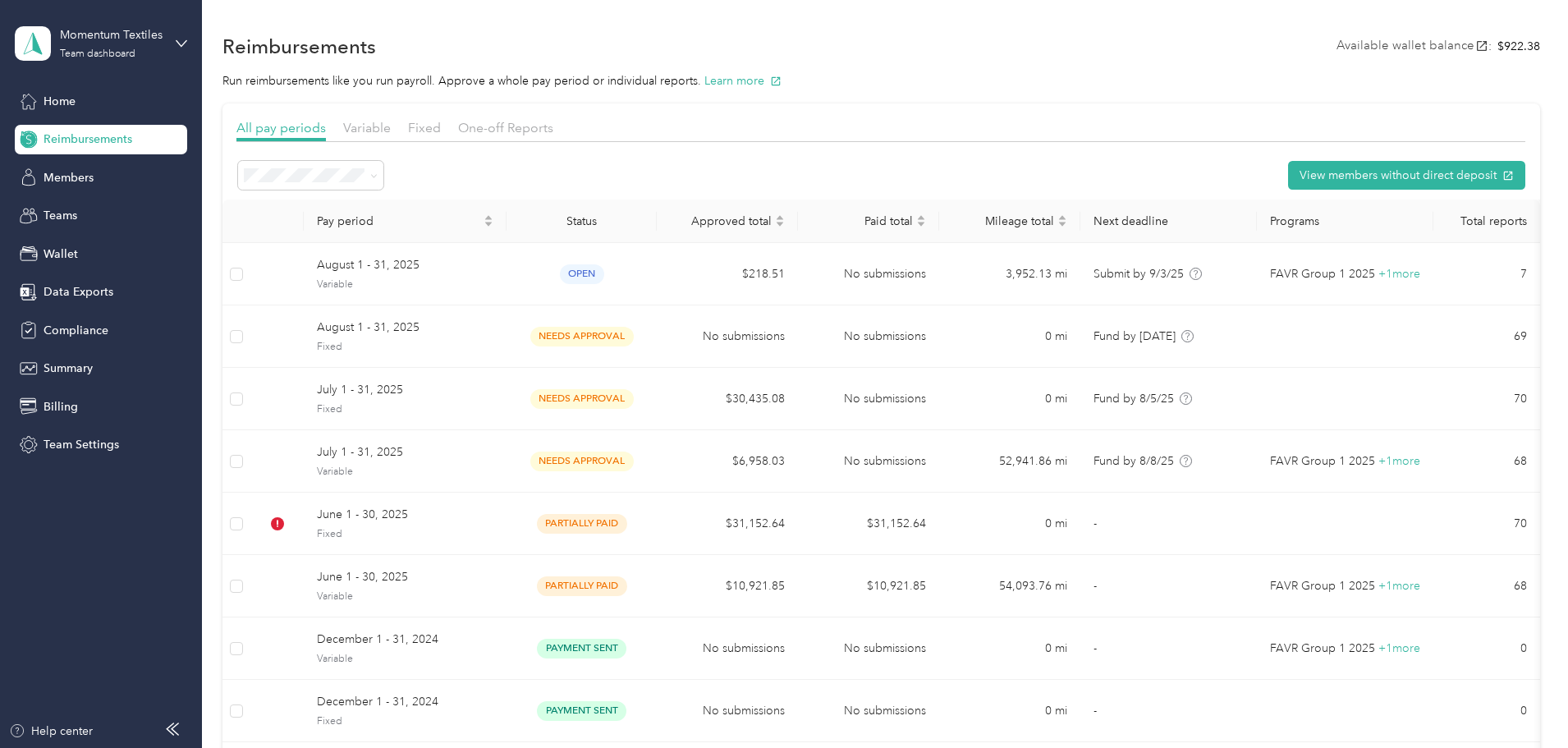 click on "Reimbursements" at bounding box center [88, 139] 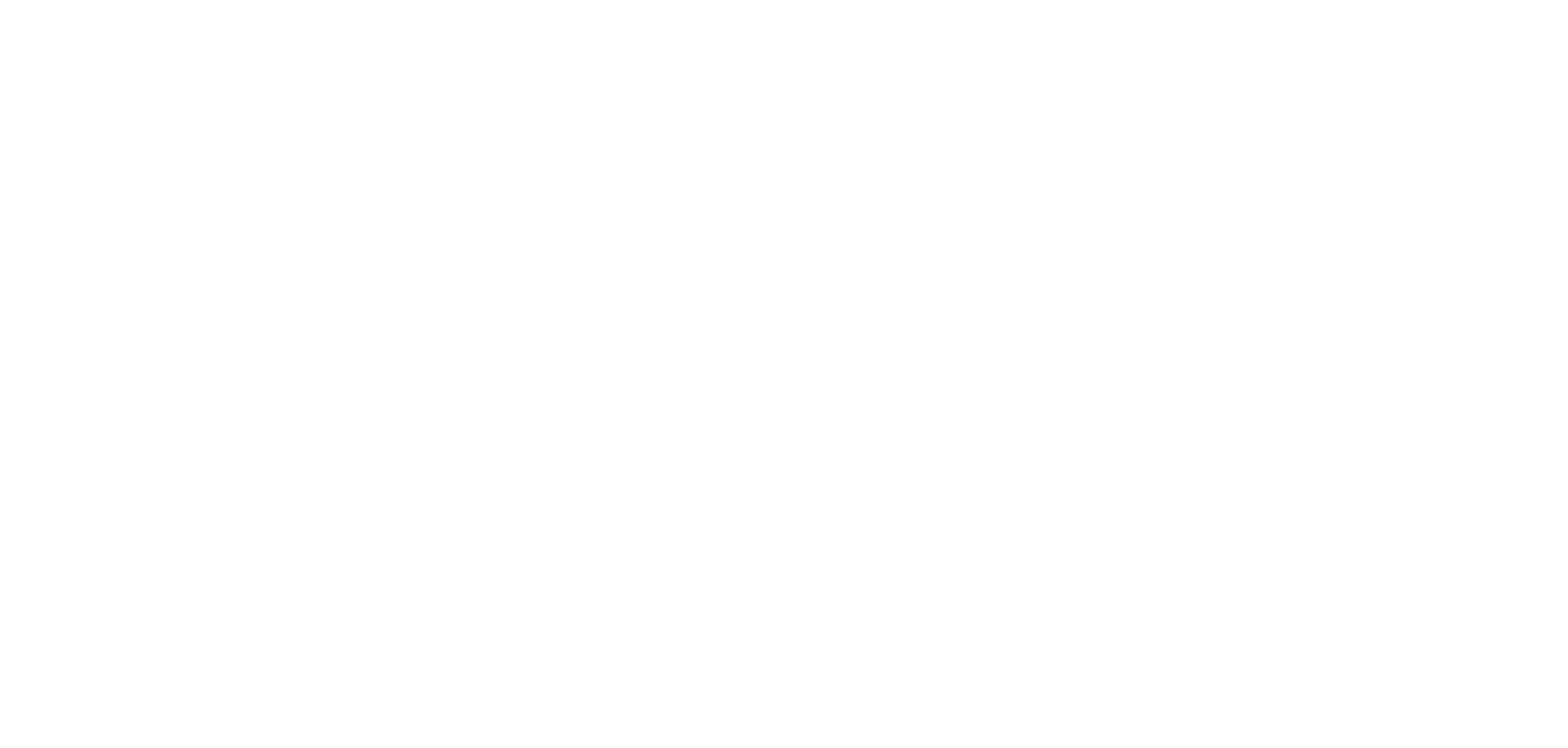 scroll, scrollTop: 0, scrollLeft: 0, axis: both 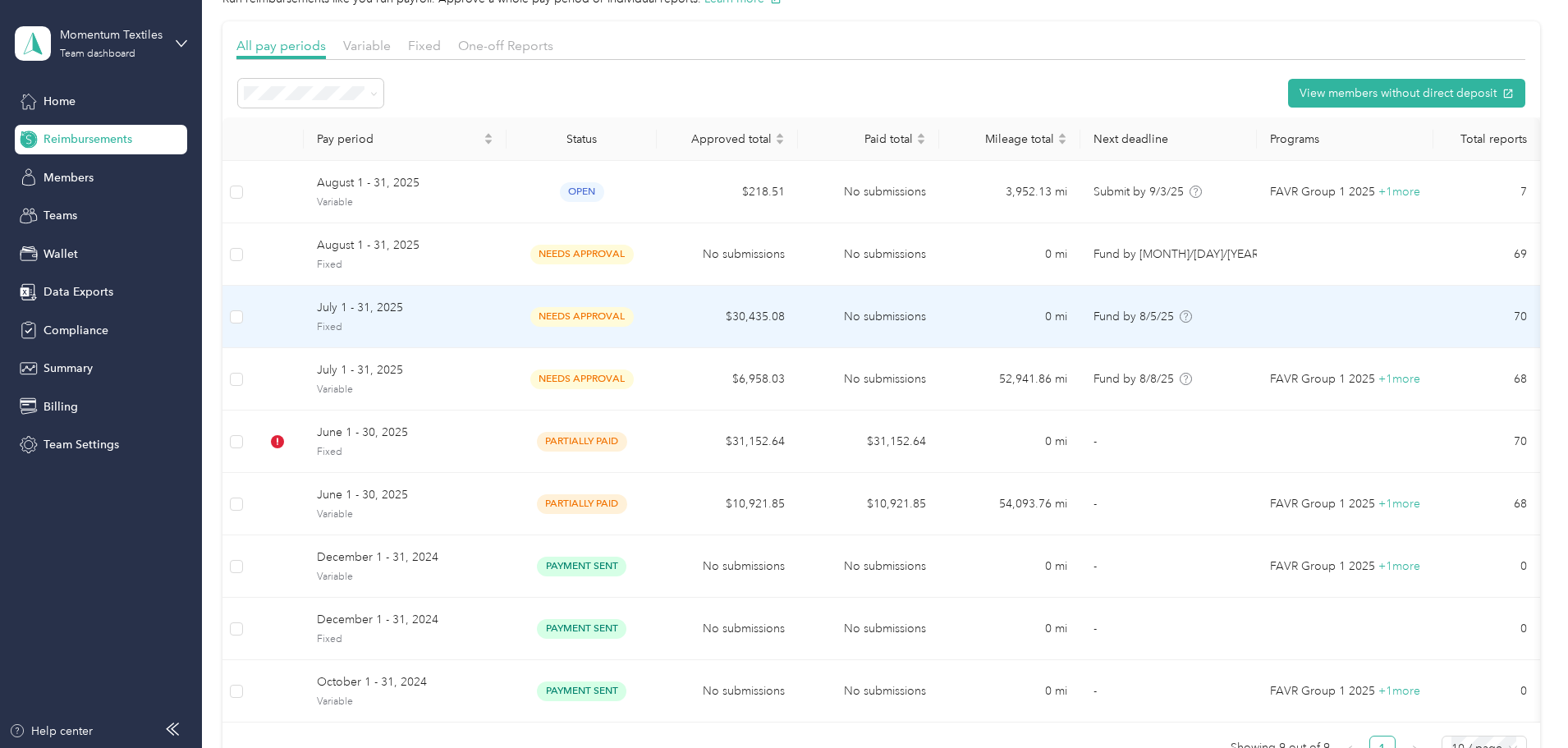 click on "Fixed" at bounding box center [405, 328] 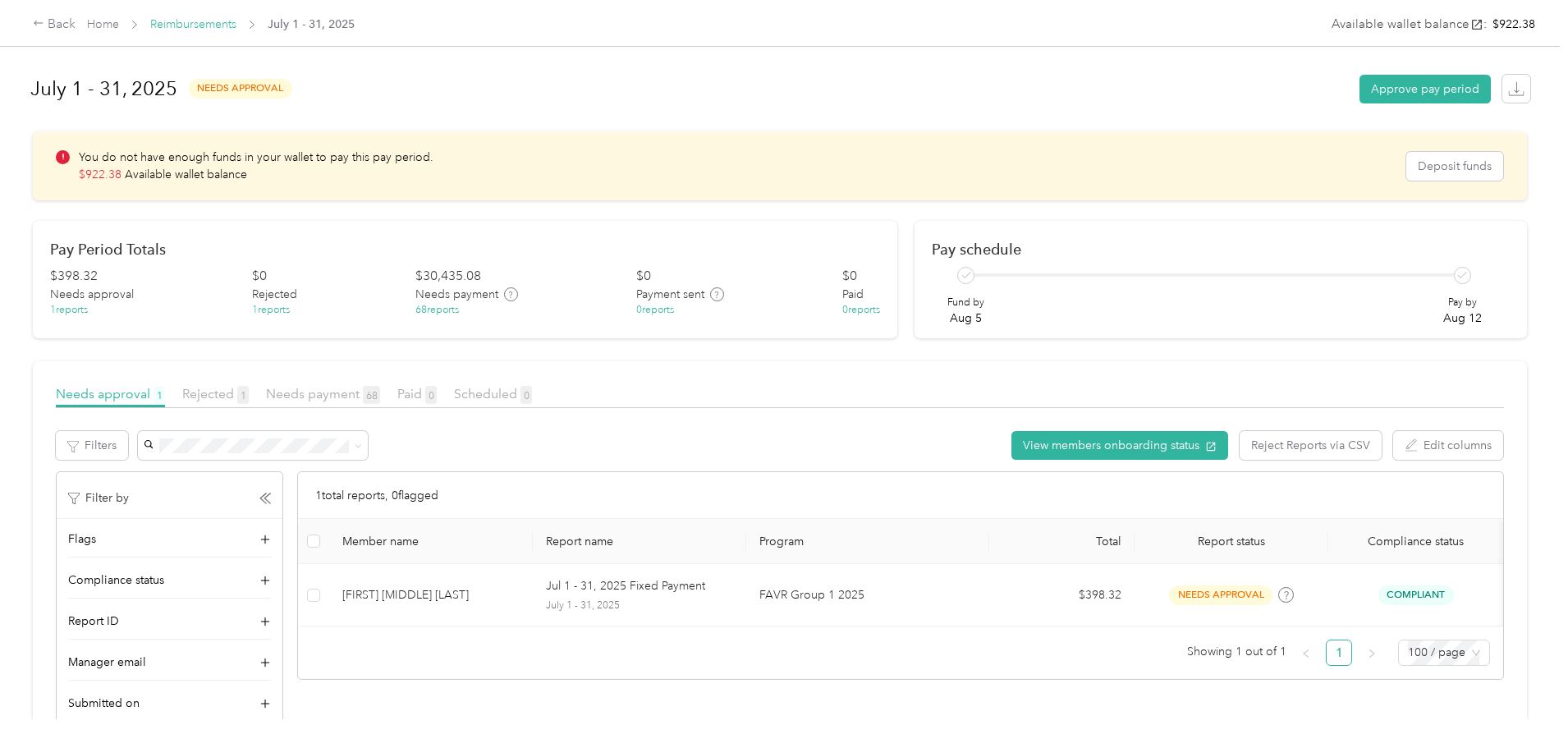 click on "Reimbursements" at bounding box center [193, 24] 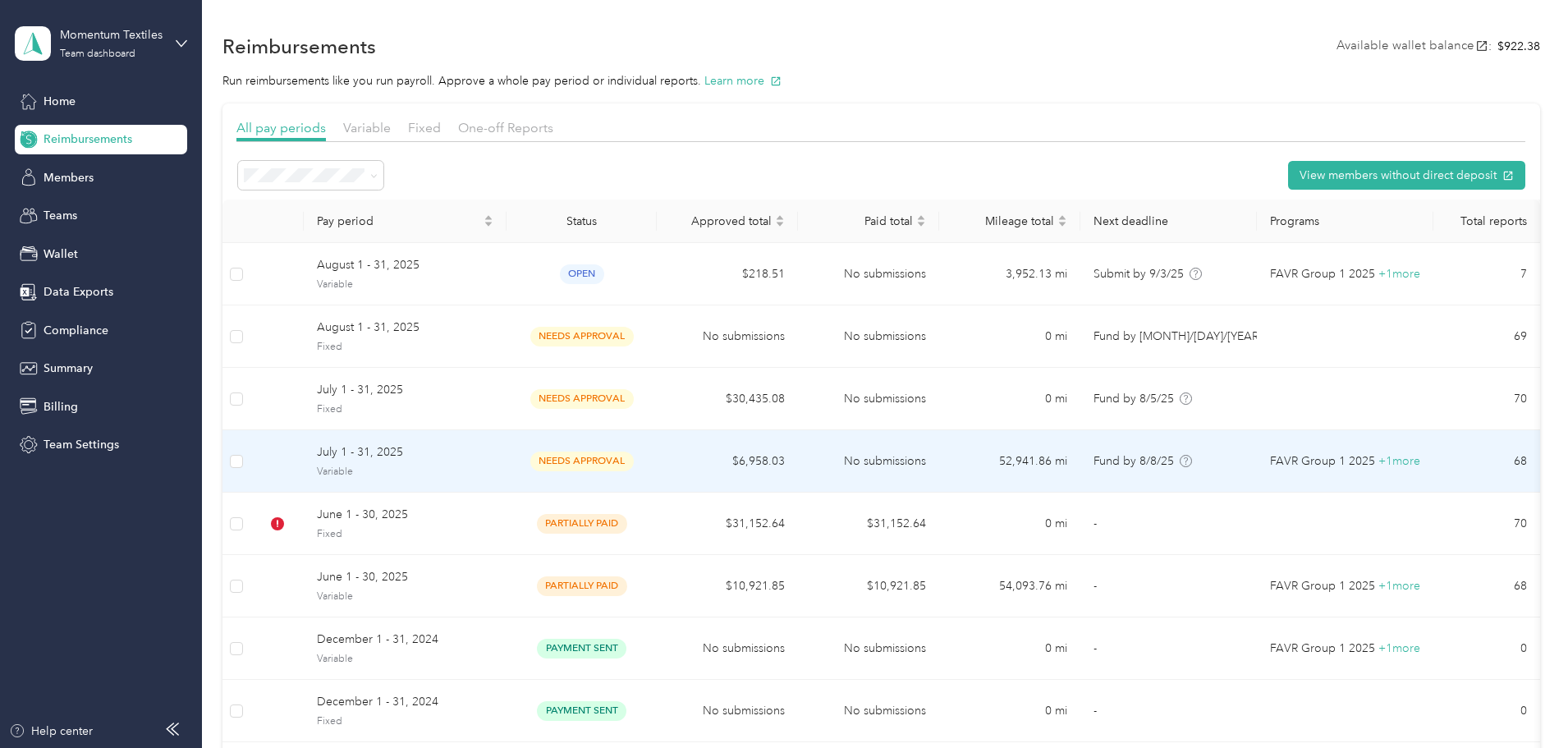 click on "July 1 - 31, 2025 Variable" at bounding box center [405, 461] 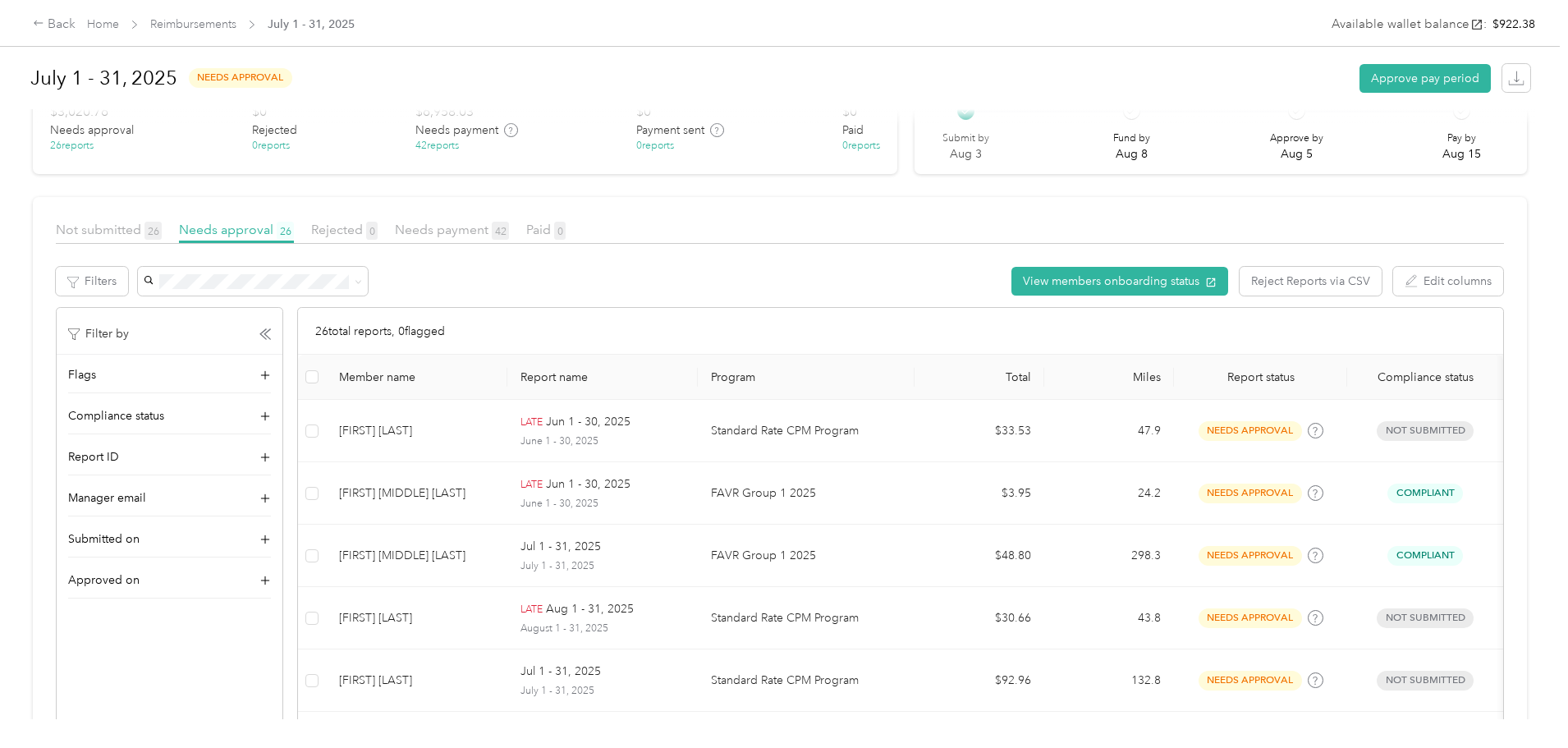 scroll, scrollTop: 246, scrollLeft: 0, axis: vertical 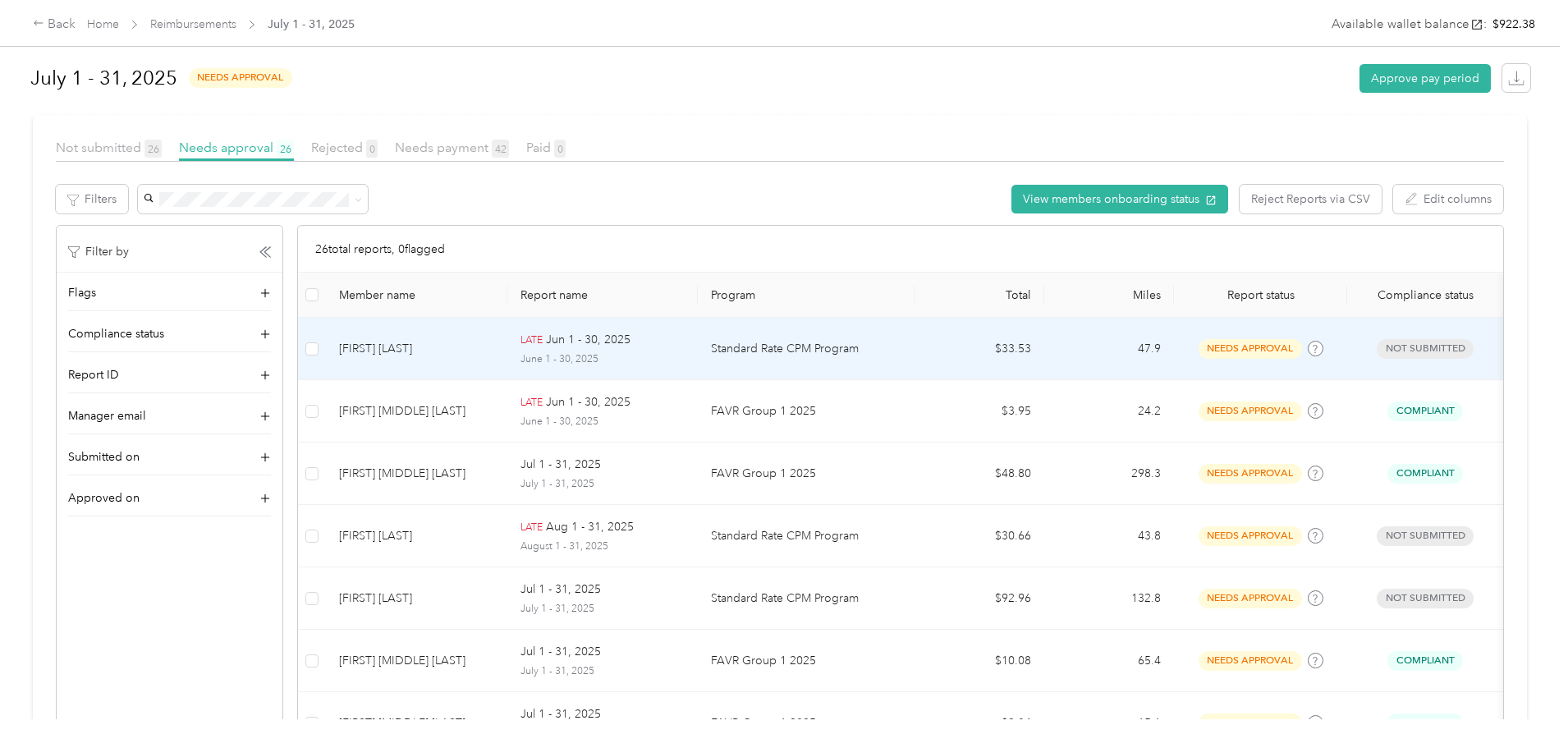 click on "[PERSON_NAME]" at bounding box center (416, 349) 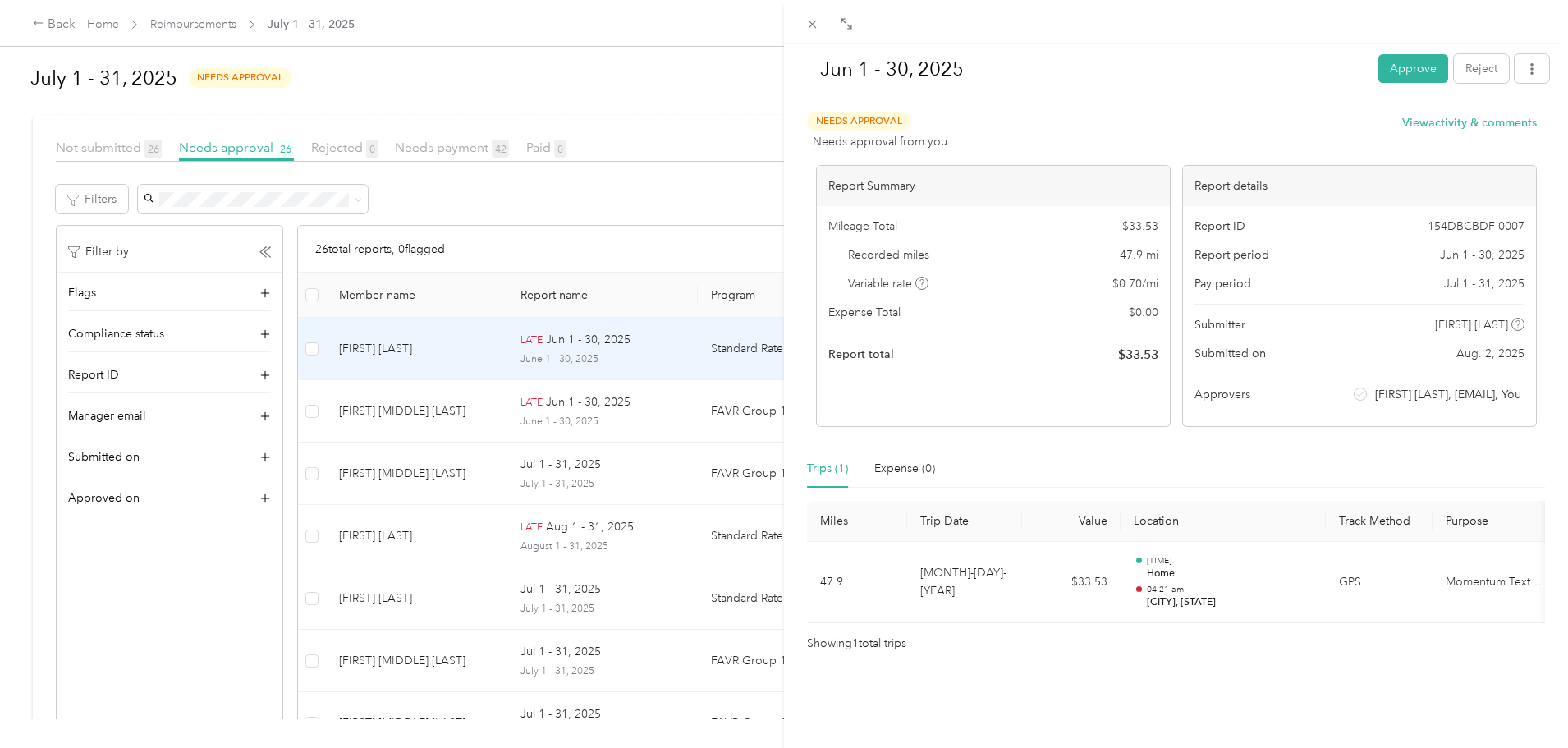 scroll, scrollTop: 0, scrollLeft: 0, axis: both 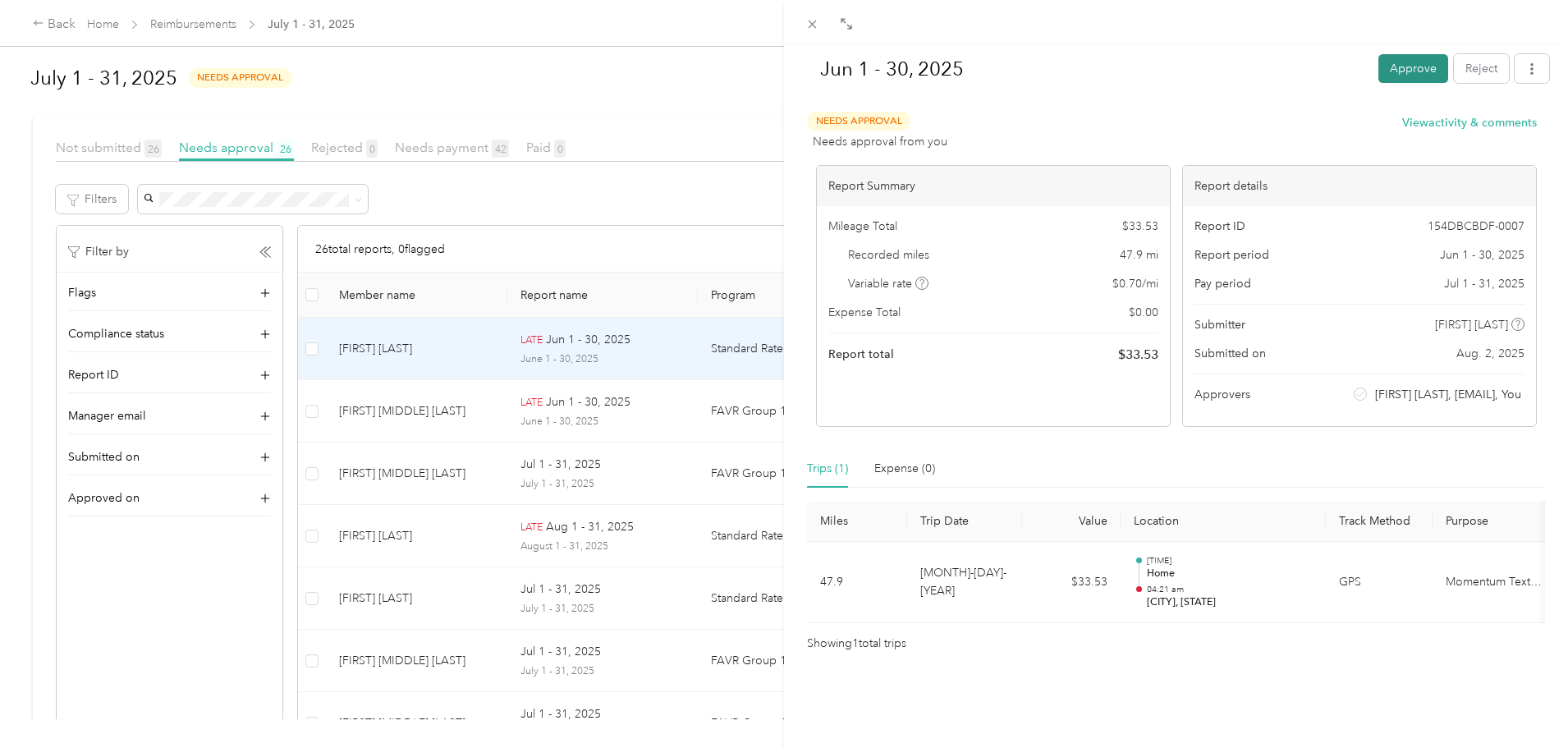 click on "Approve" at bounding box center (1413, 68) 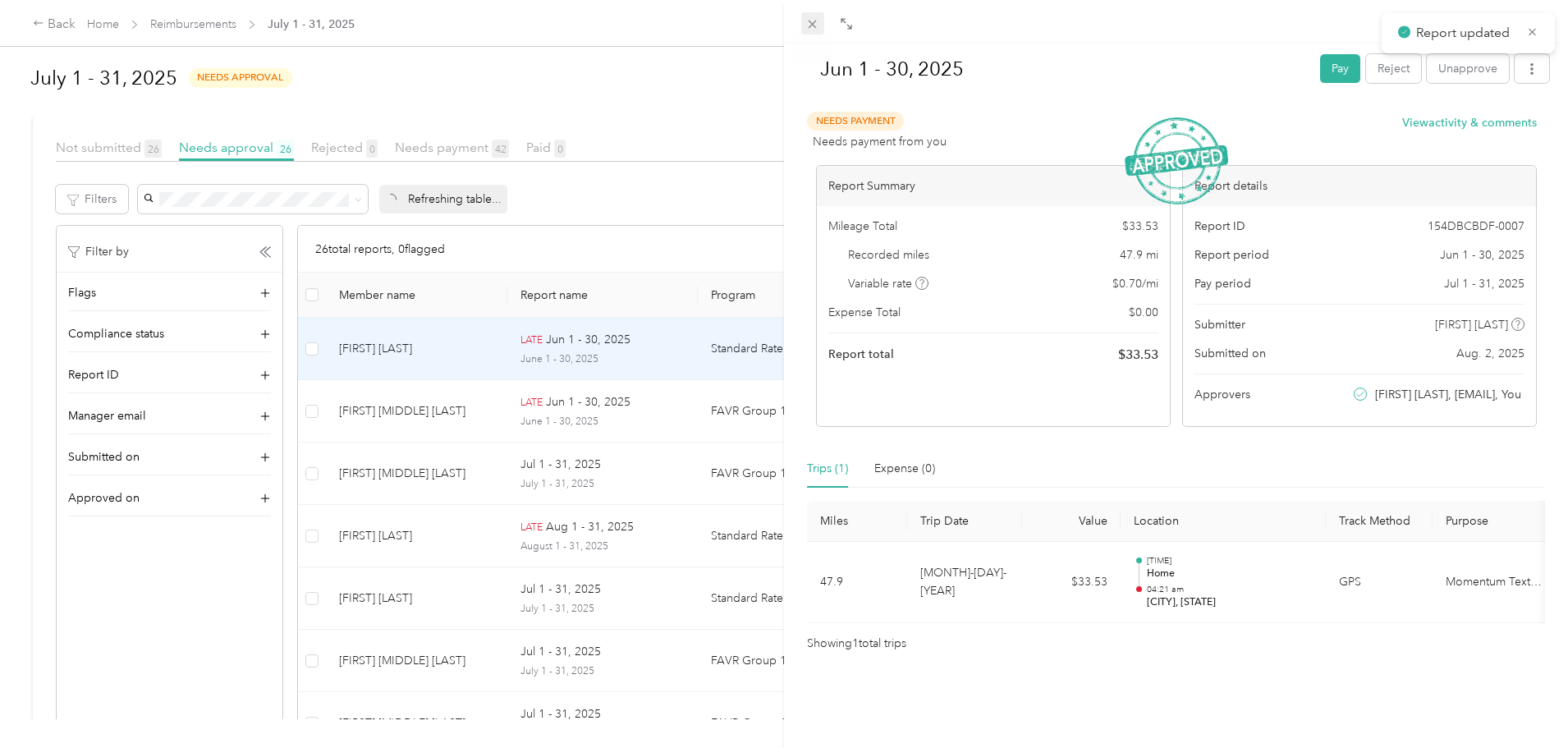 click 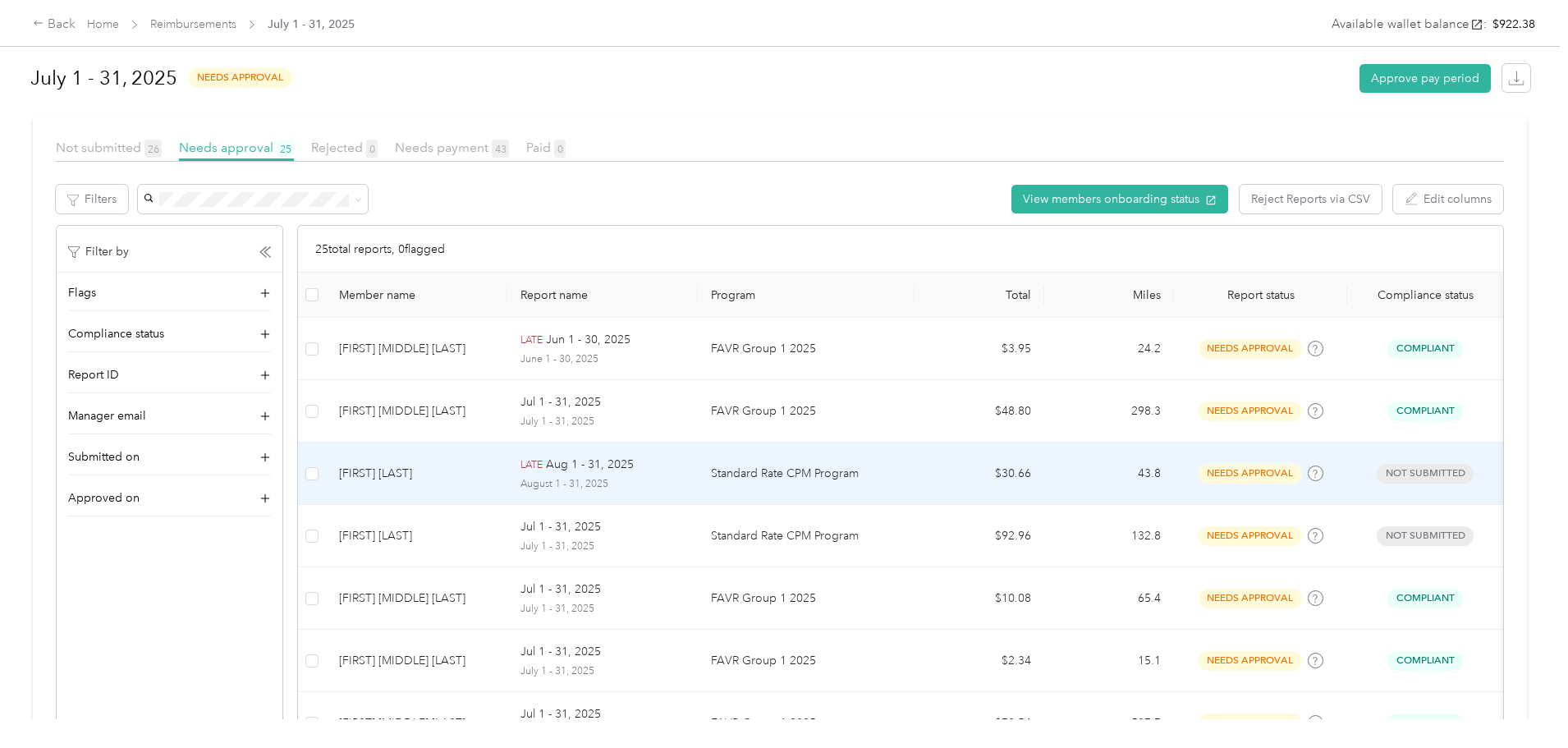 click on "[FIRST] [LAST]" at bounding box center [416, 474] 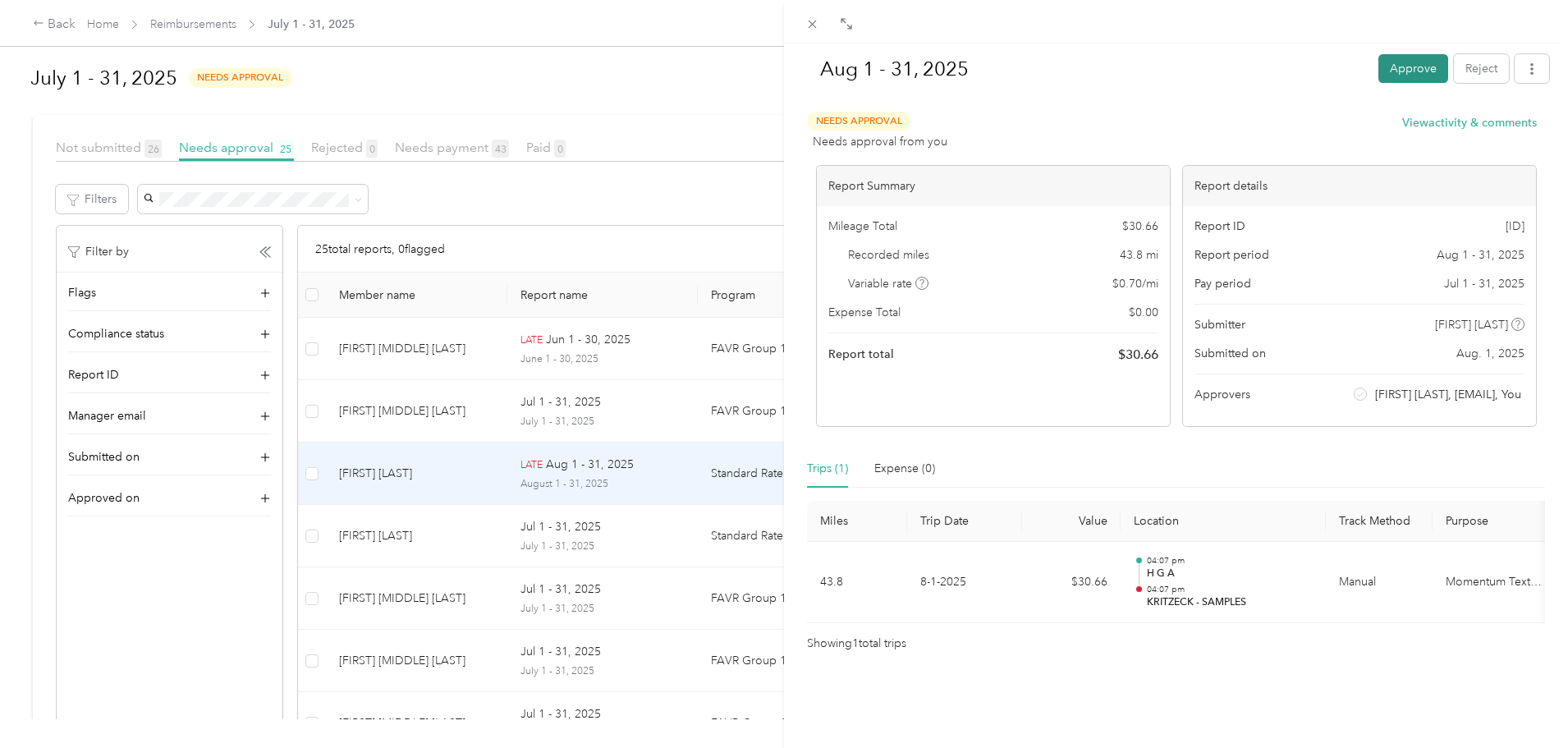 click on "Approve" at bounding box center [1413, 68] 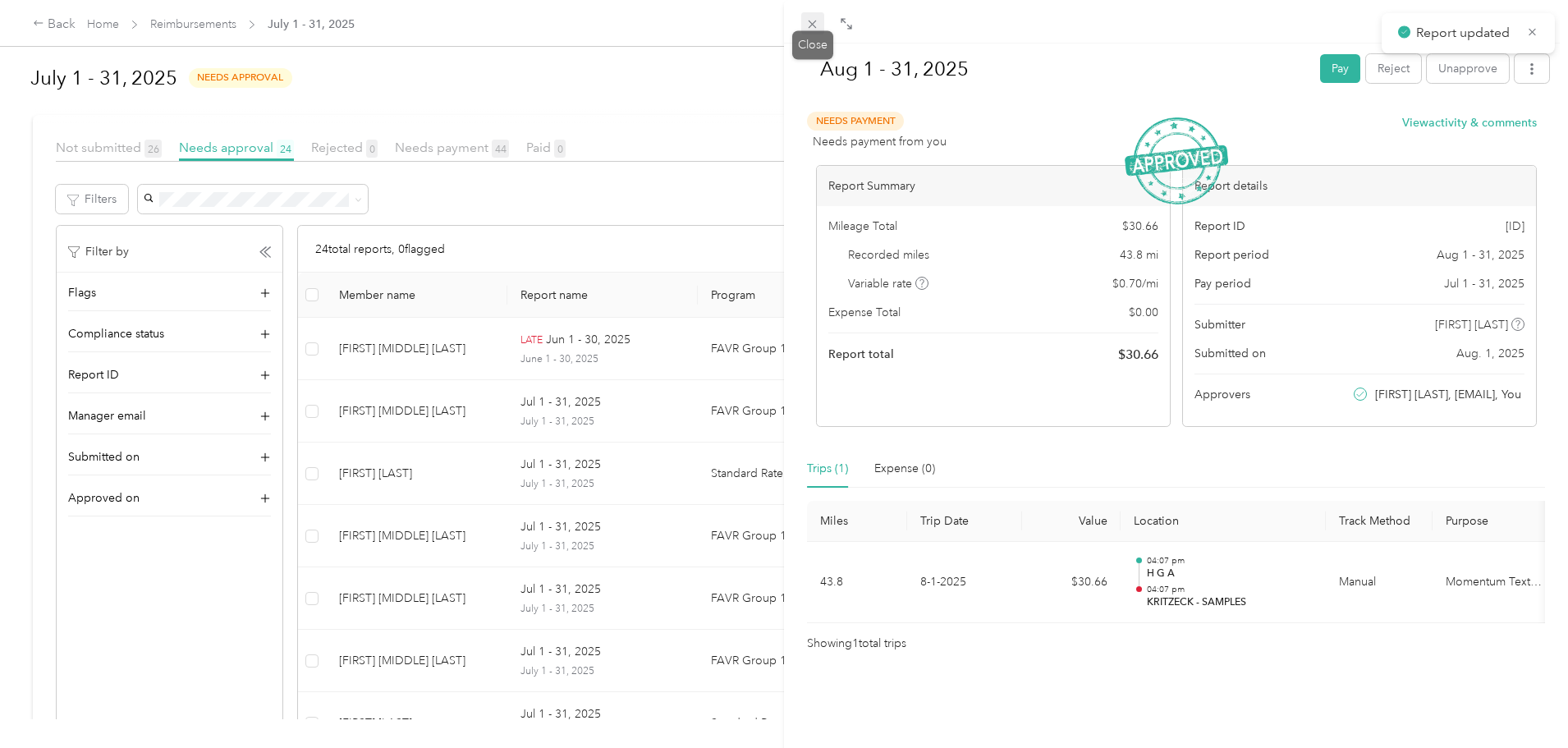 click 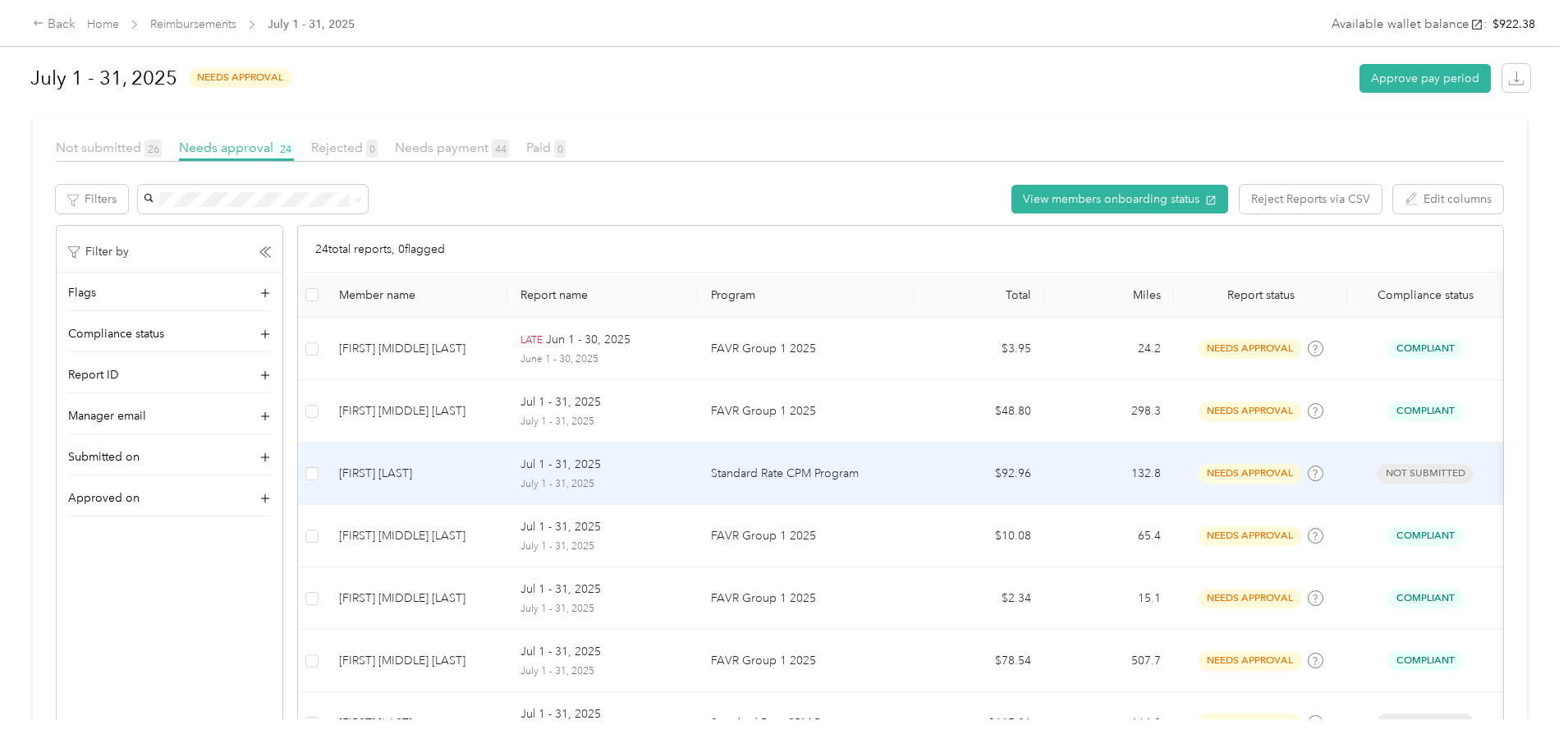 click on "[FIRST] [LAST]" at bounding box center [416, 474] 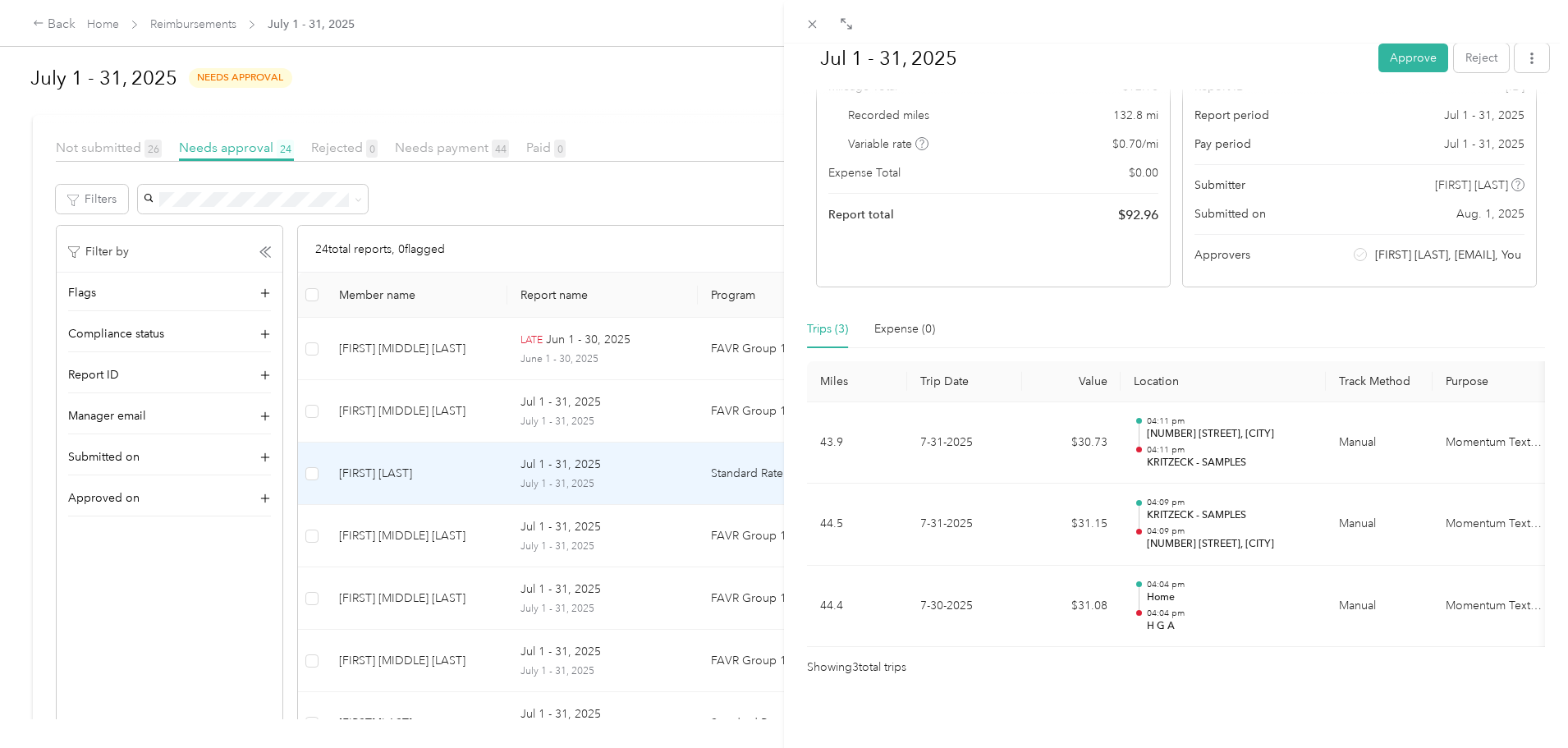 scroll, scrollTop: 0, scrollLeft: 0, axis: both 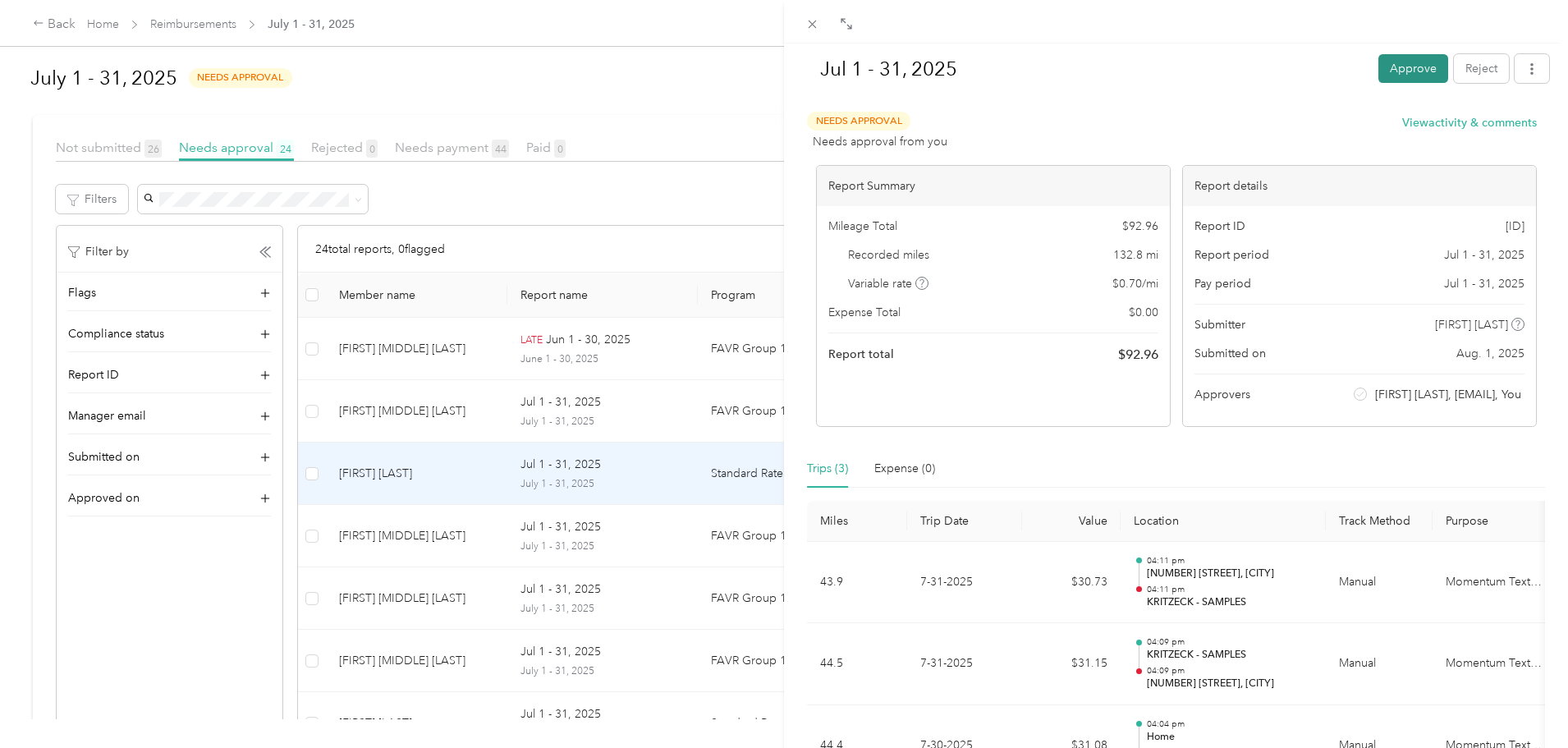 click on "Approve" at bounding box center (1413, 68) 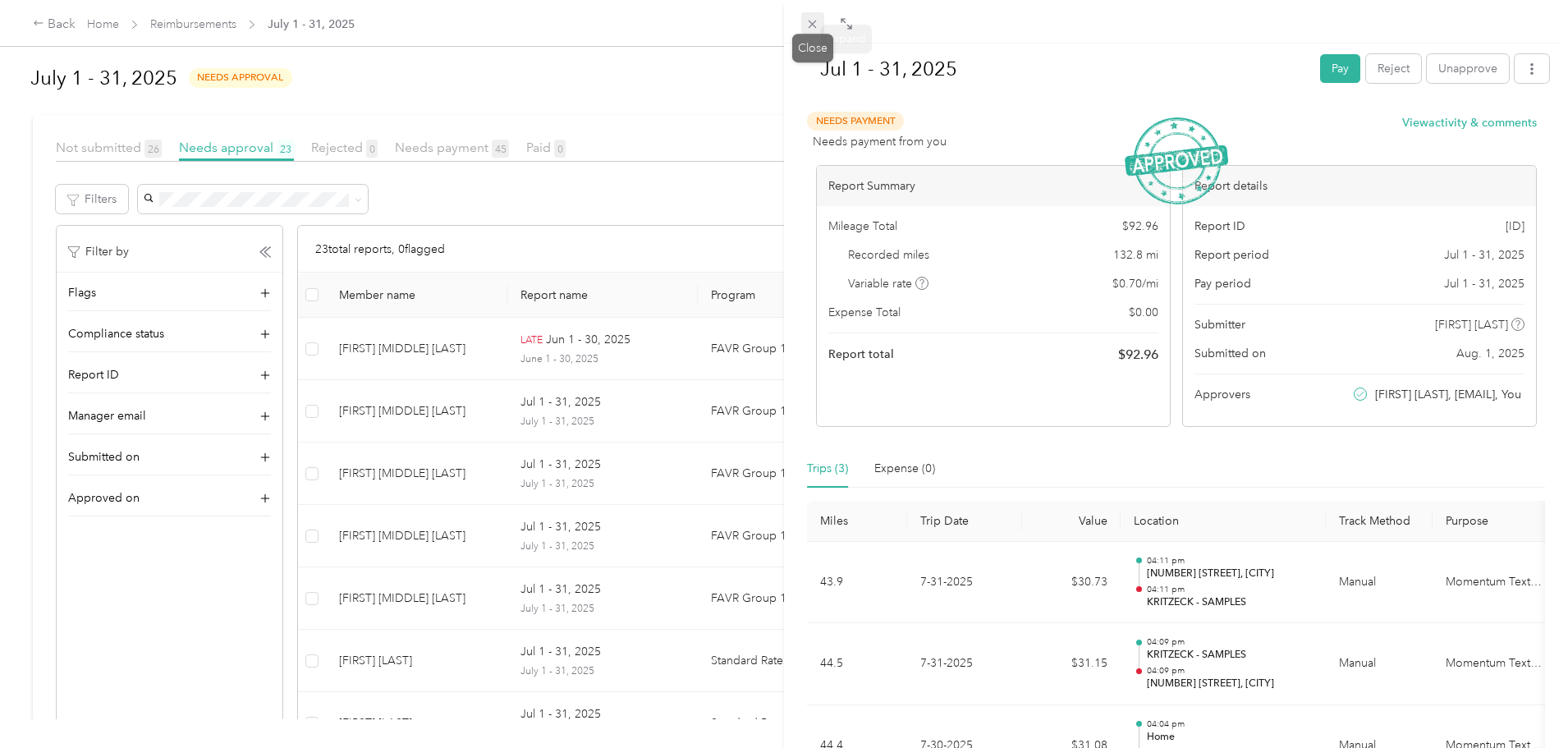 click 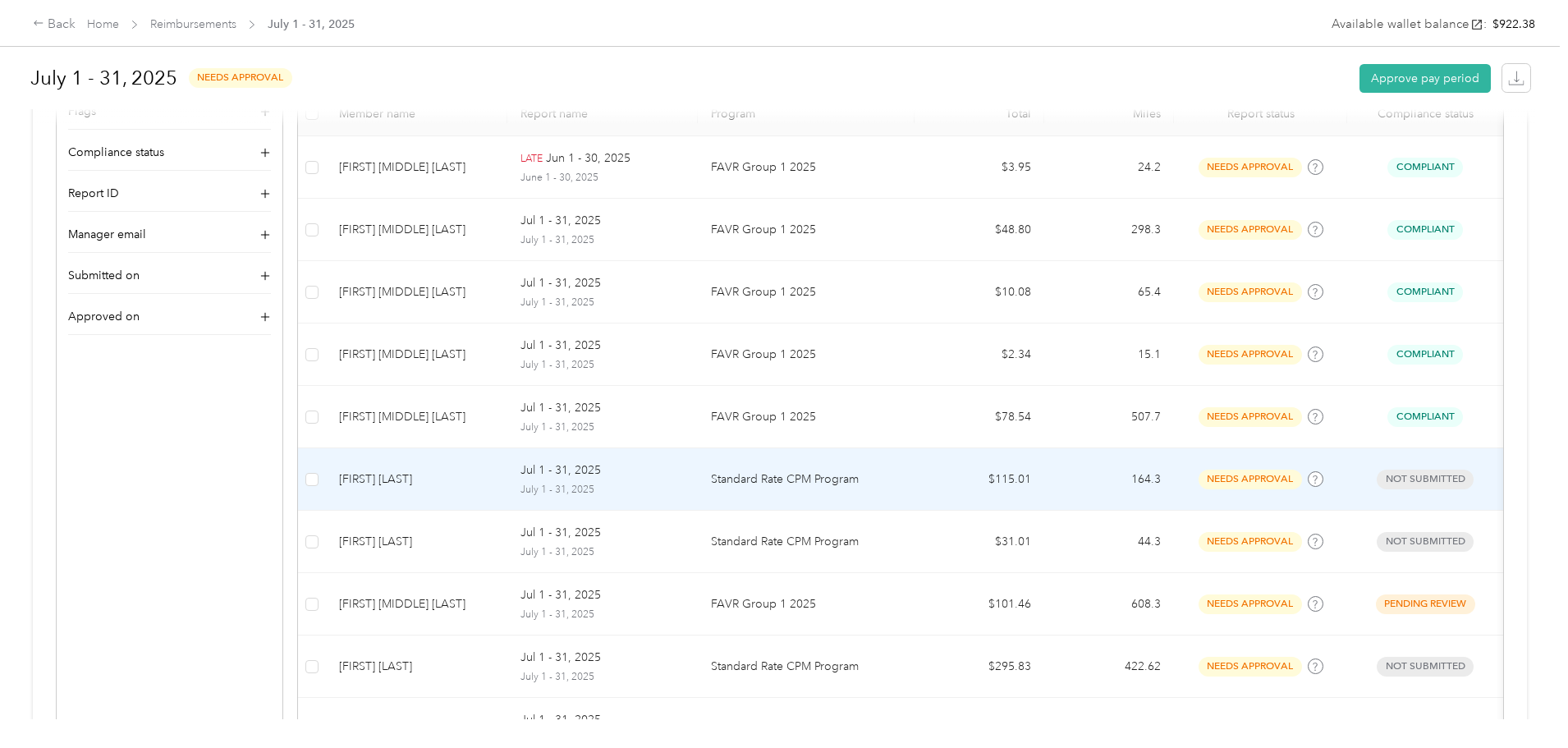 scroll, scrollTop: 493, scrollLeft: 0, axis: vertical 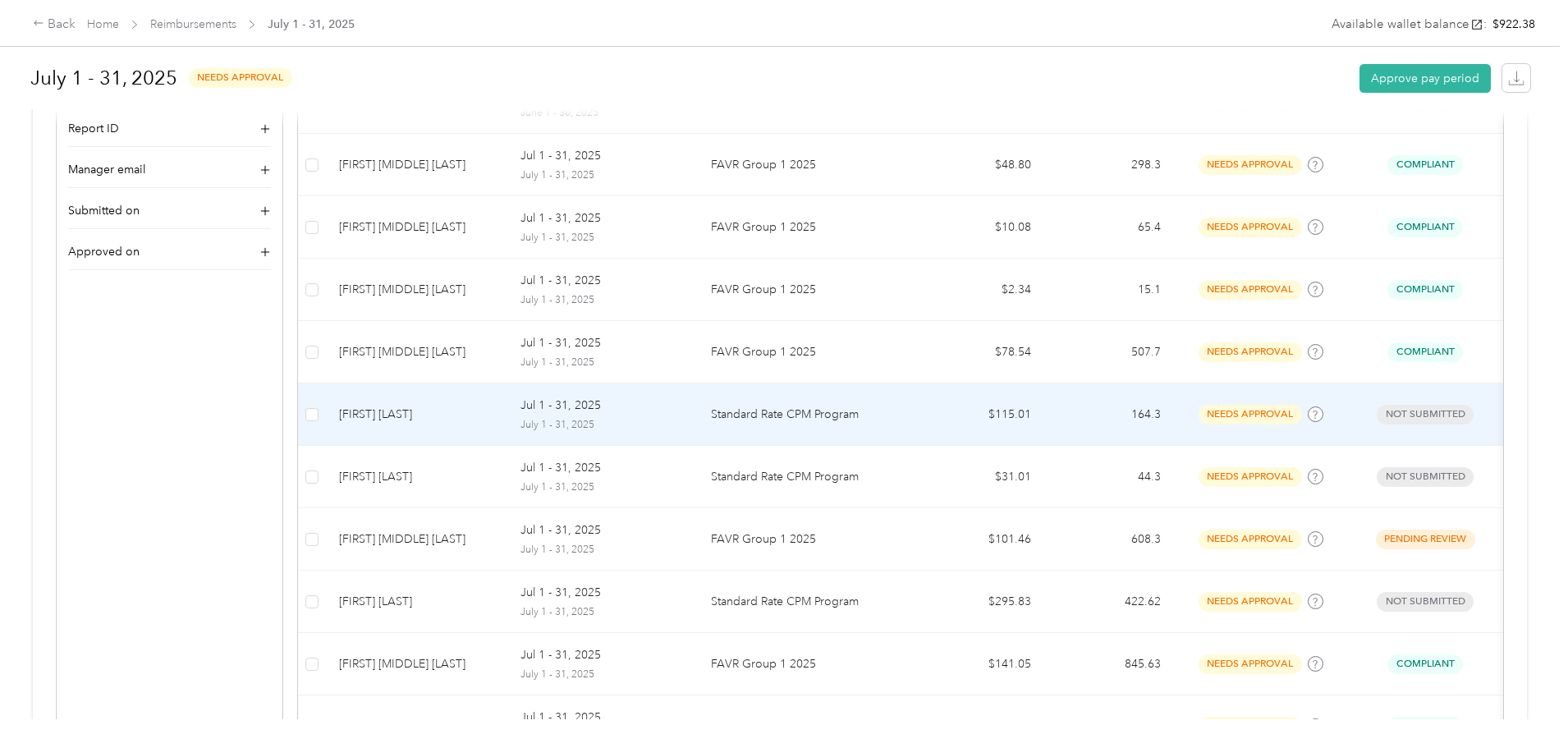 click on "NANCY GRITZ" at bounding box center [416, 415] 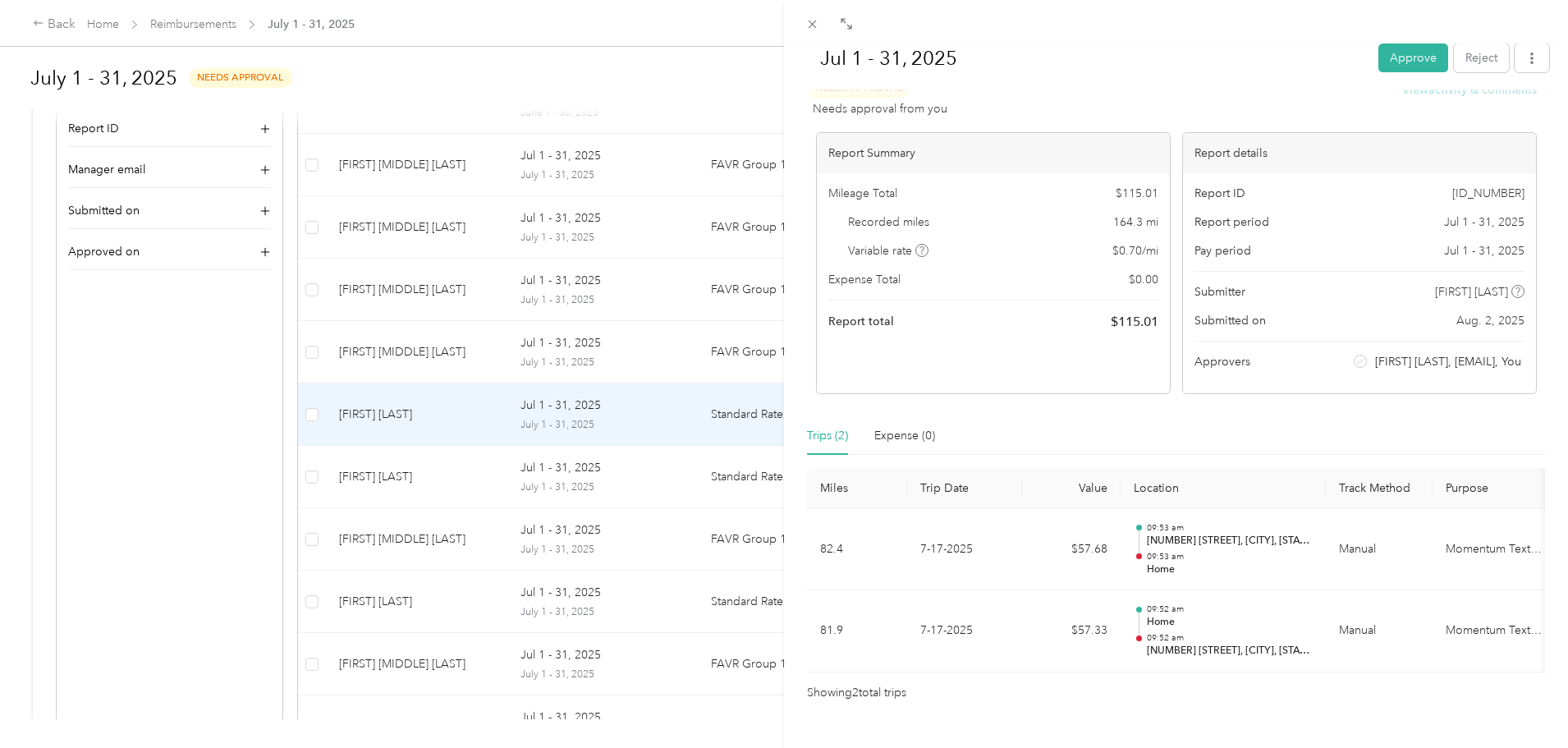 scroll, scrollTop: 0, scrollLeft: 0, axis: both 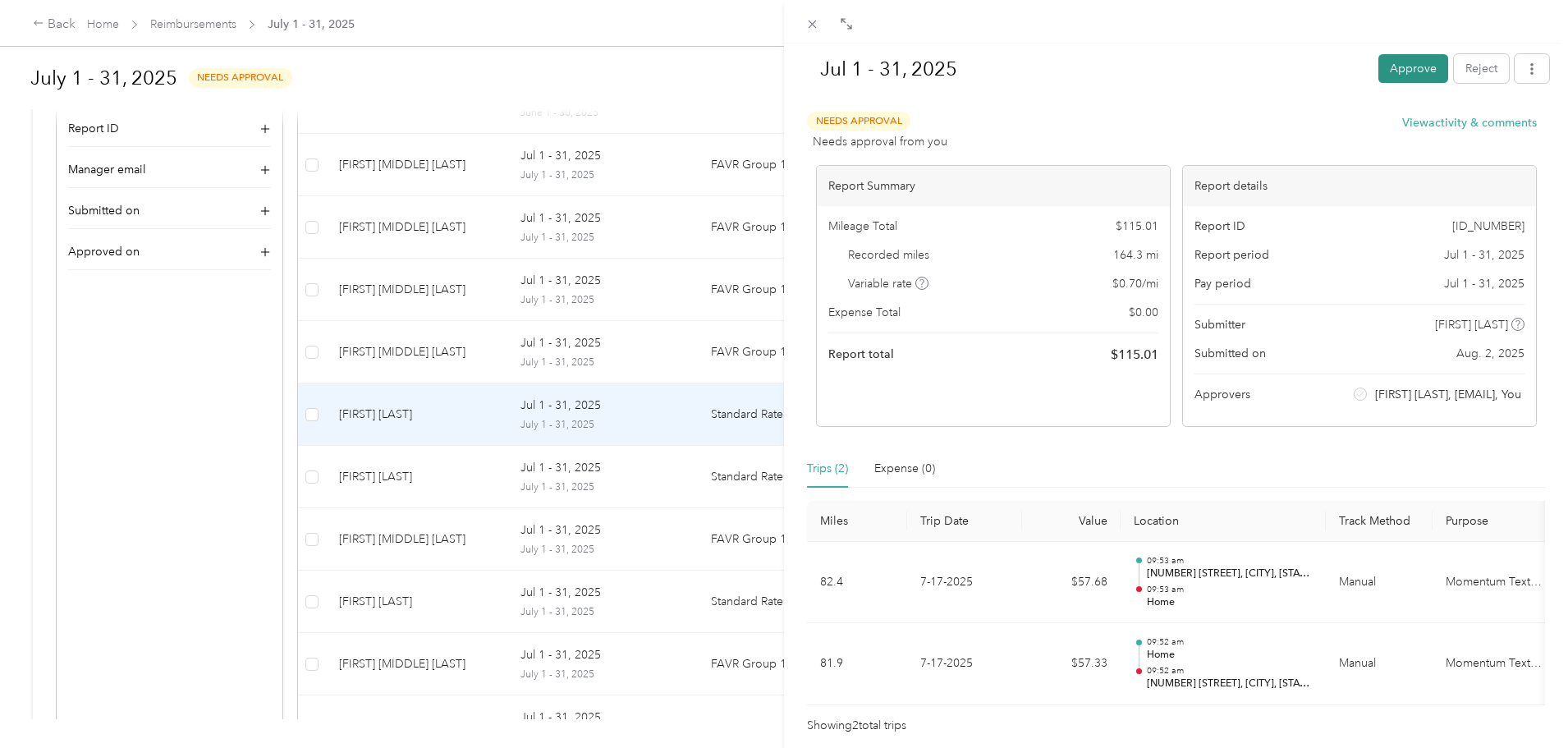 click on "Approve" at bounding box center [1413, 68] 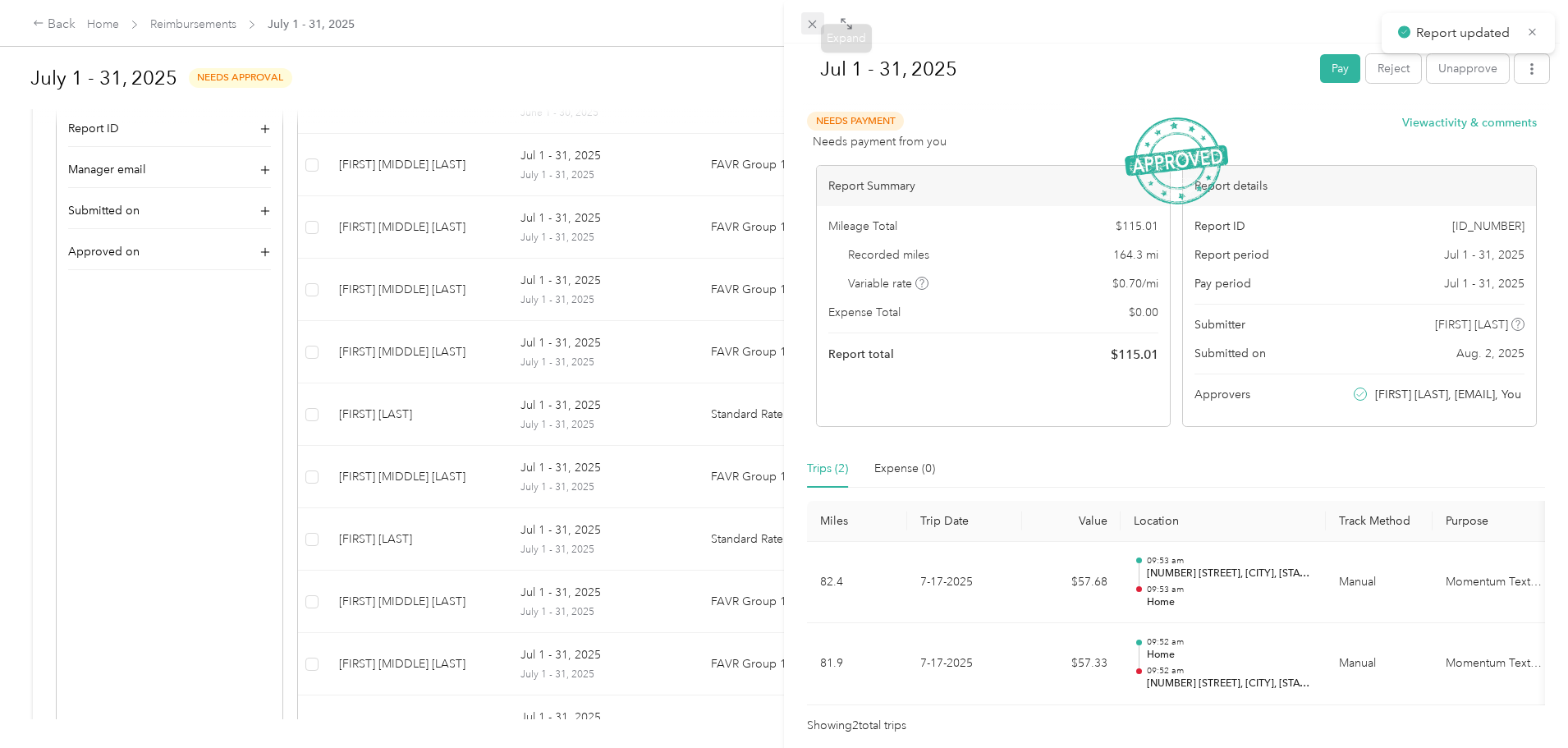 click 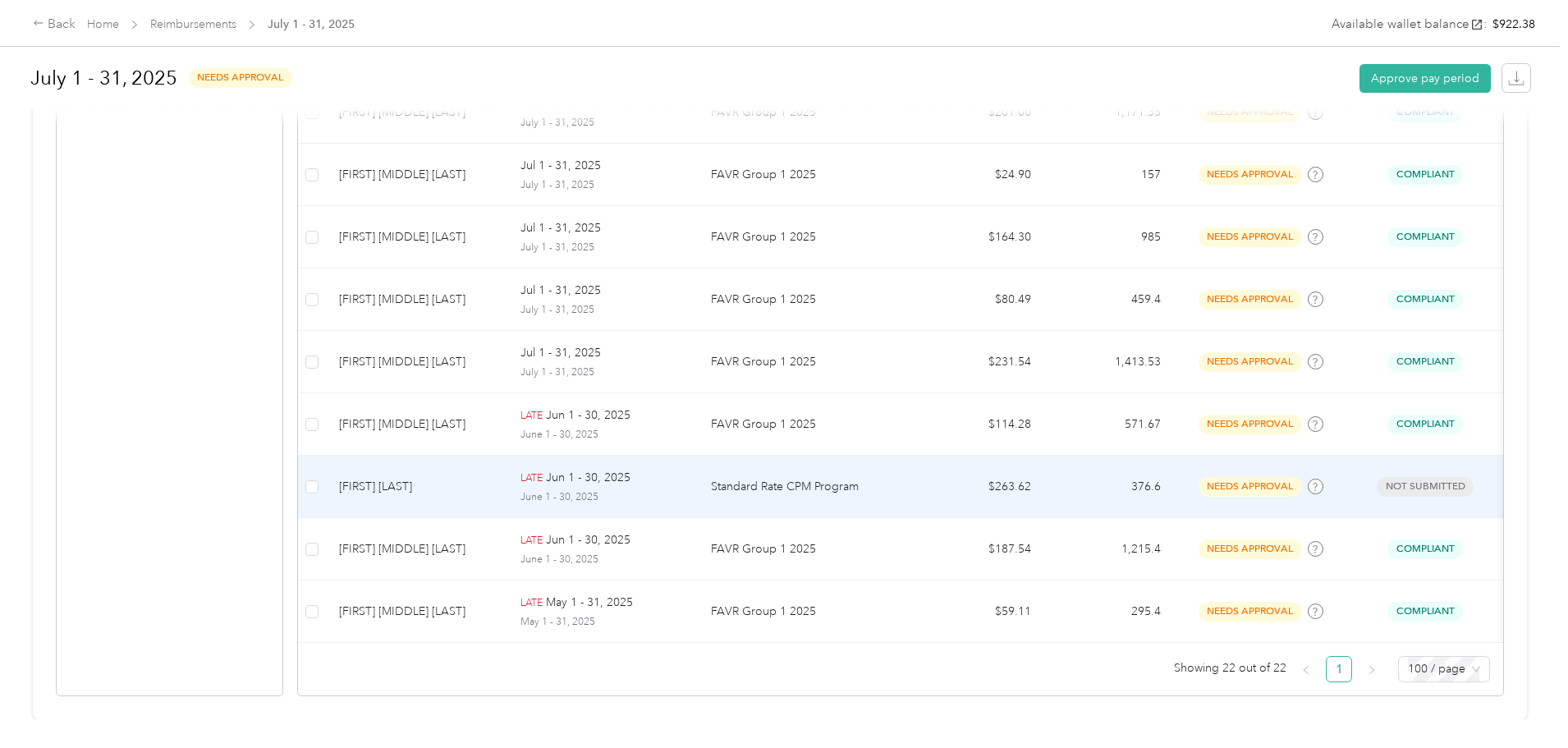 scroll, scrollTop: 1319, scrollLeft: 0, axis: vertical 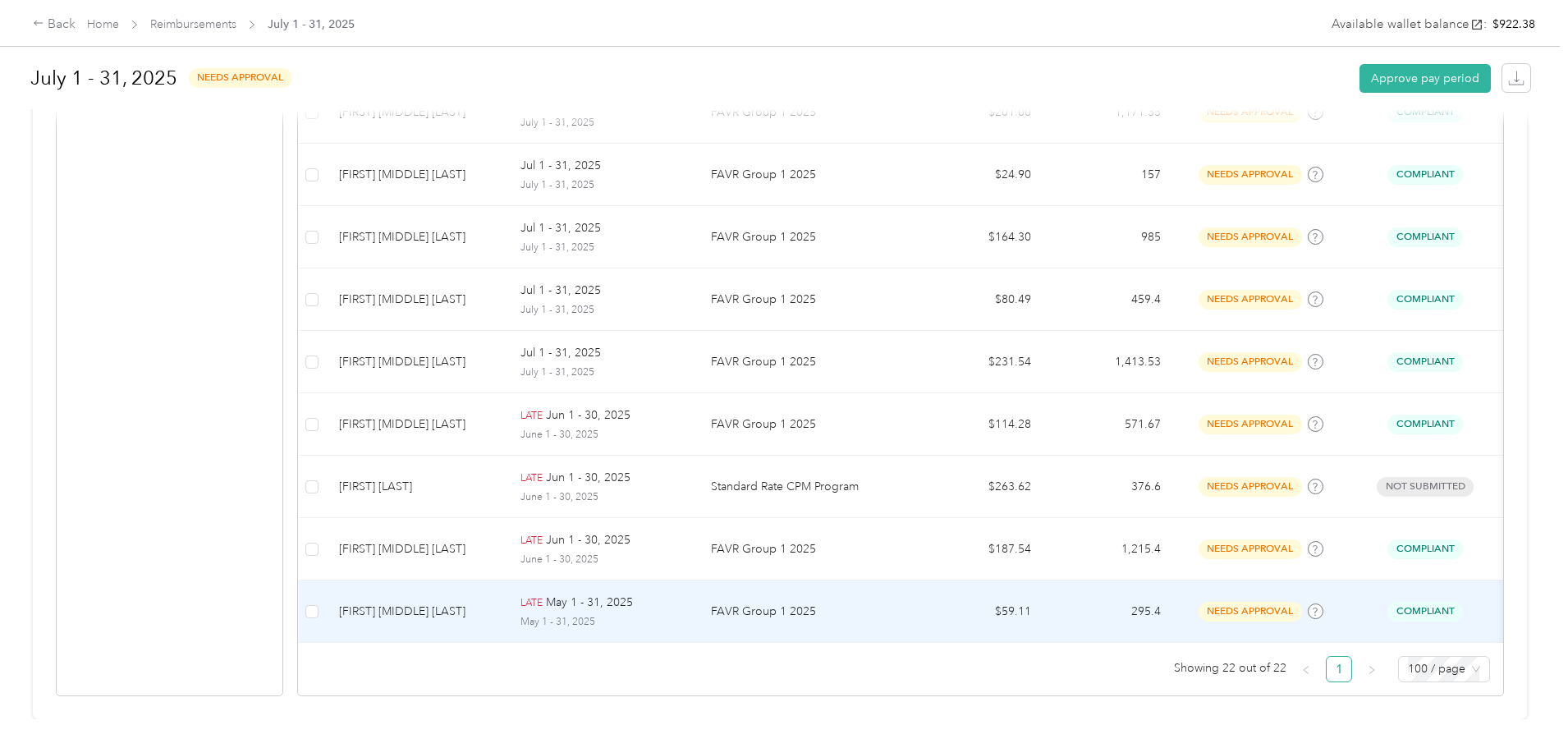 click on "LATE May 1 - 31, 2025" at bounding box center [603, 603] 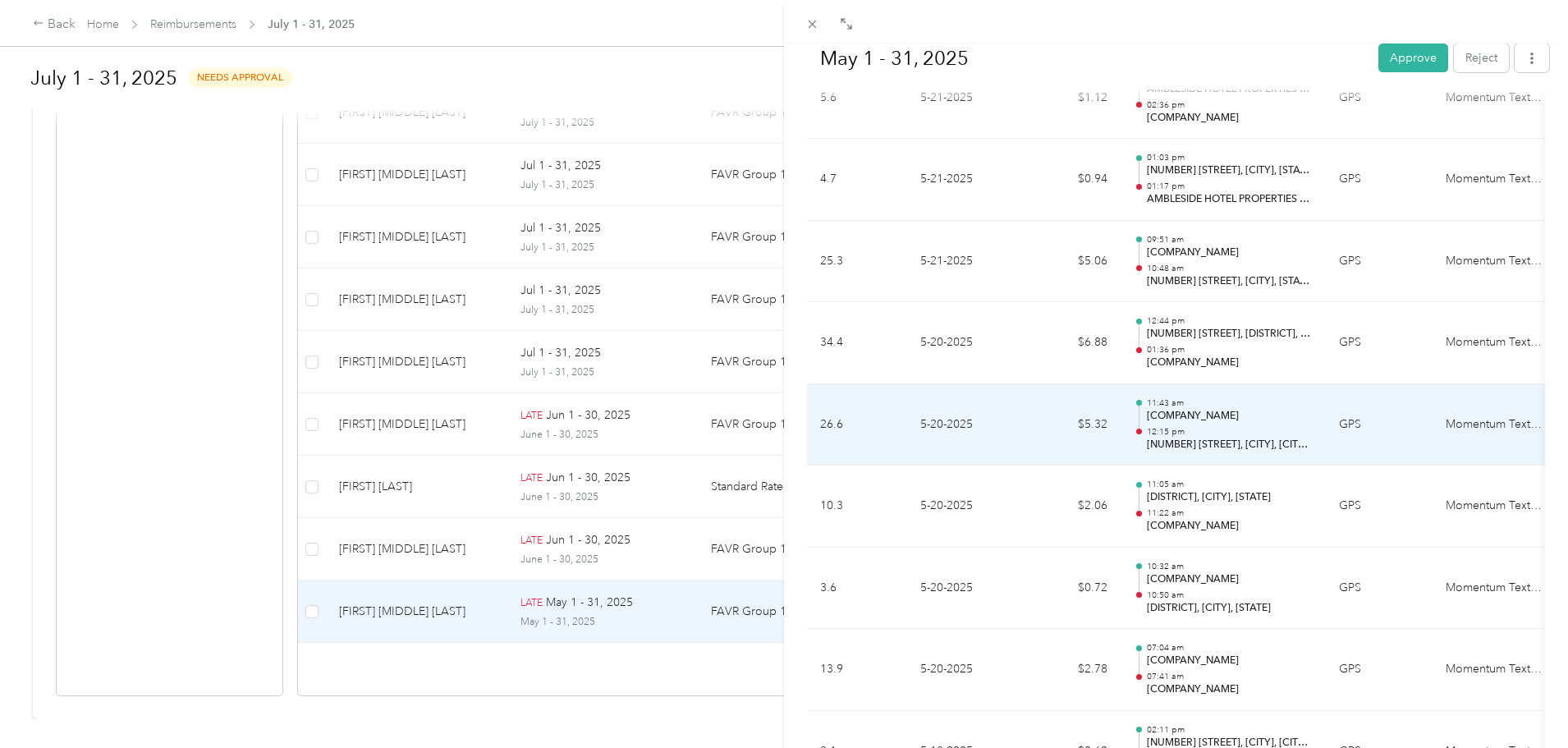 scroll, scrollTop: 0, scrollLeft: 0, axis: both 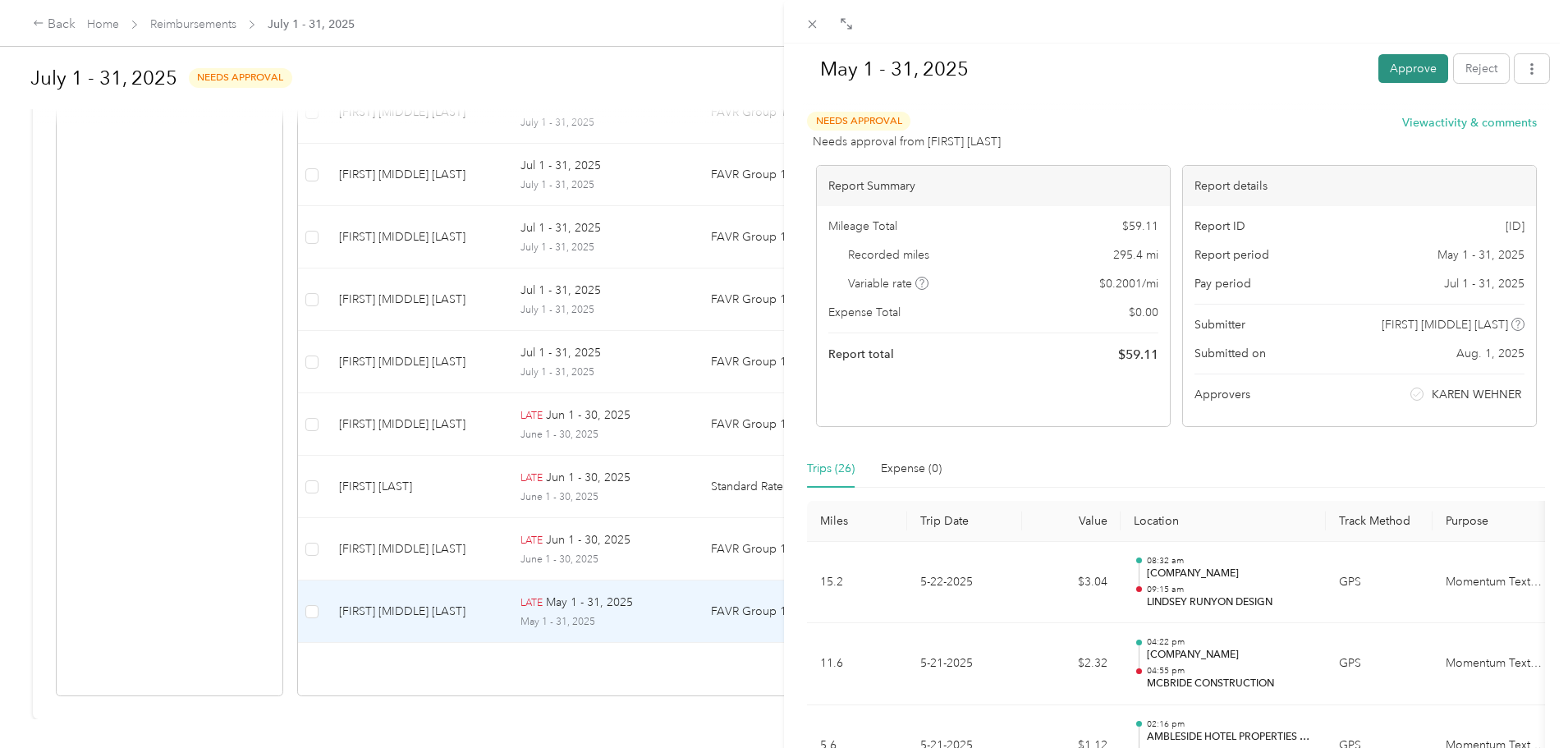 click on "Approve" at bounding box center [1413, 68] 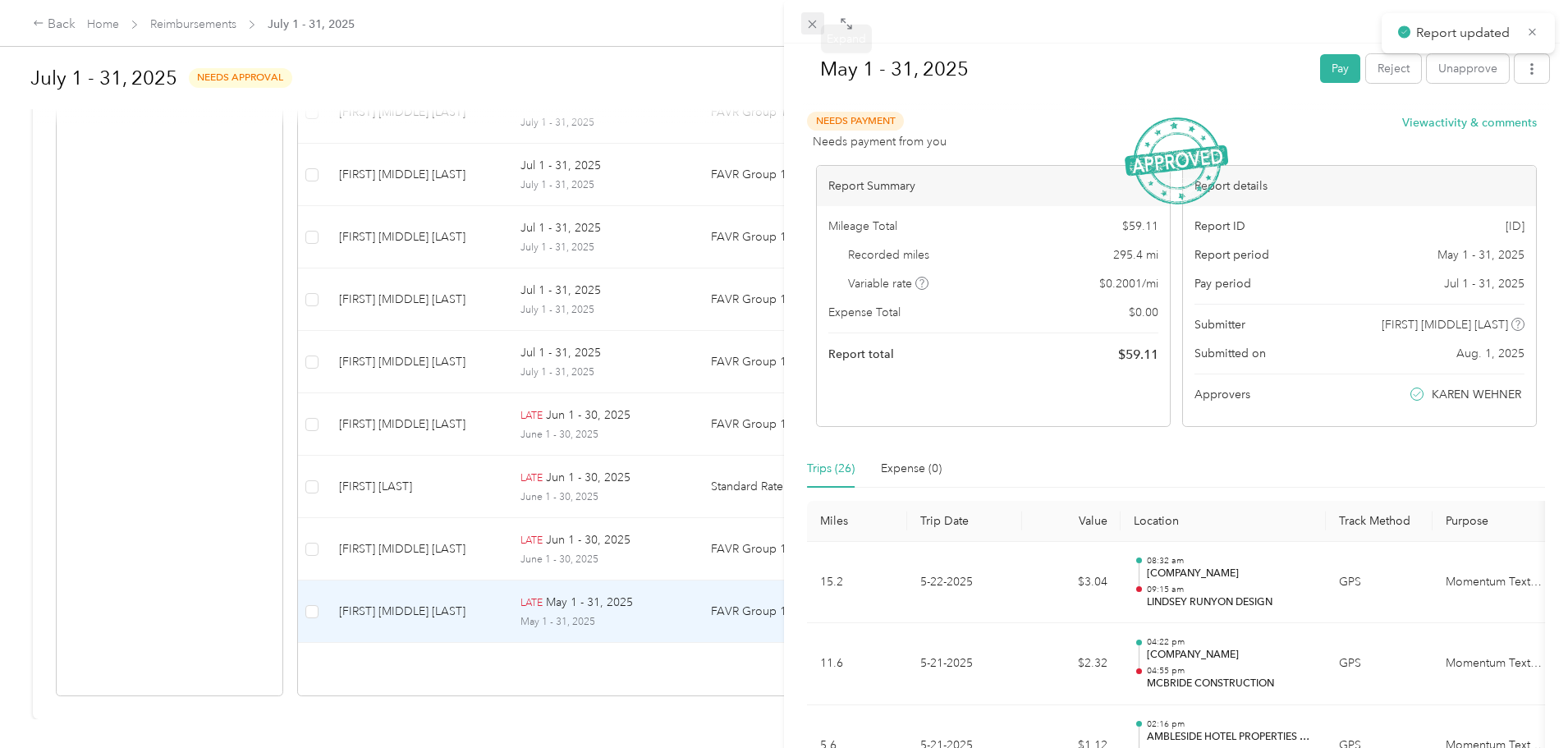 click 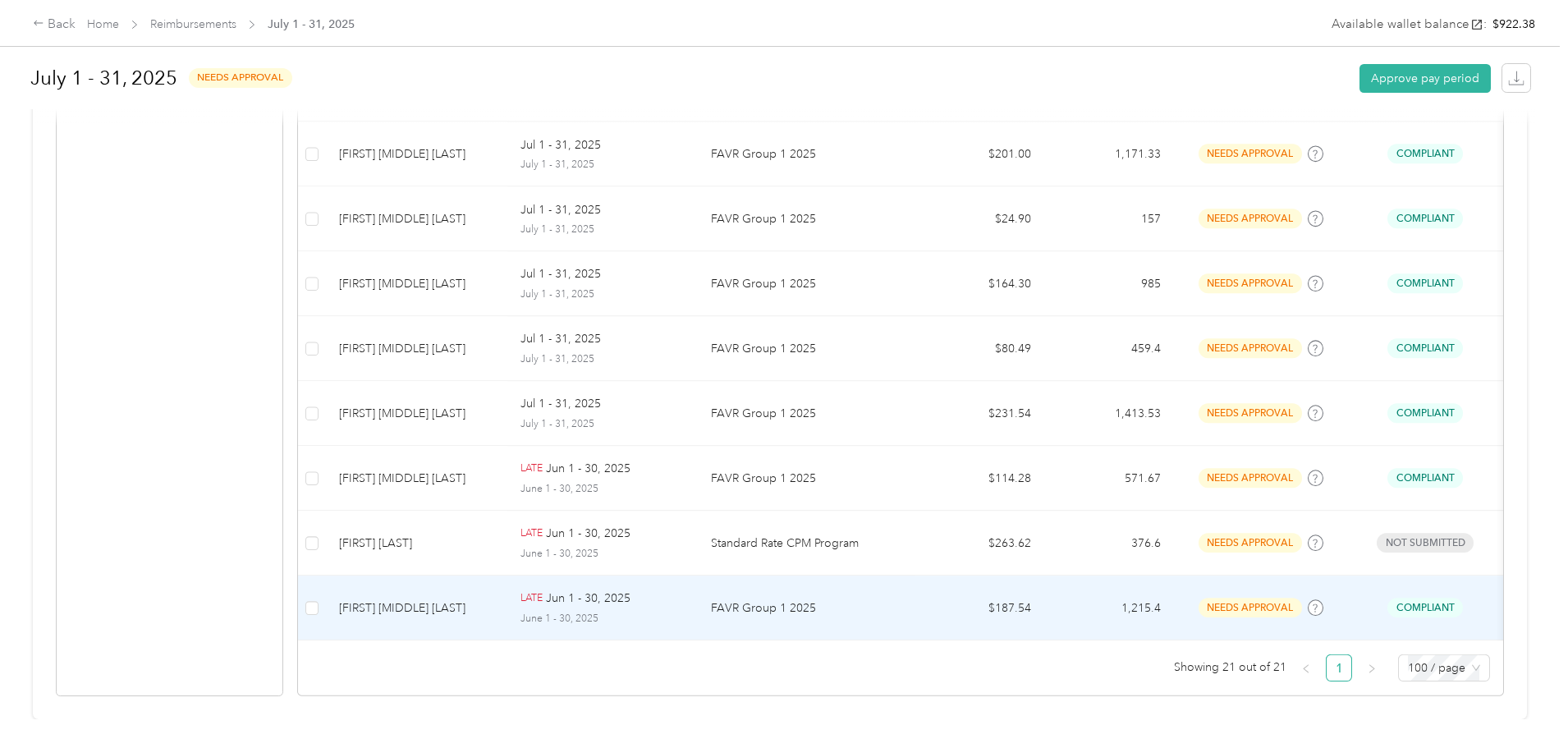 scroll, scrollTop: 1256, scrollLeft: 0, axis: vertical 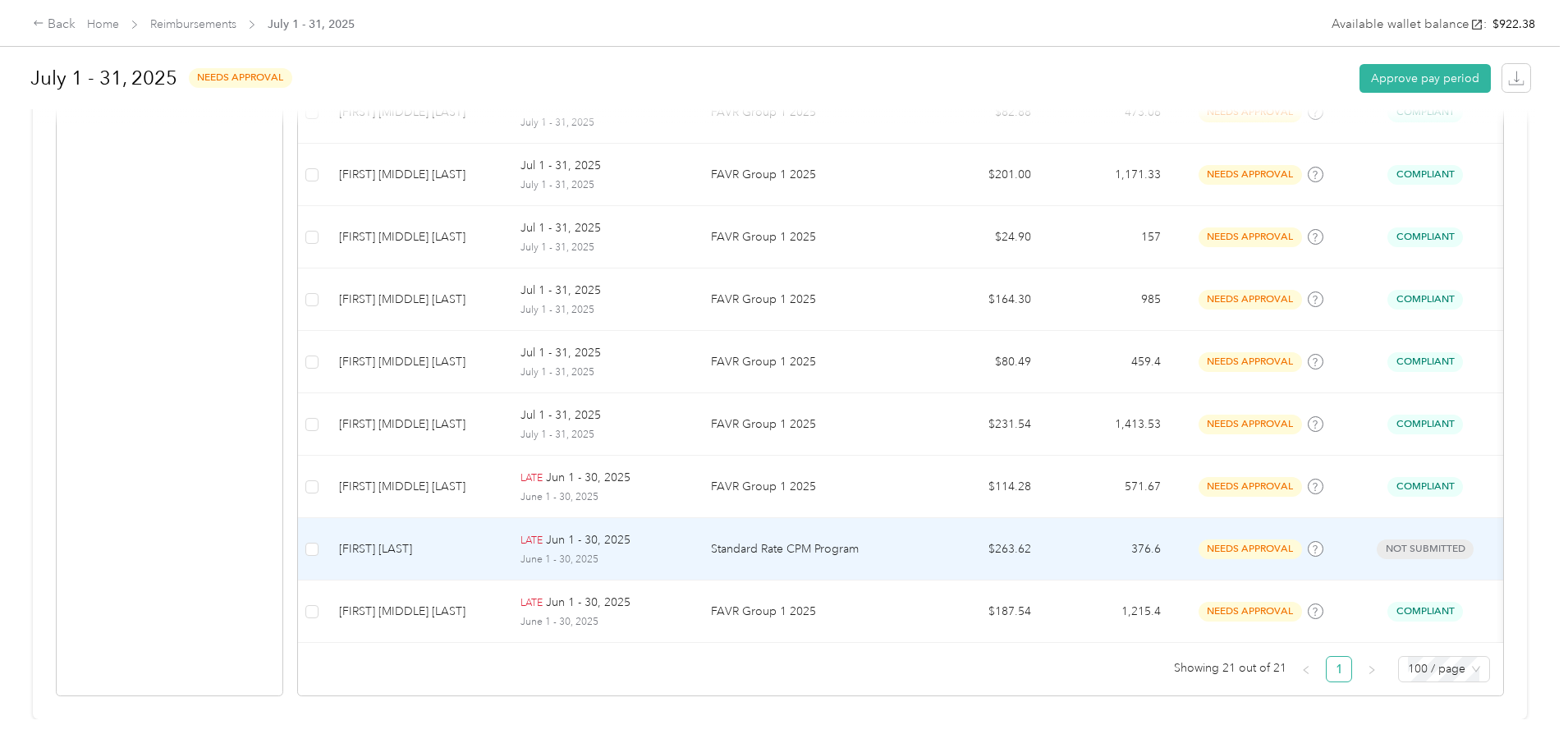 click on "Jun 1 - 30, 2025" at bounding box center (588, 540) 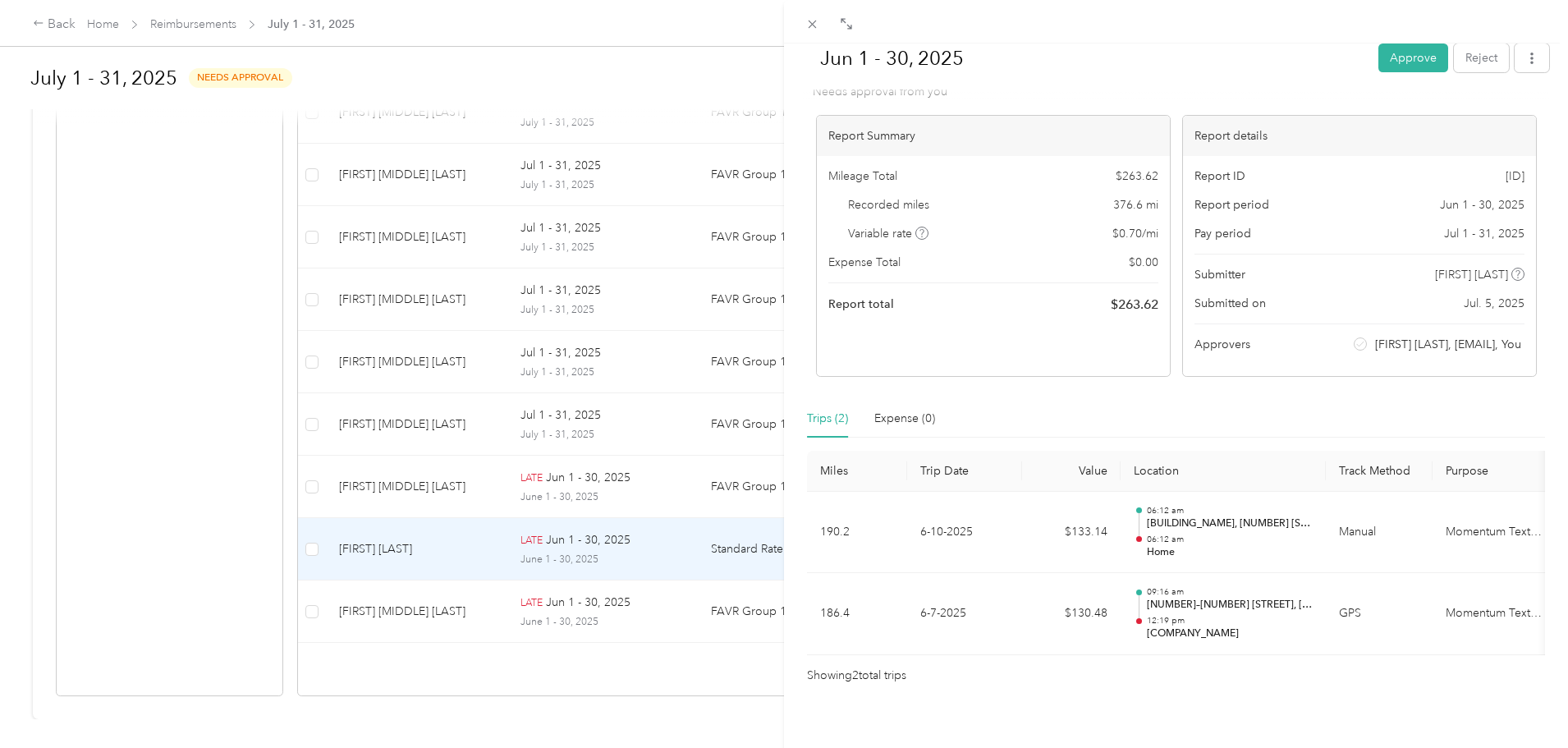 scroll, scrollTop: 0, scrollLeft: 0, axis: both 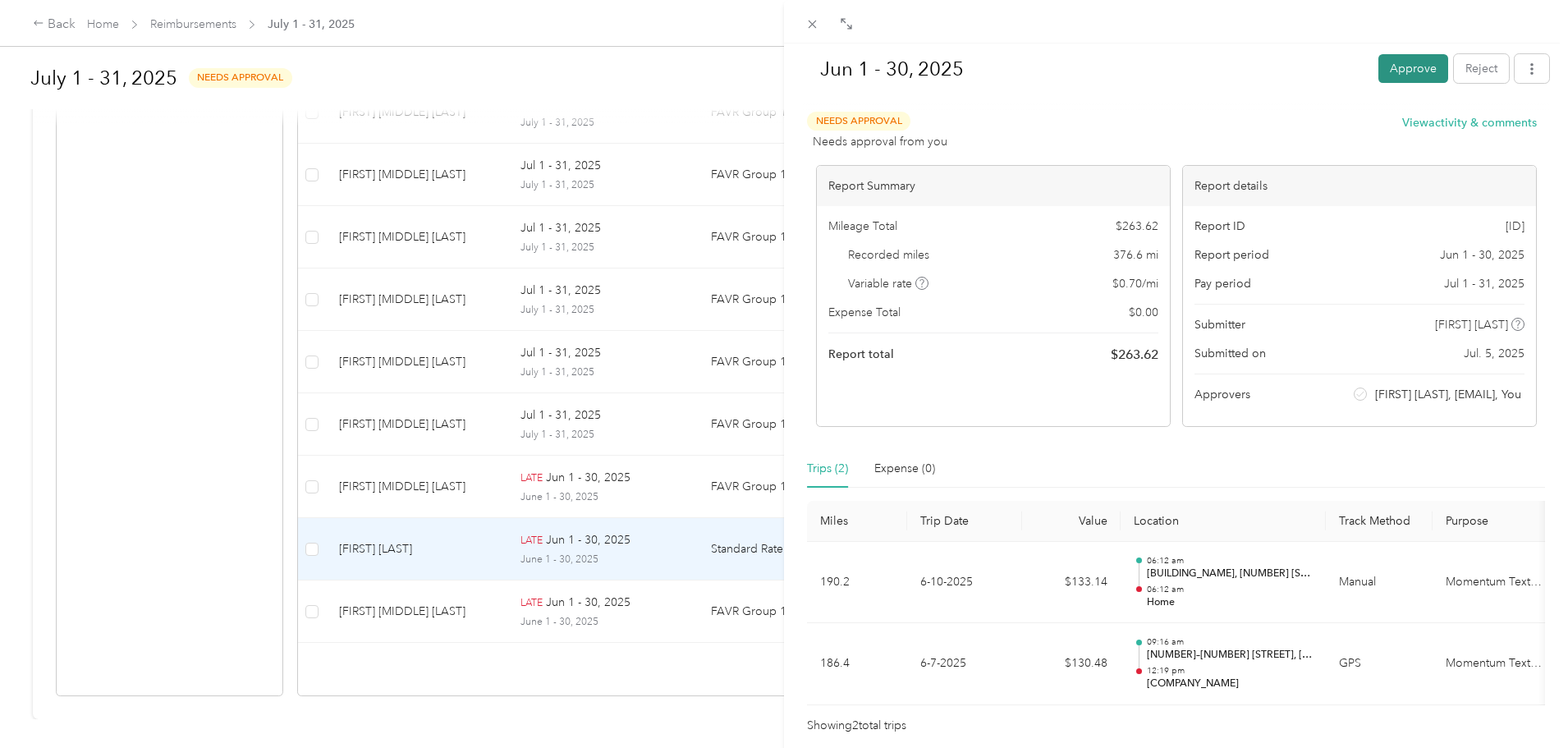click on "Approve" at bounding box center (1413, 68) 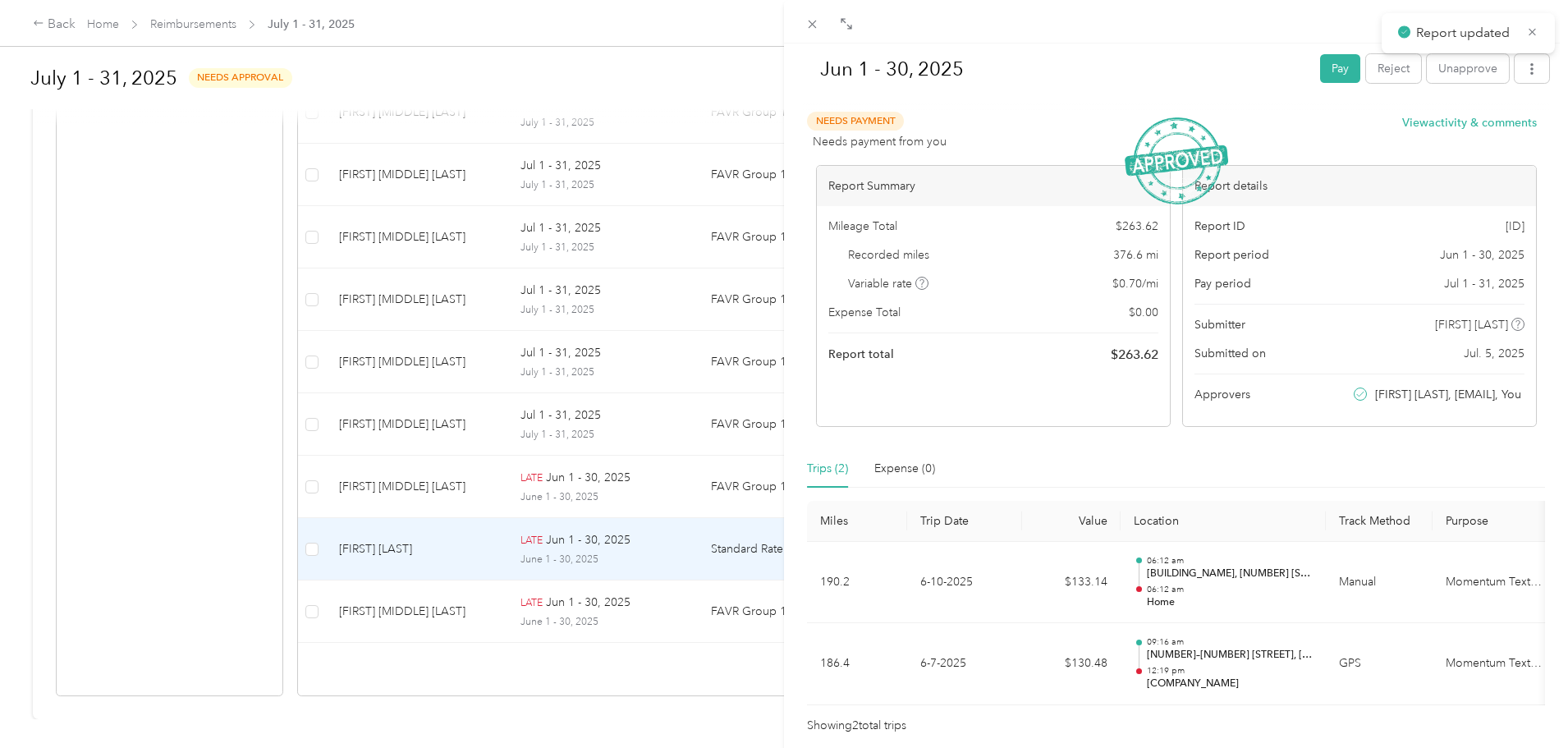 scroll, scrollTop: 1194, scrollLeft: 0, axis: vertical 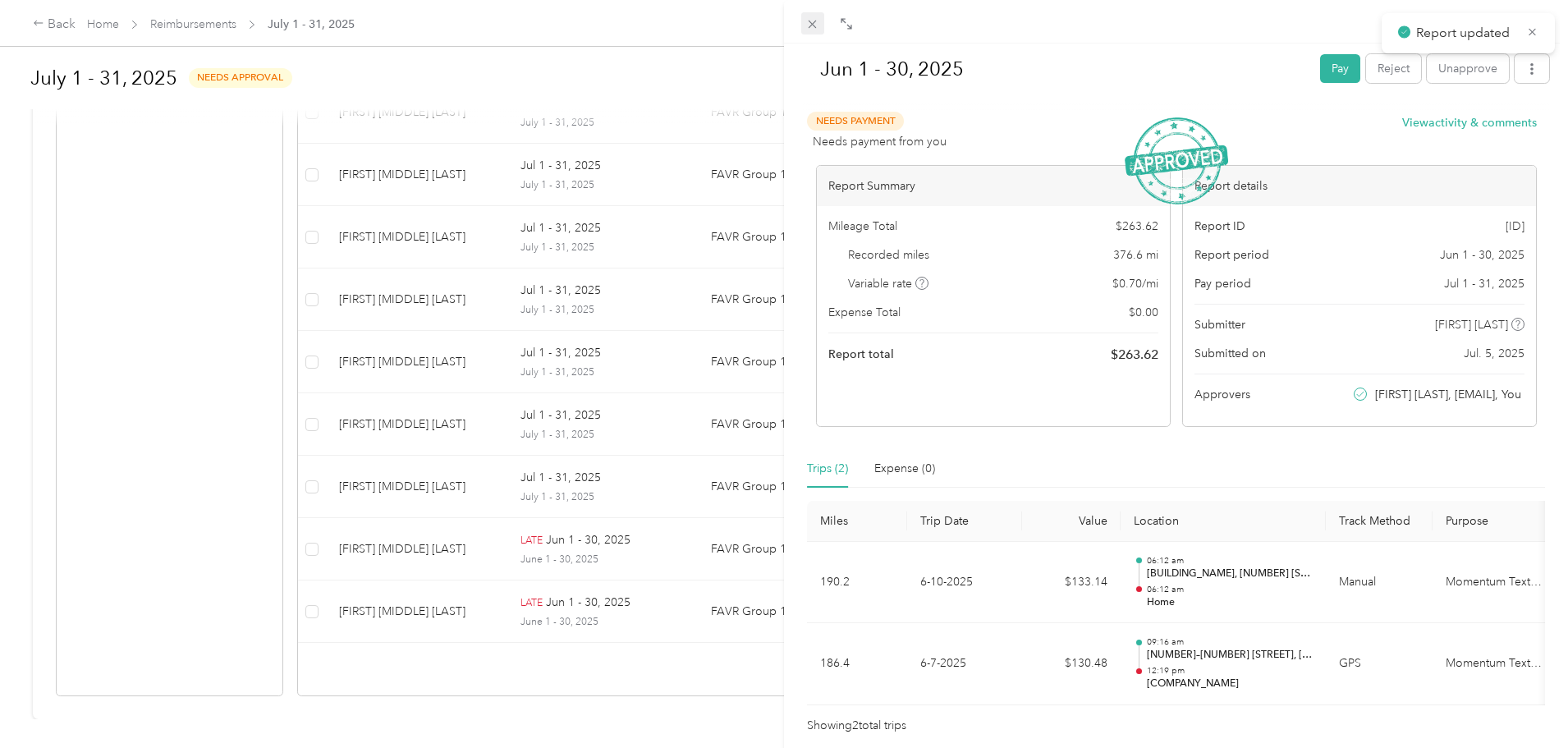 click 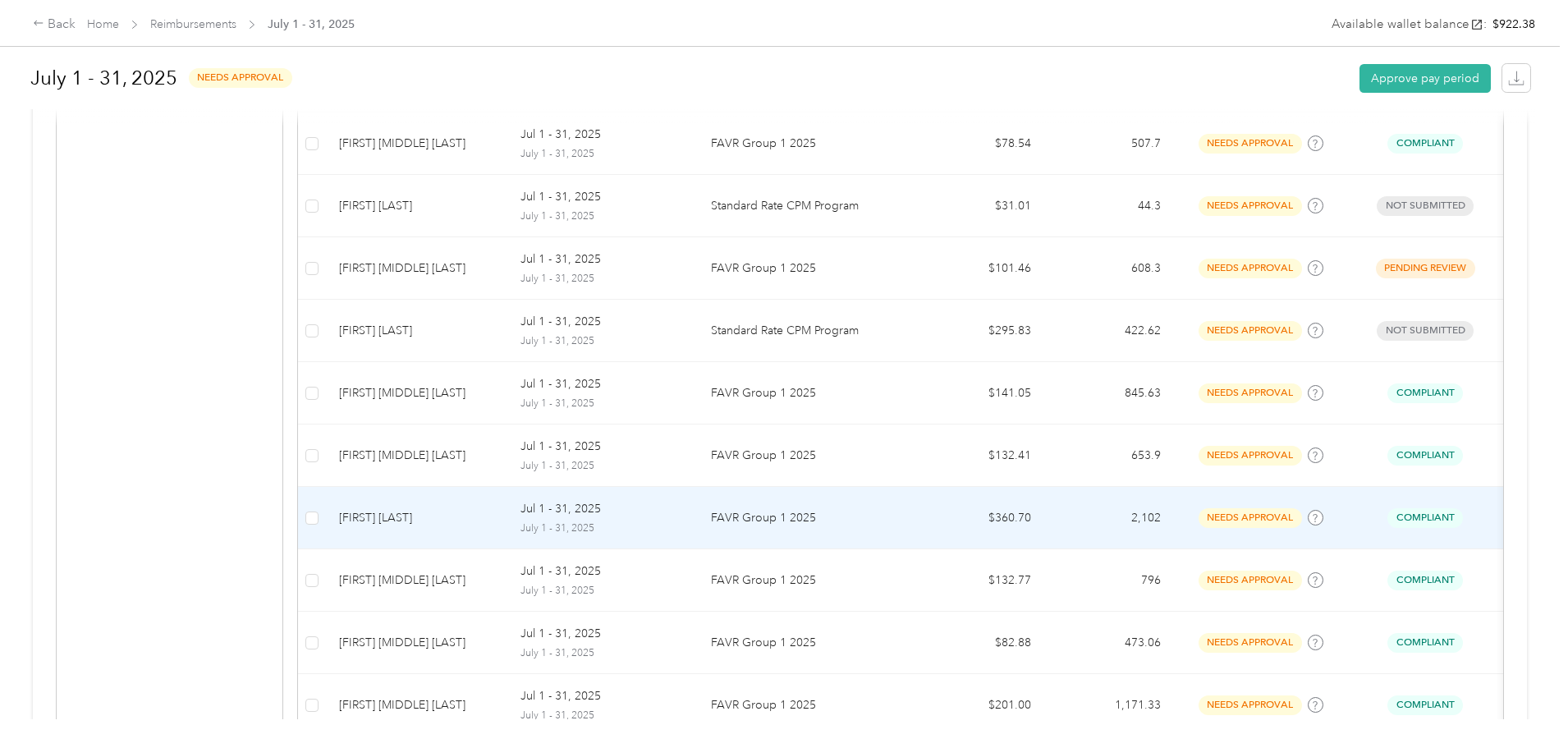 scroll, scrollTop: 619, scrollLeft: 0, axis: vertical 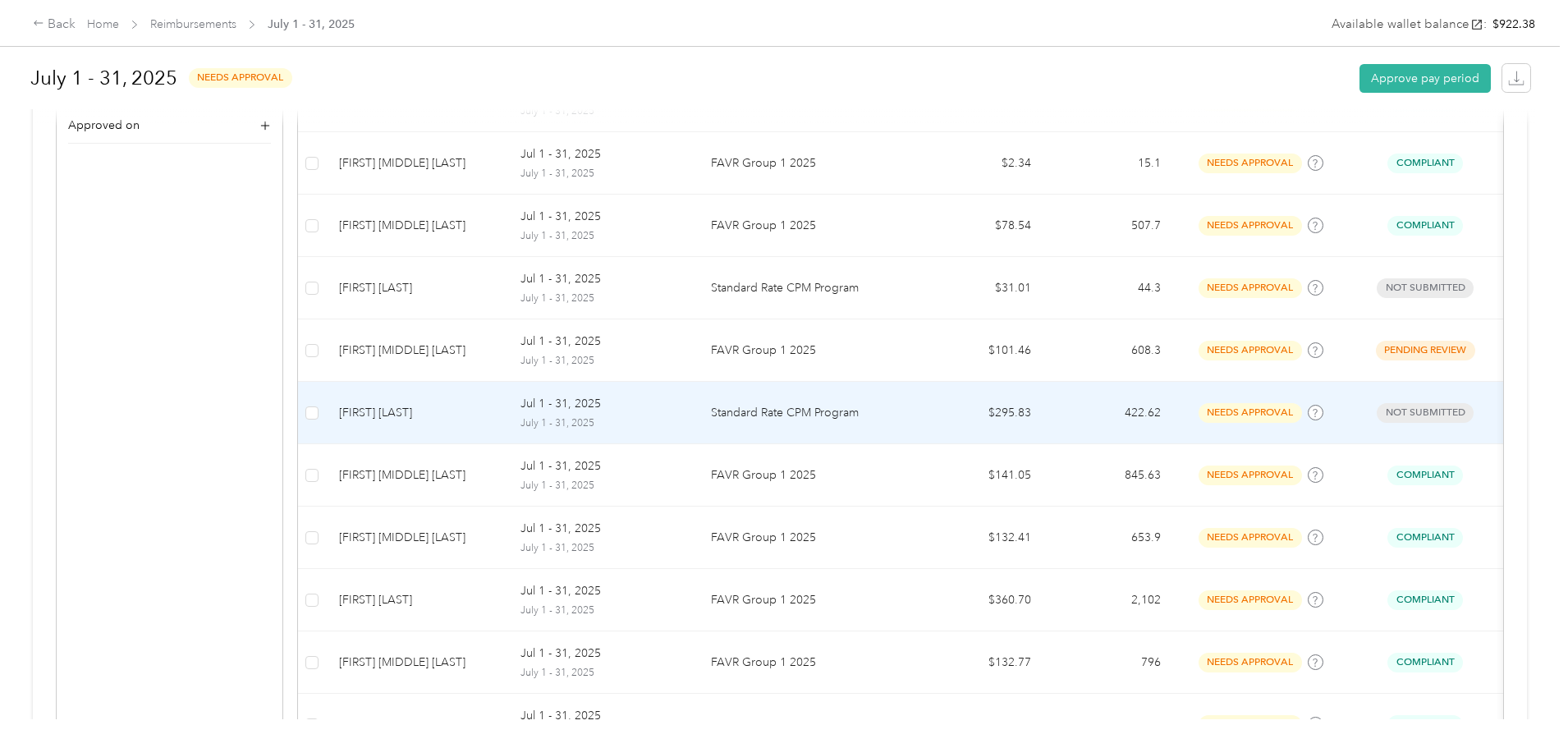 click on "July 1 - 31, 2025" at bounding box center [603, 424] 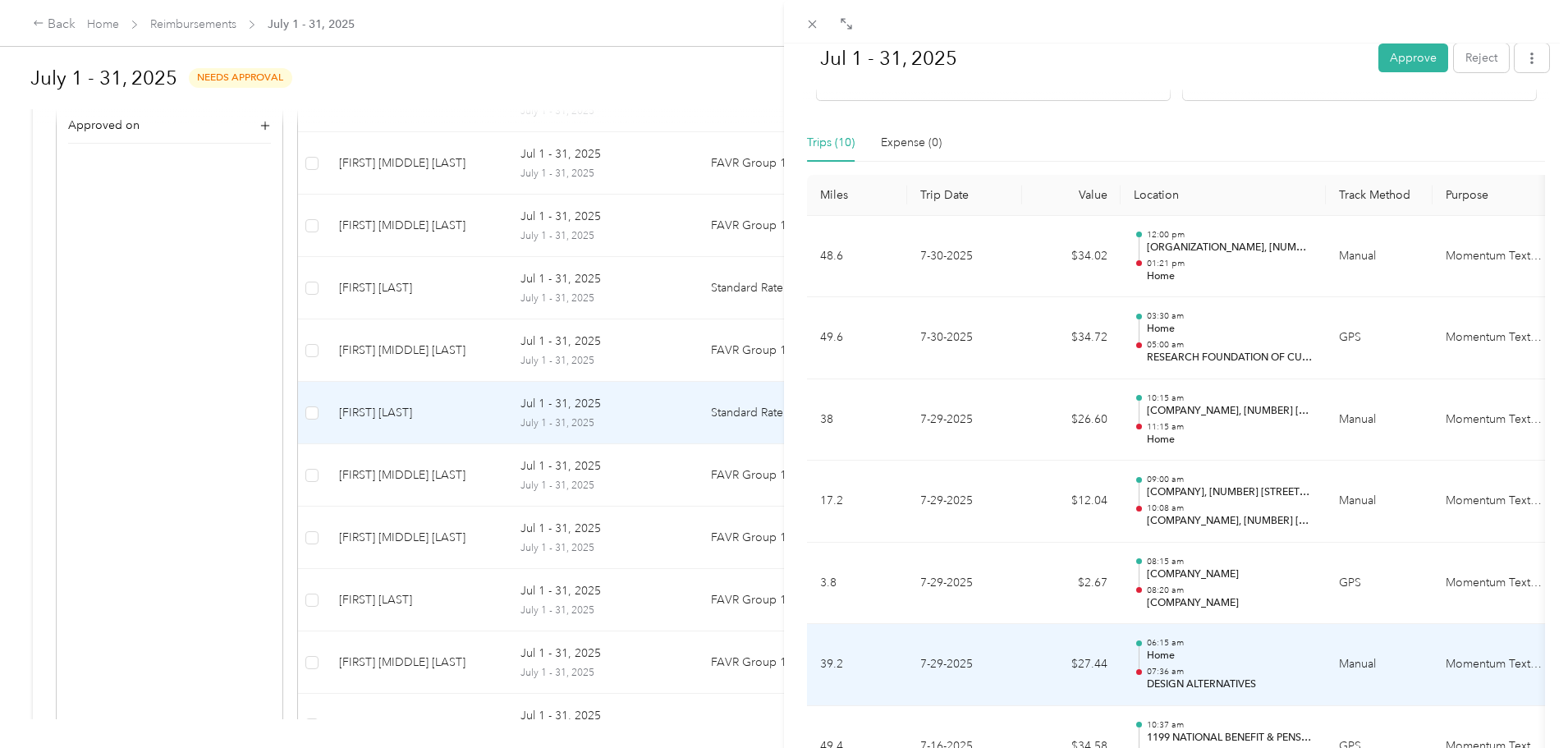 scroll, scrollTop: 0, scrollLeft: 0, axis: both 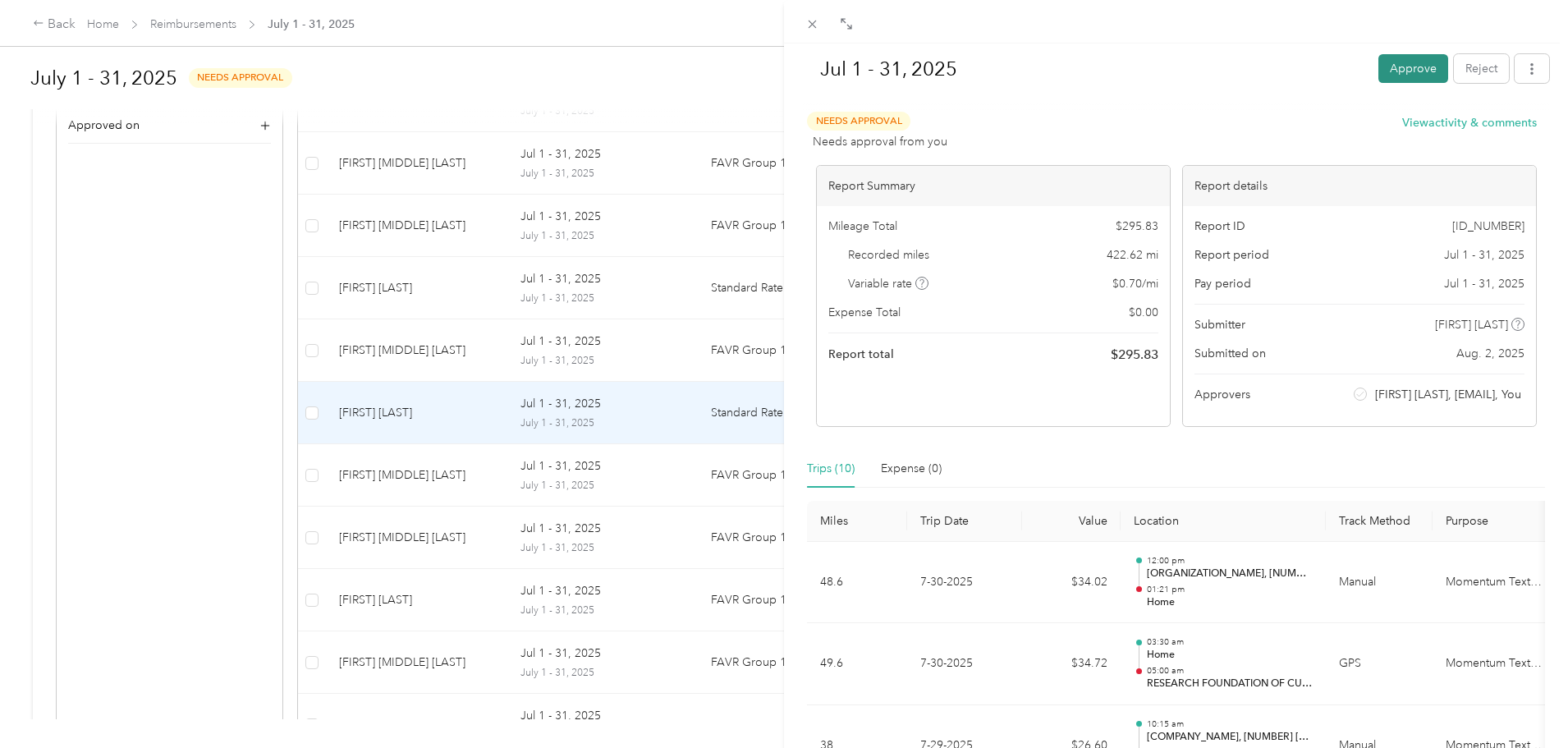 click on "Approve" at bounding box center (1413, 68) 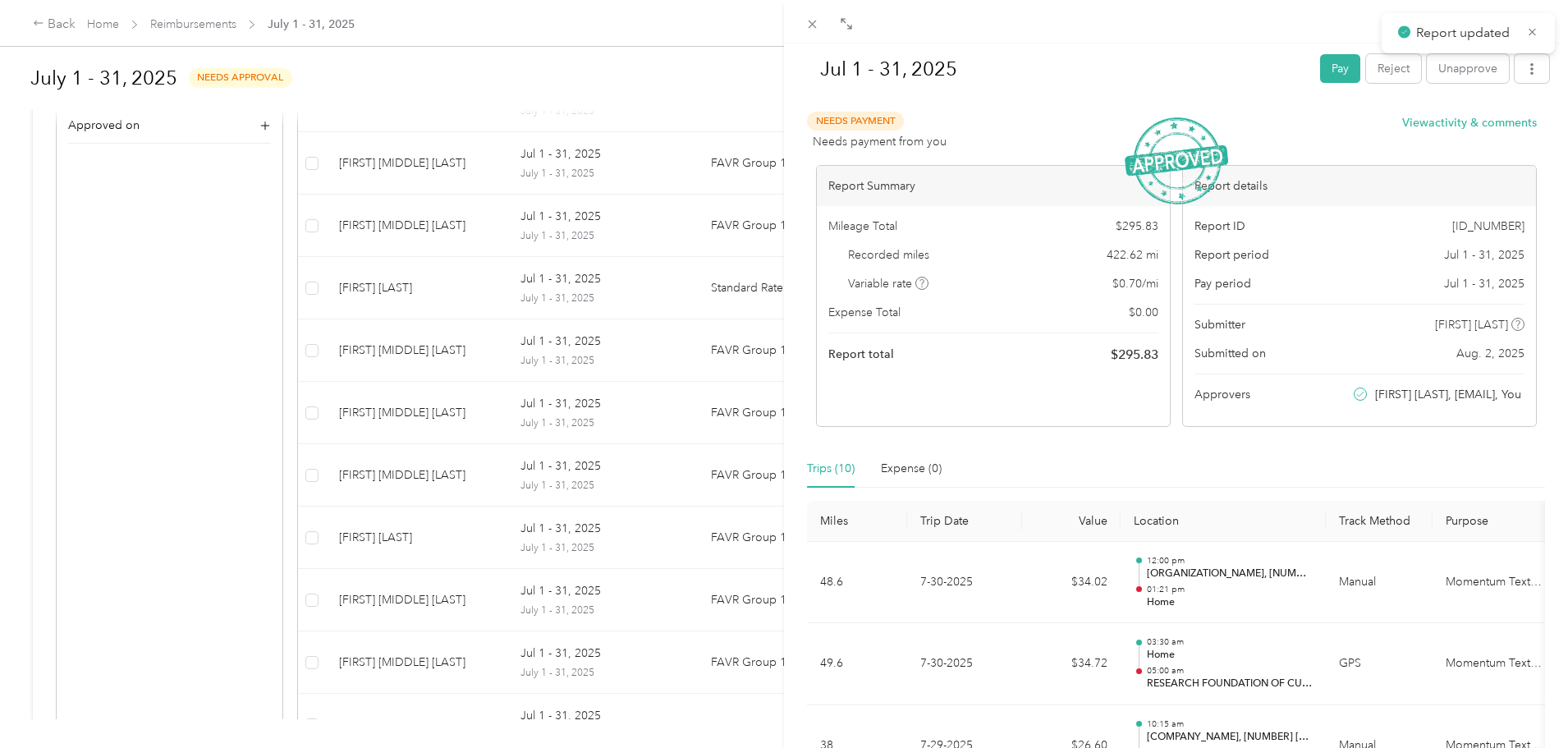 click at bounding box center (1176, 21) 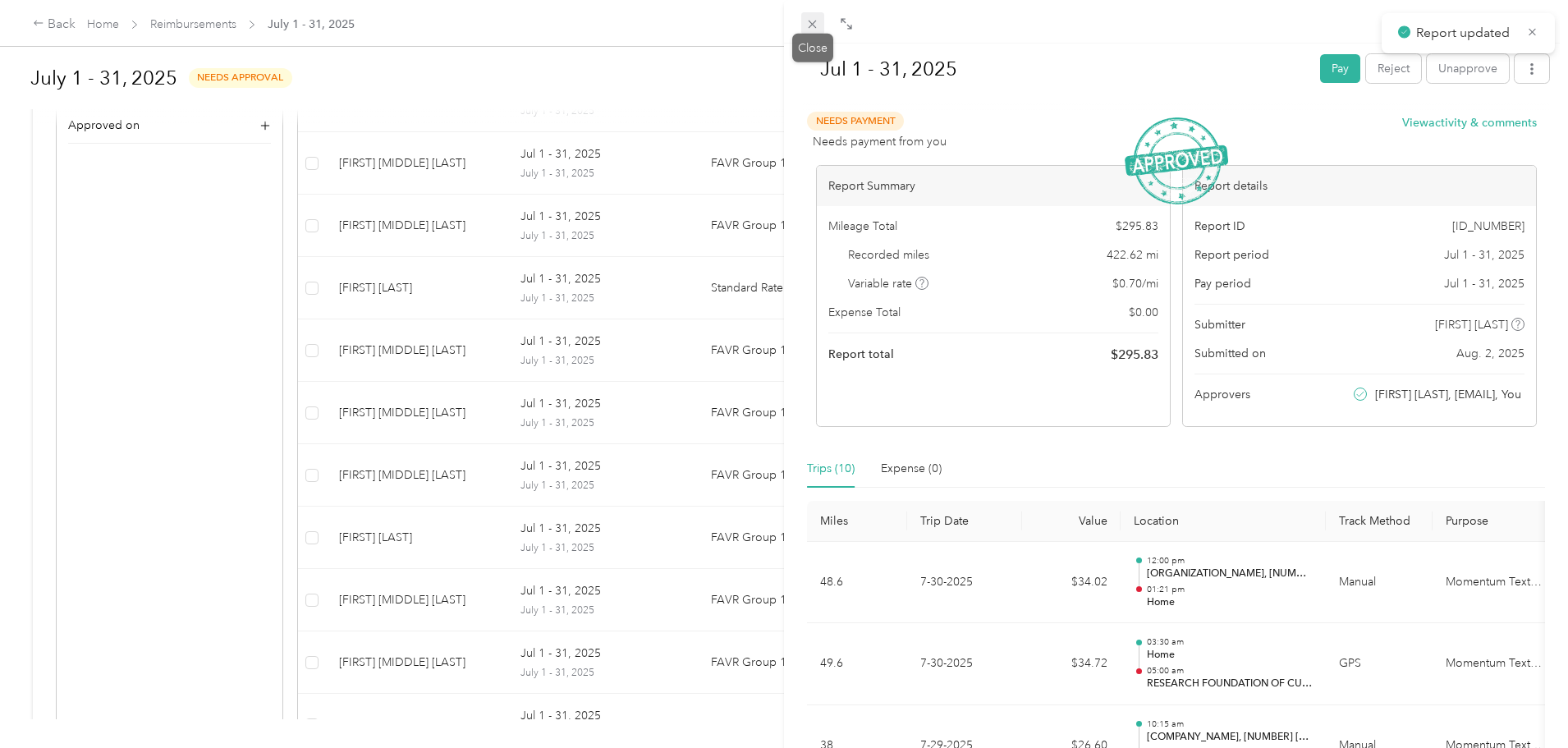 click at bounding box center [813, 24] 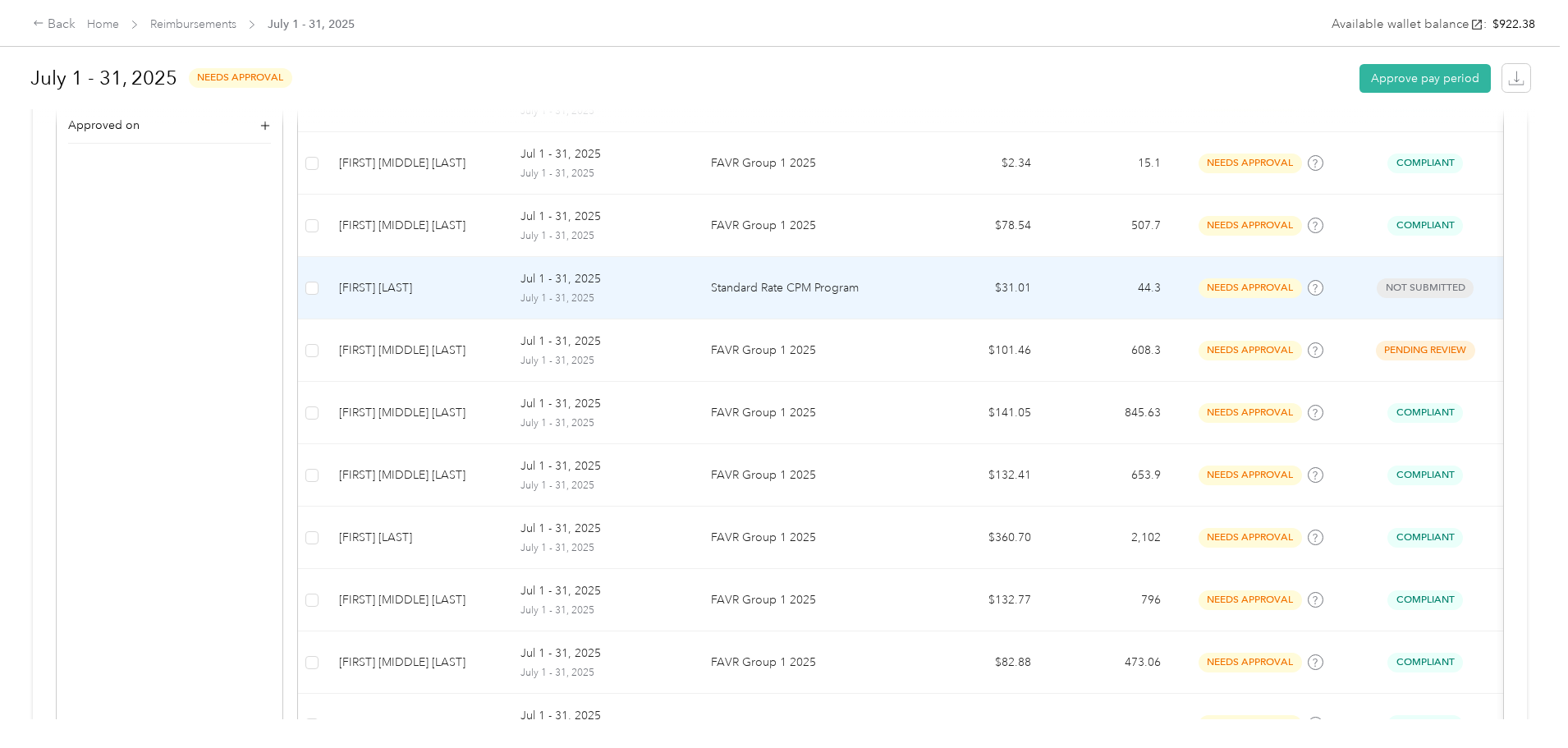 click on "KRIS WARD" at bounding box center (416, 288) 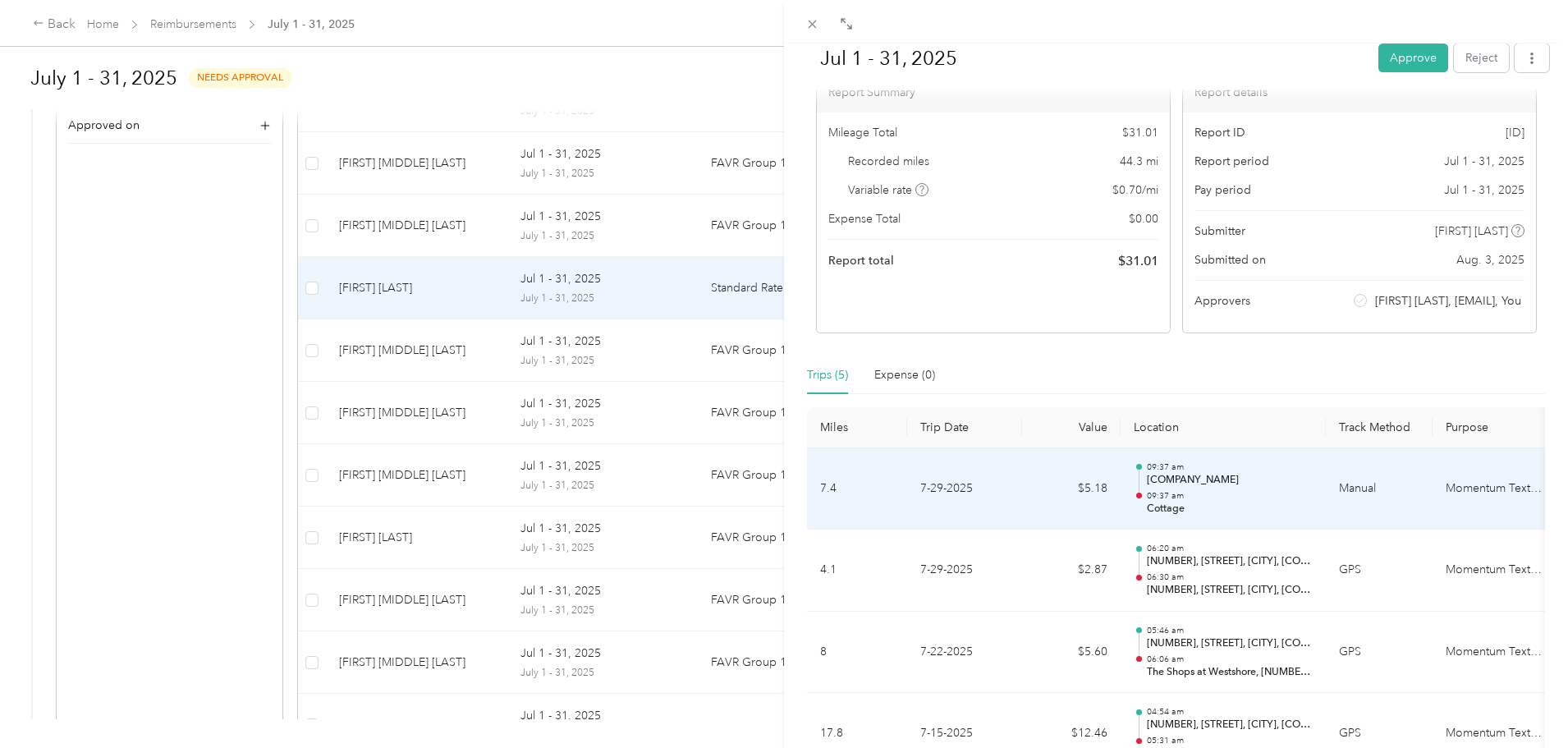 scroll, scrollTop: 0, scrollLeft: 0, axis: both 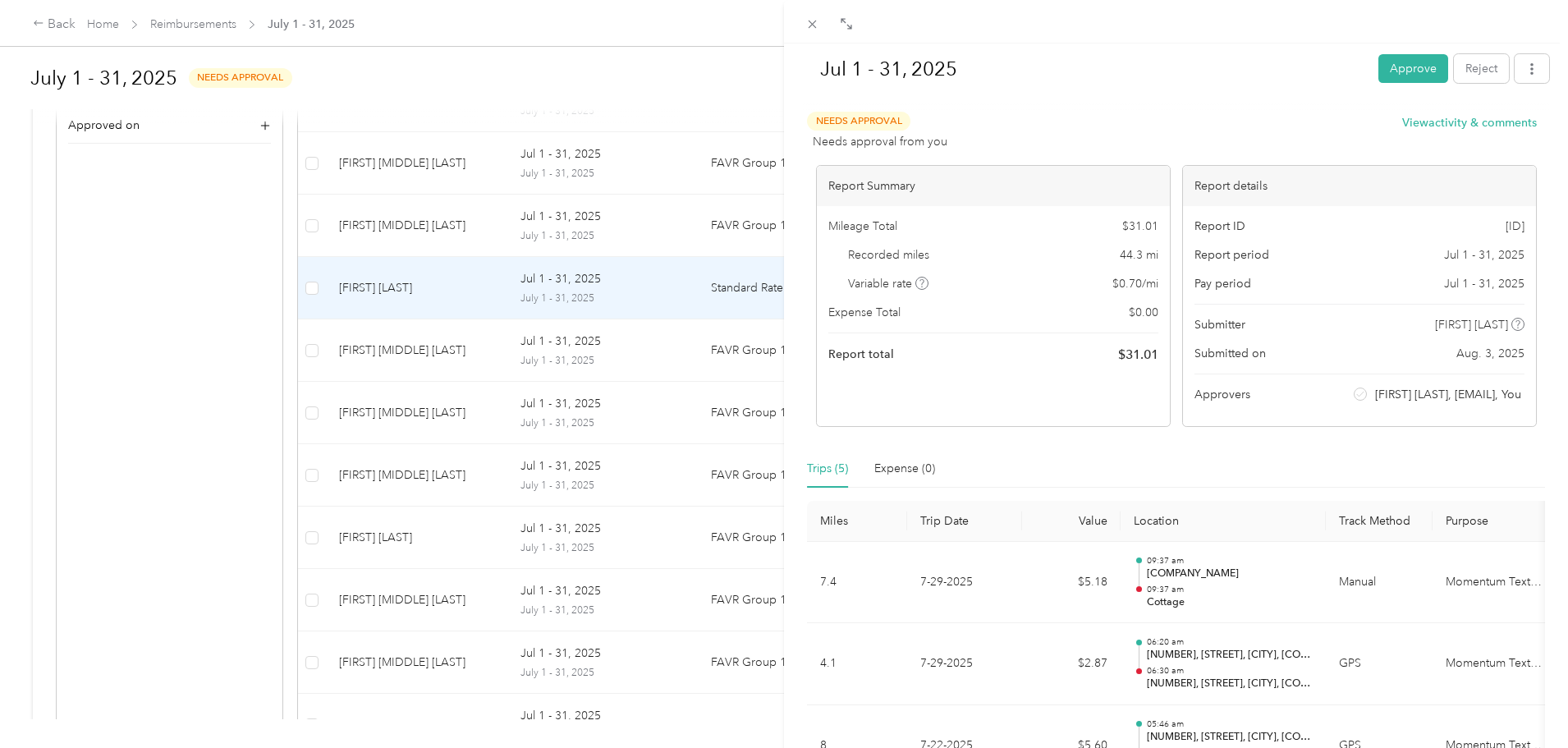 click on "Approve" at bounding box center [1413, 68] 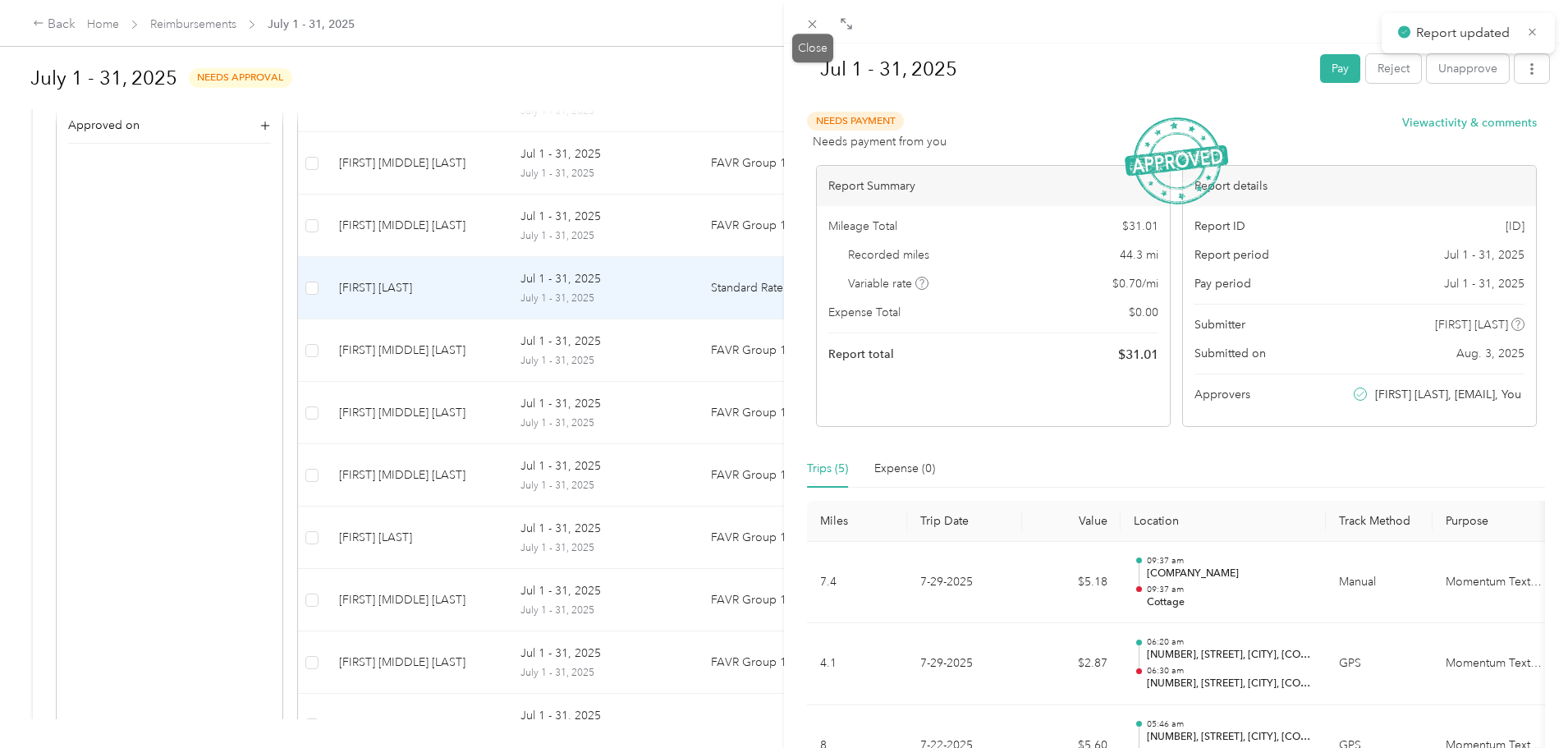 click 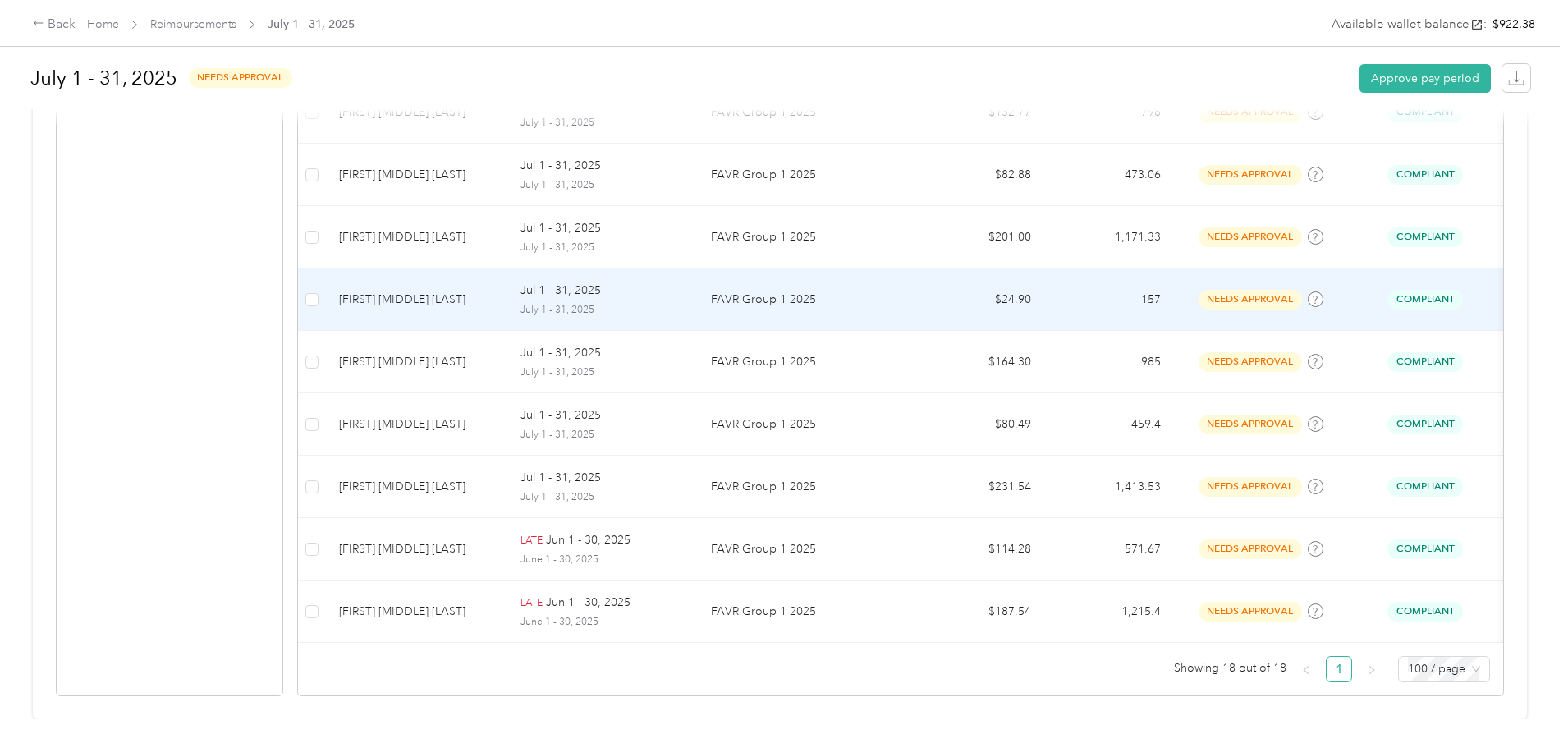 scroll, scrollTop: 1069, scrollLeft: 0, axis: vertical 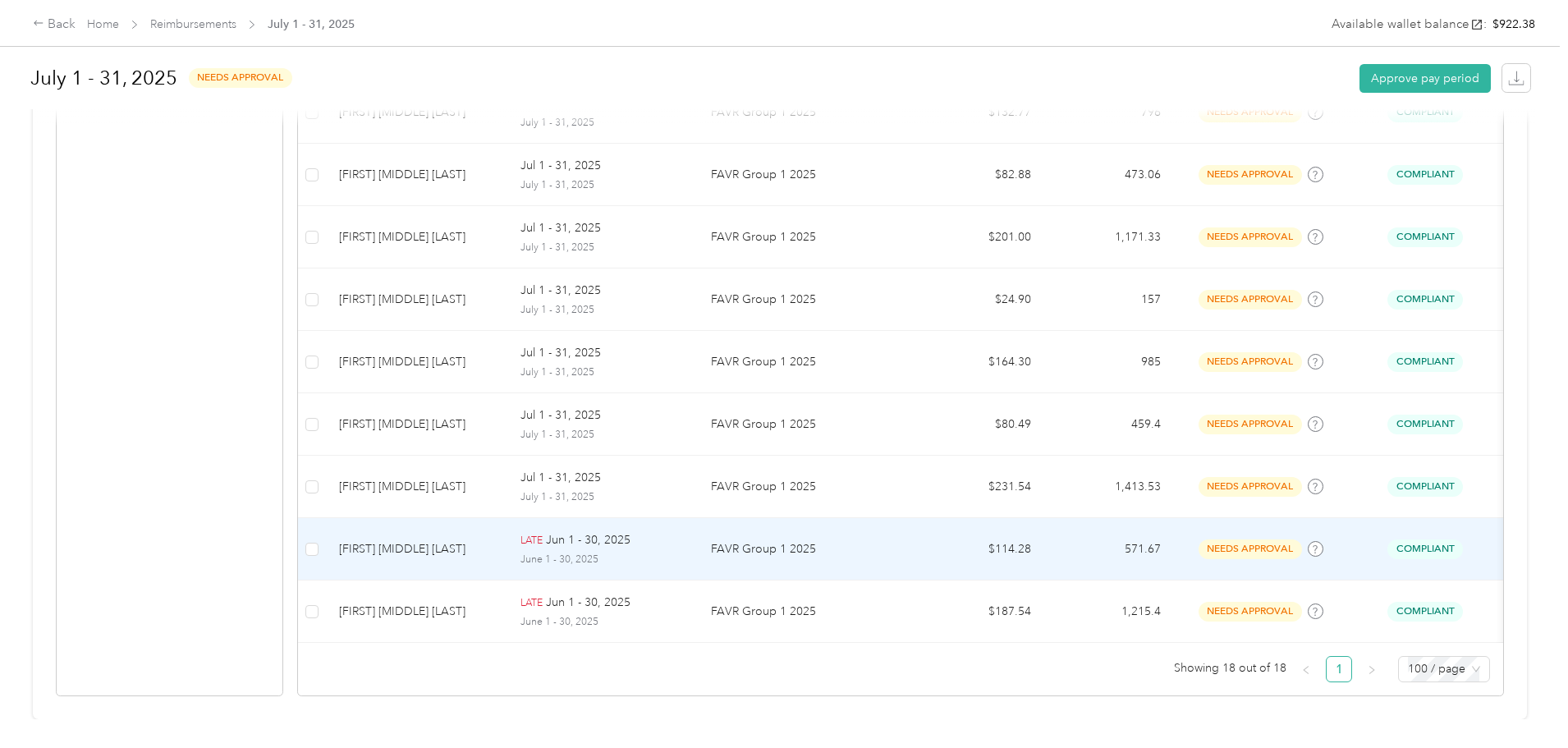 click on "[FIRST] [MIDDLE] [LAST]" at bounding box center [416, 549] 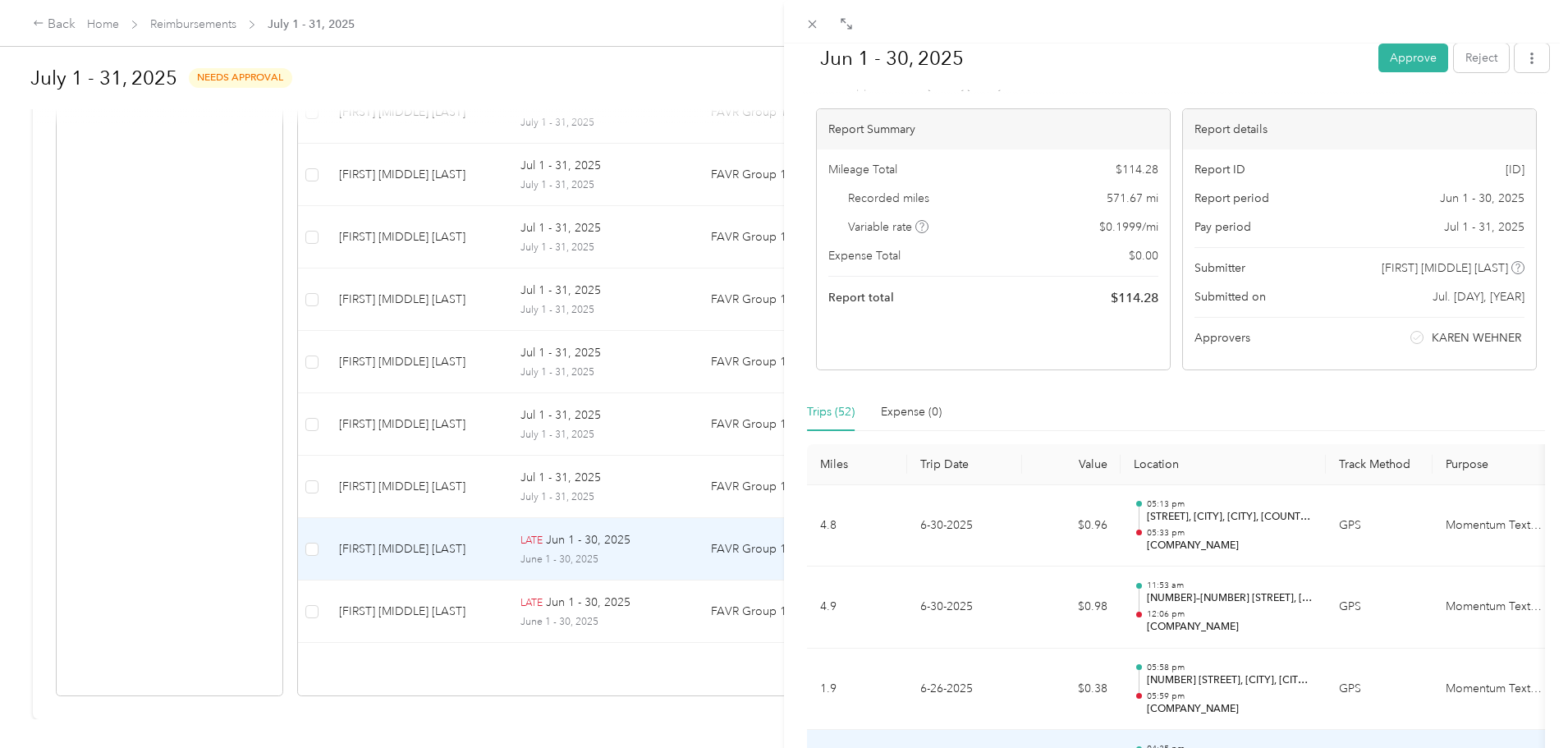 scroll, scrollTop: 0, scrollLeft: 0, axis: both 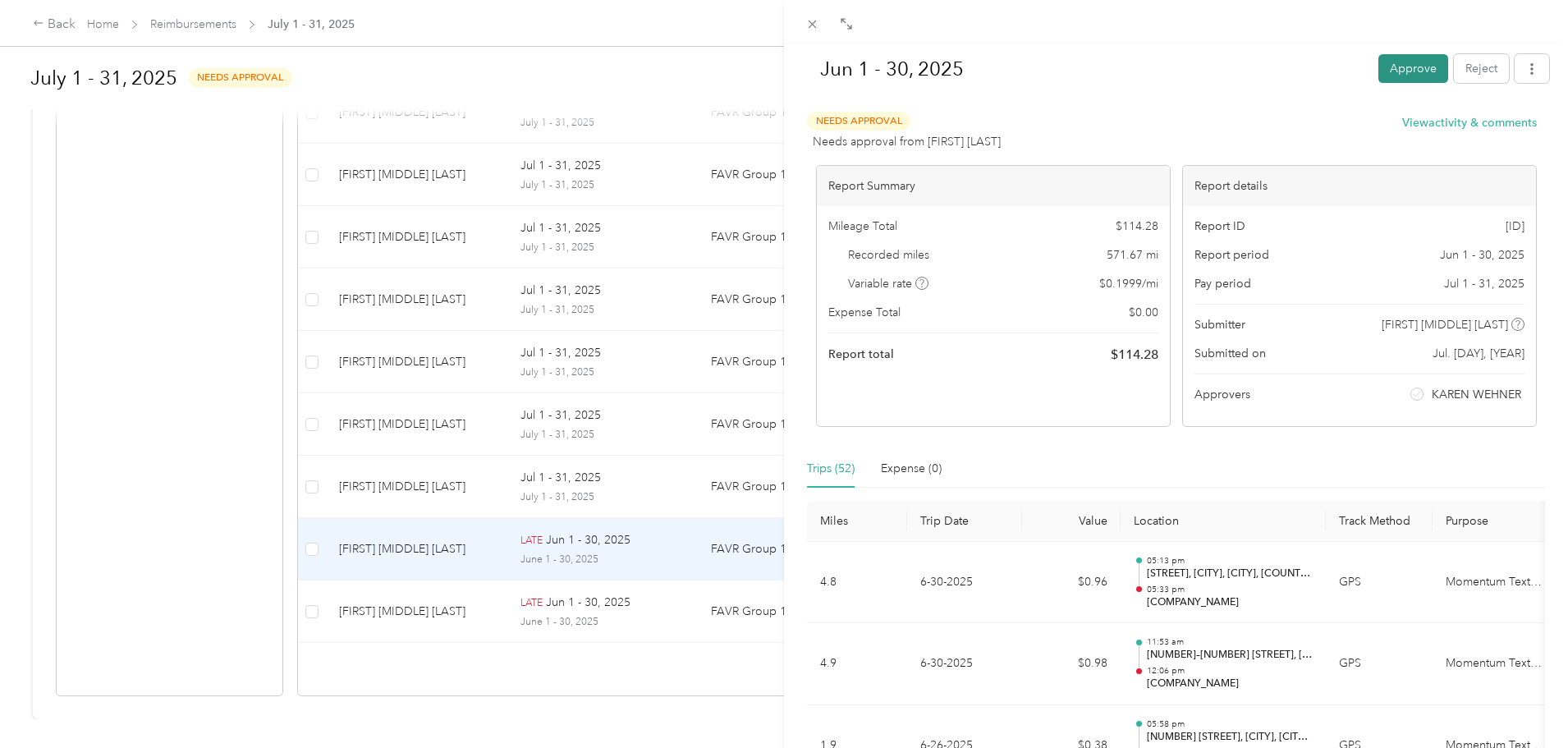 click on "Approve" at bounding box center (1413, 68) 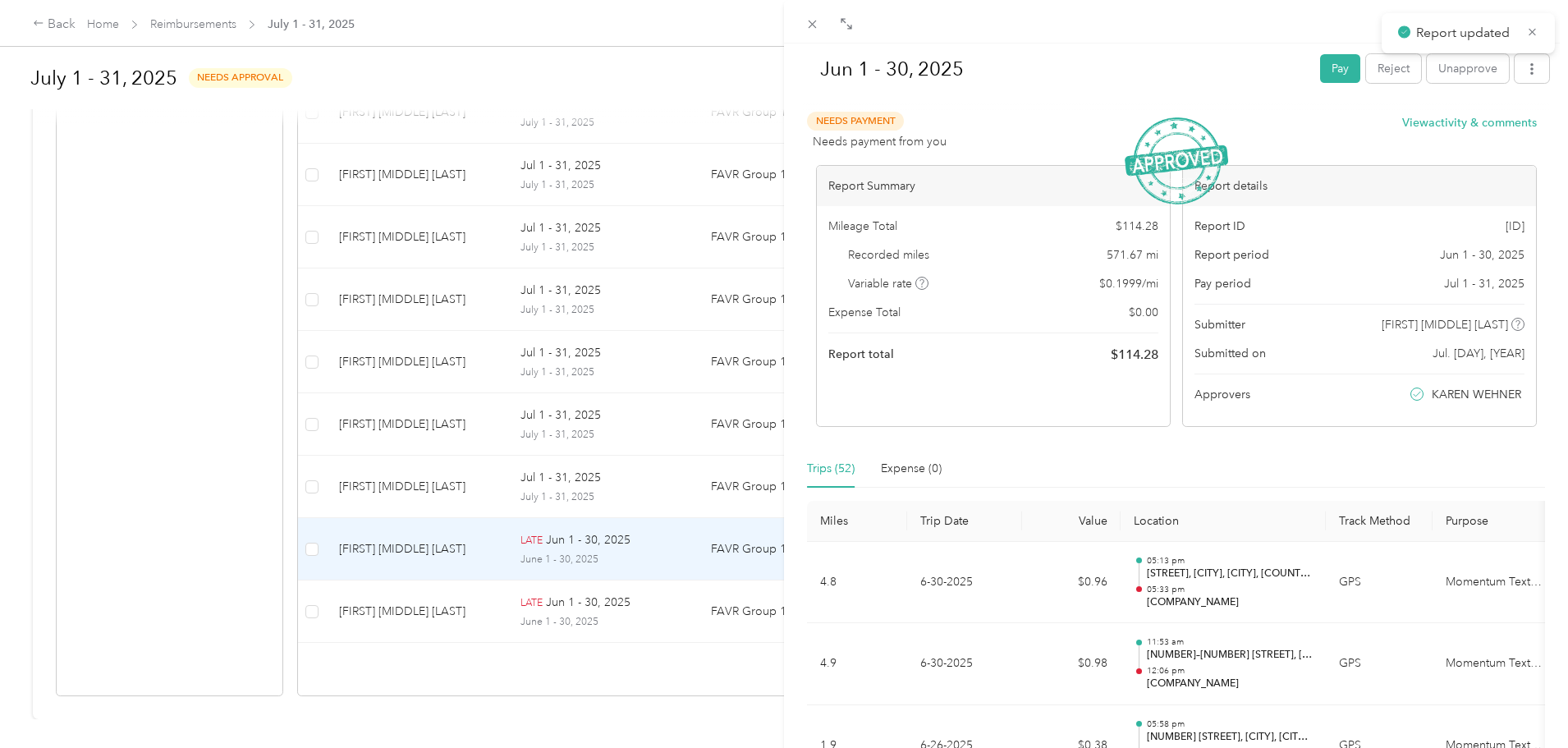 scroll, scrollTop: 1007, scrollLeft: 0, axis: vertical 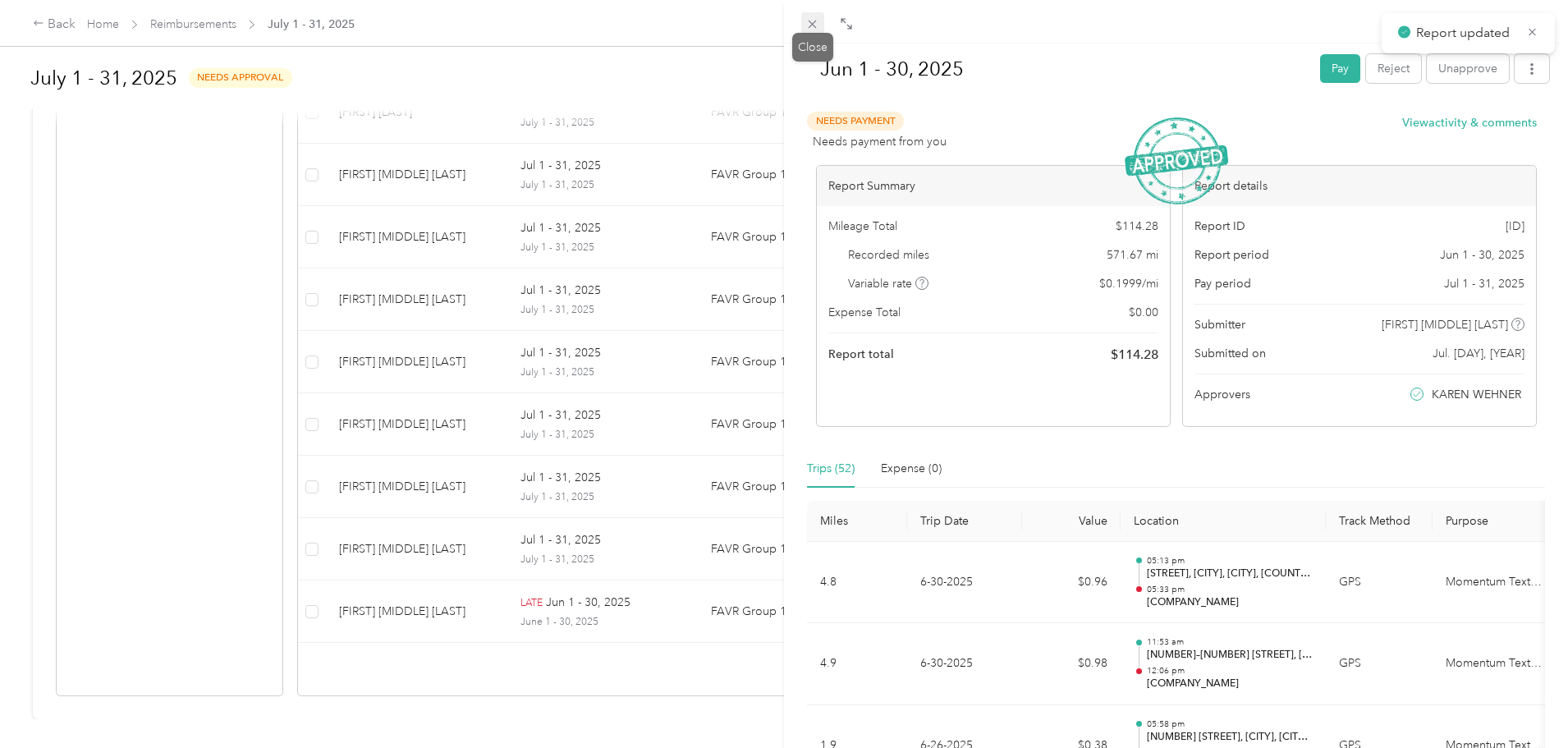 click 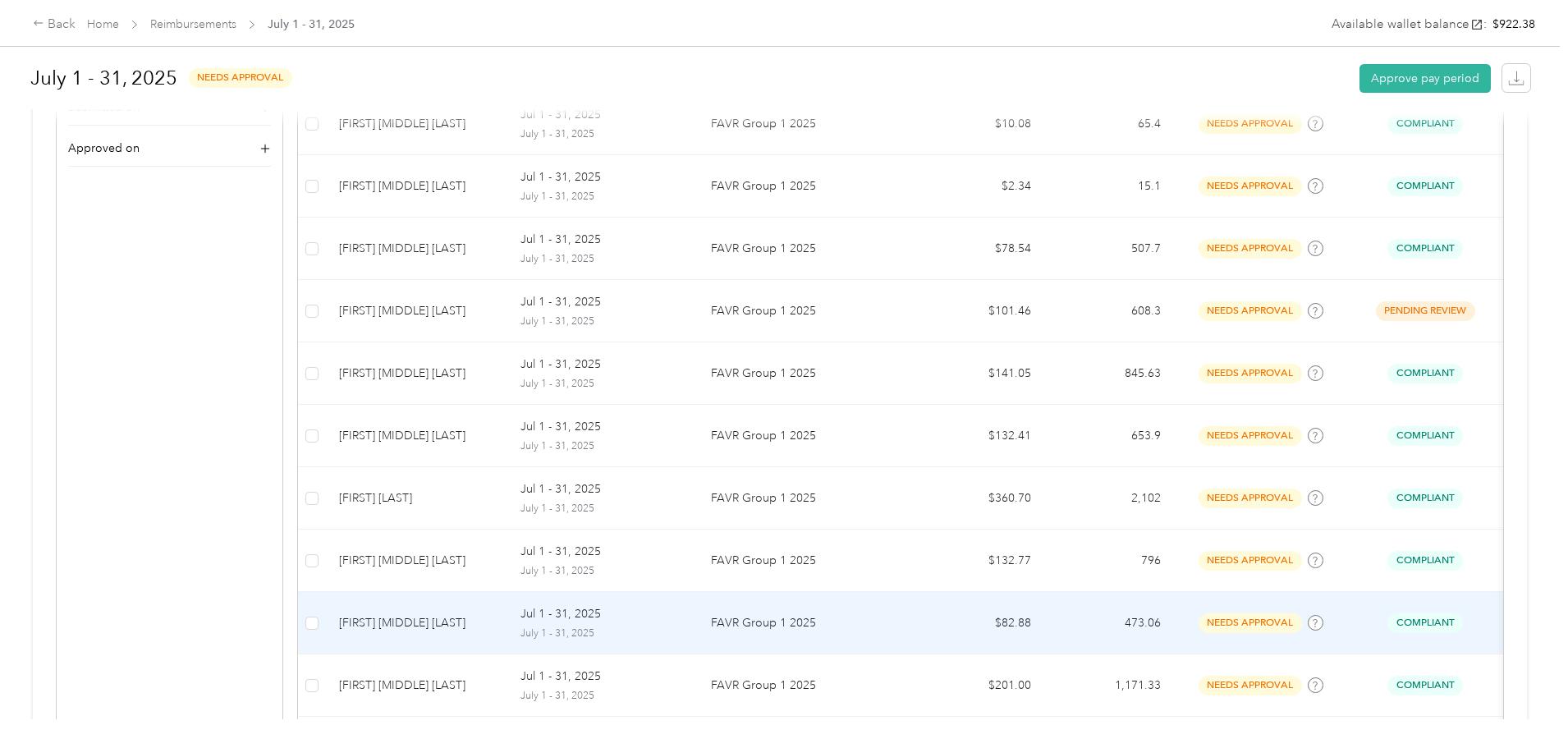 scroll, scrollTop: 514, scrollLeft: 0, axis: vertical 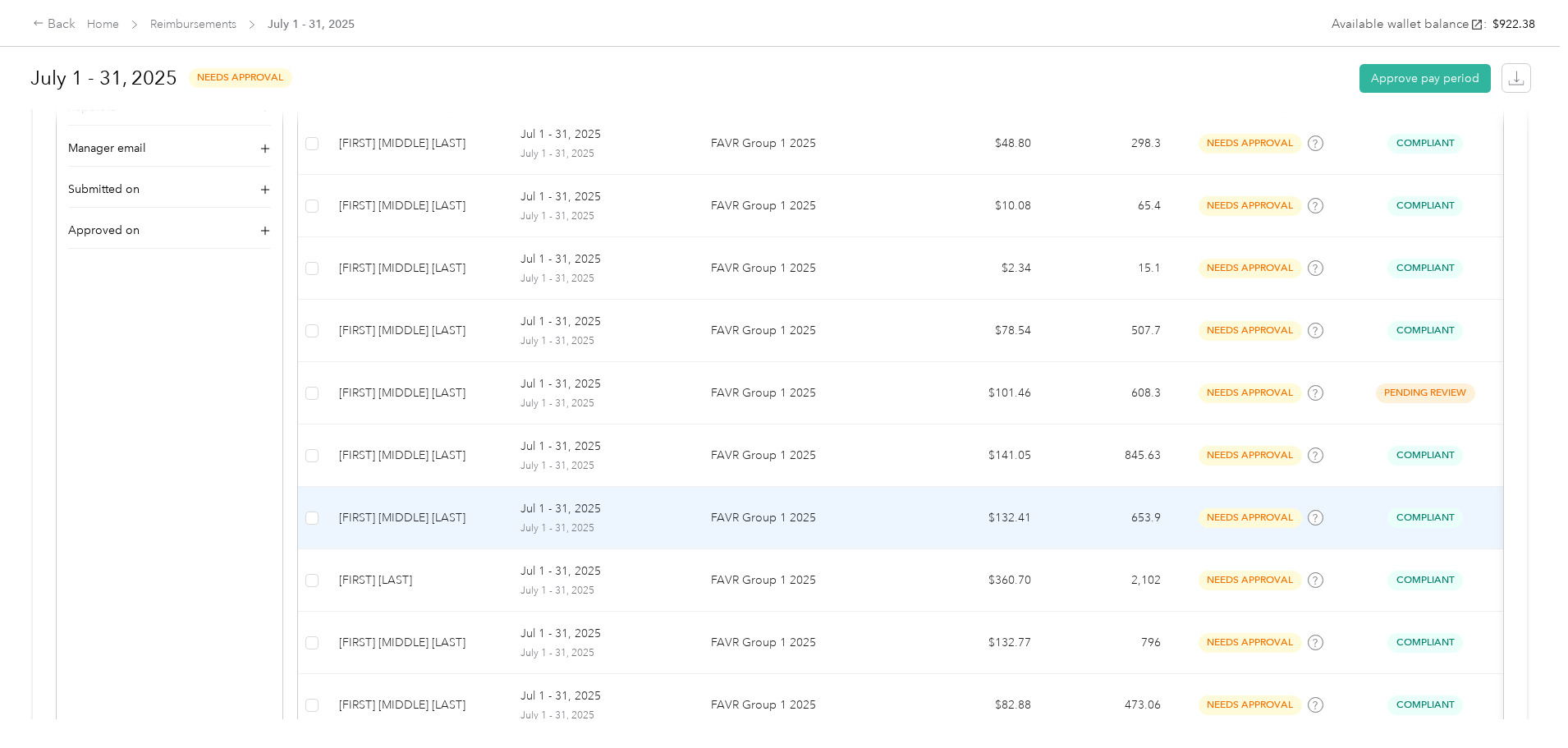 click on "Jul 1 - 31, 2025" at bounding box center [603, 509] 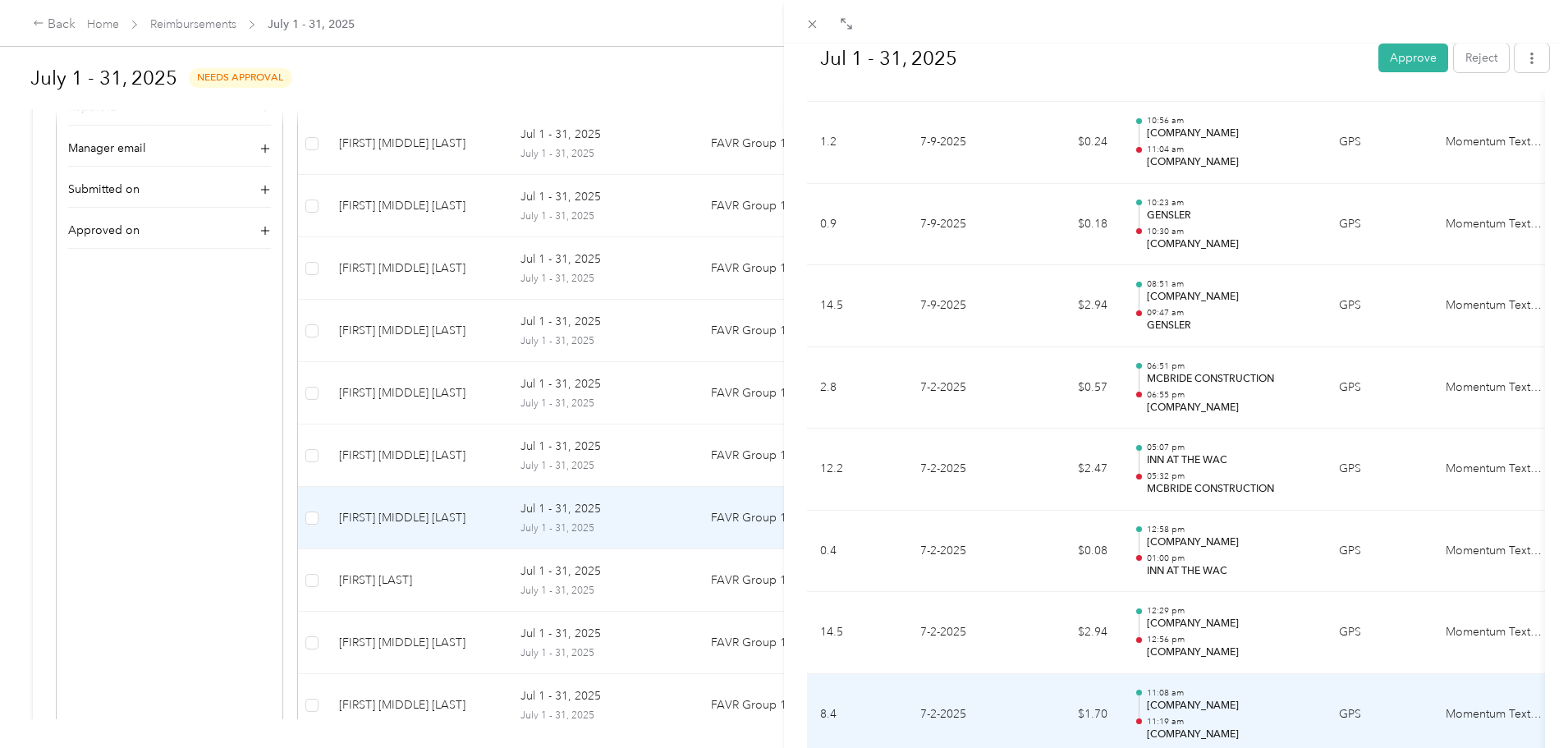 scroll, scrollTop: 6537, scrollLeft: 0, axis: vertical 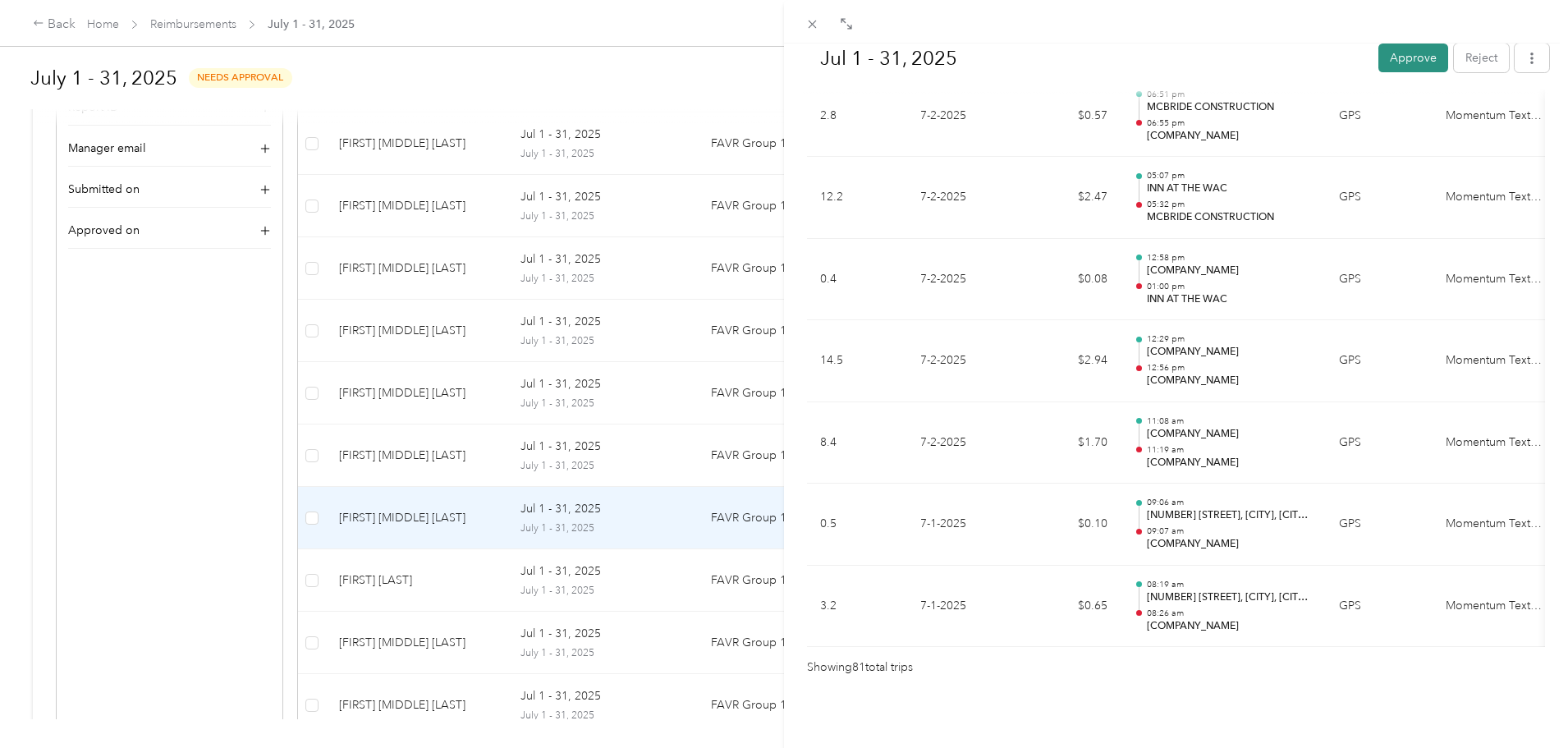 click on "Approve" at bounding box center (1413, 57) 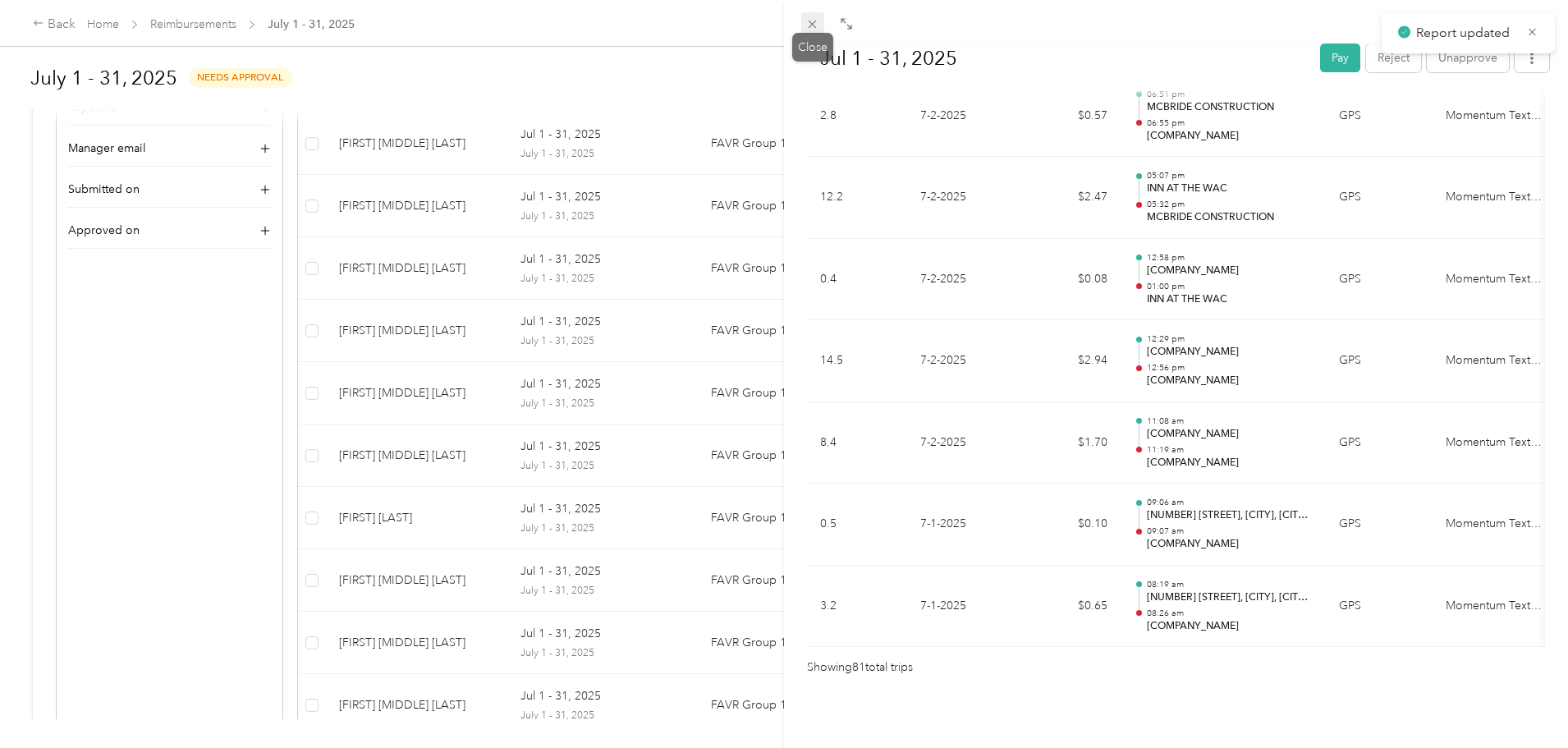 click 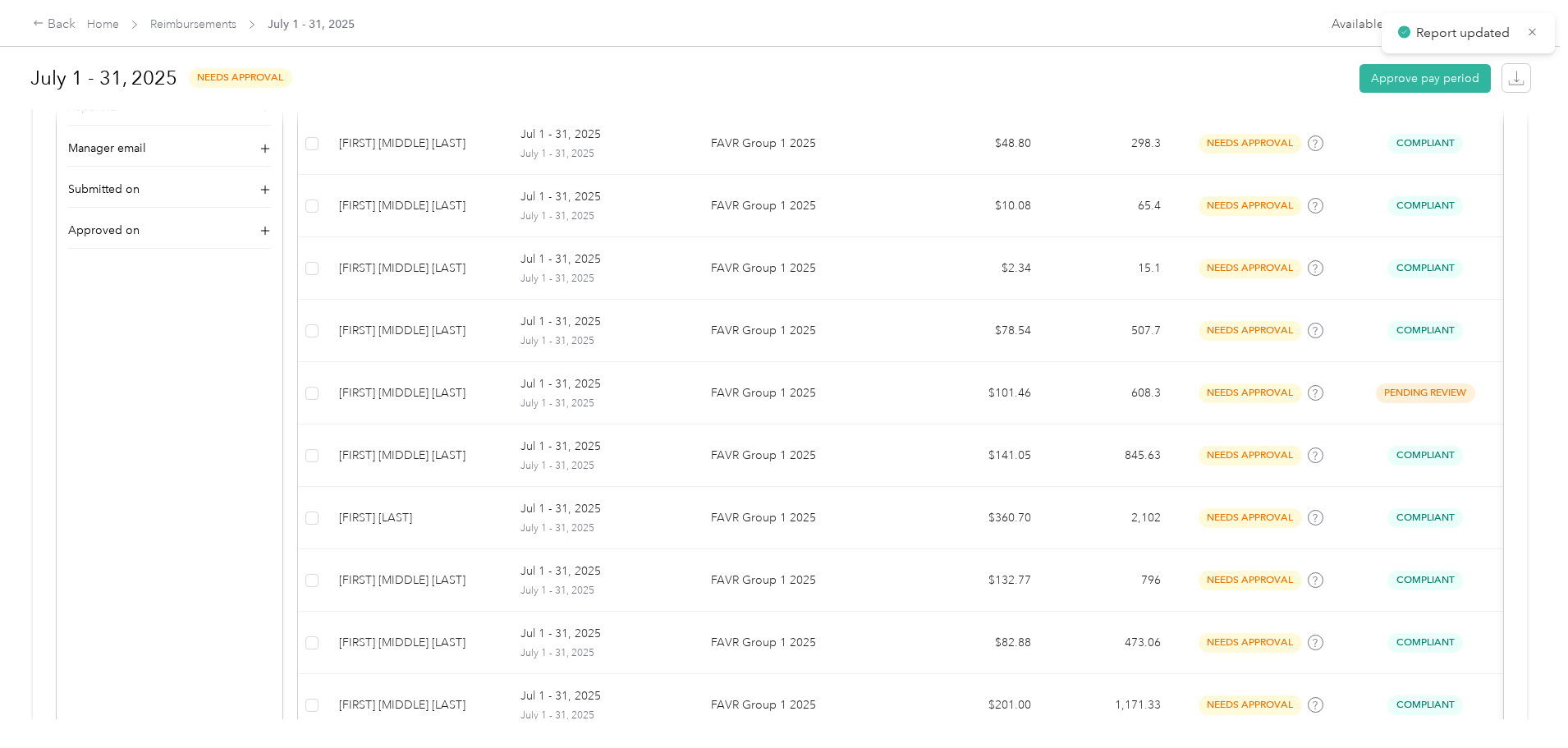 click on "Back Home Reimbursements July 1 - 31, 2025 Available wallet balance : $922.38" at bounding box center (784, 23) 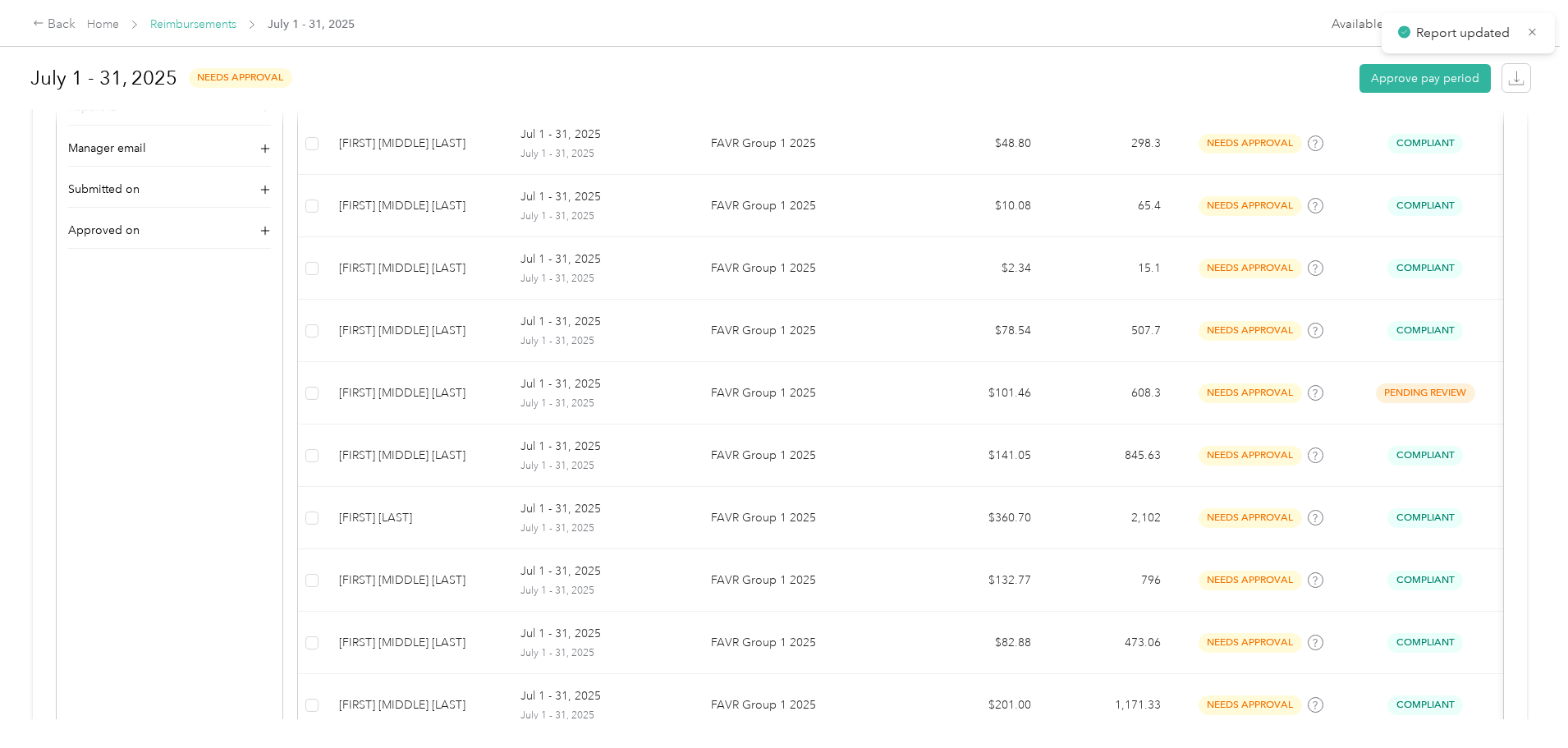 click on "Reimbursements" at bounding box center [193, 24] 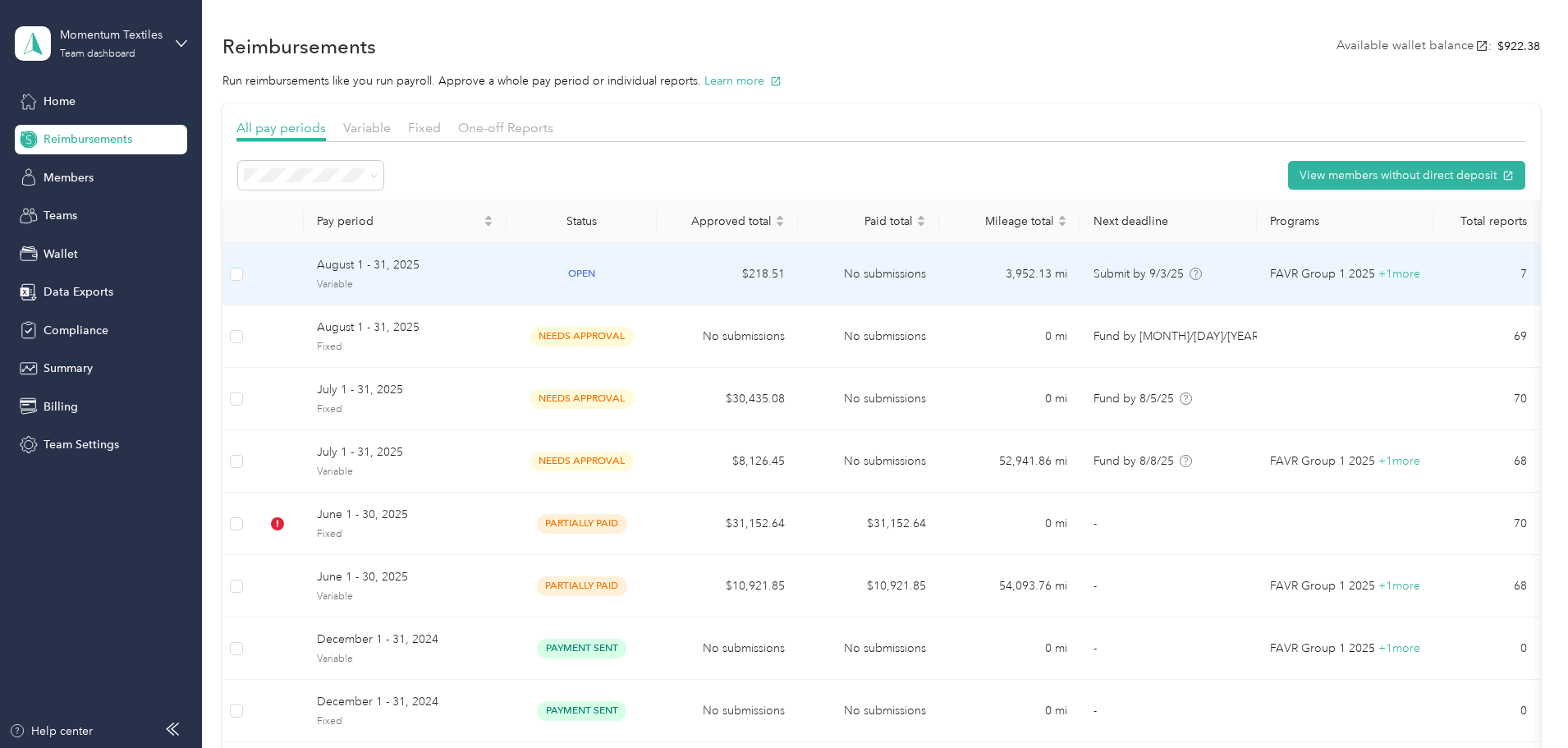 click on "Variable" at bounding box center (405, 285) 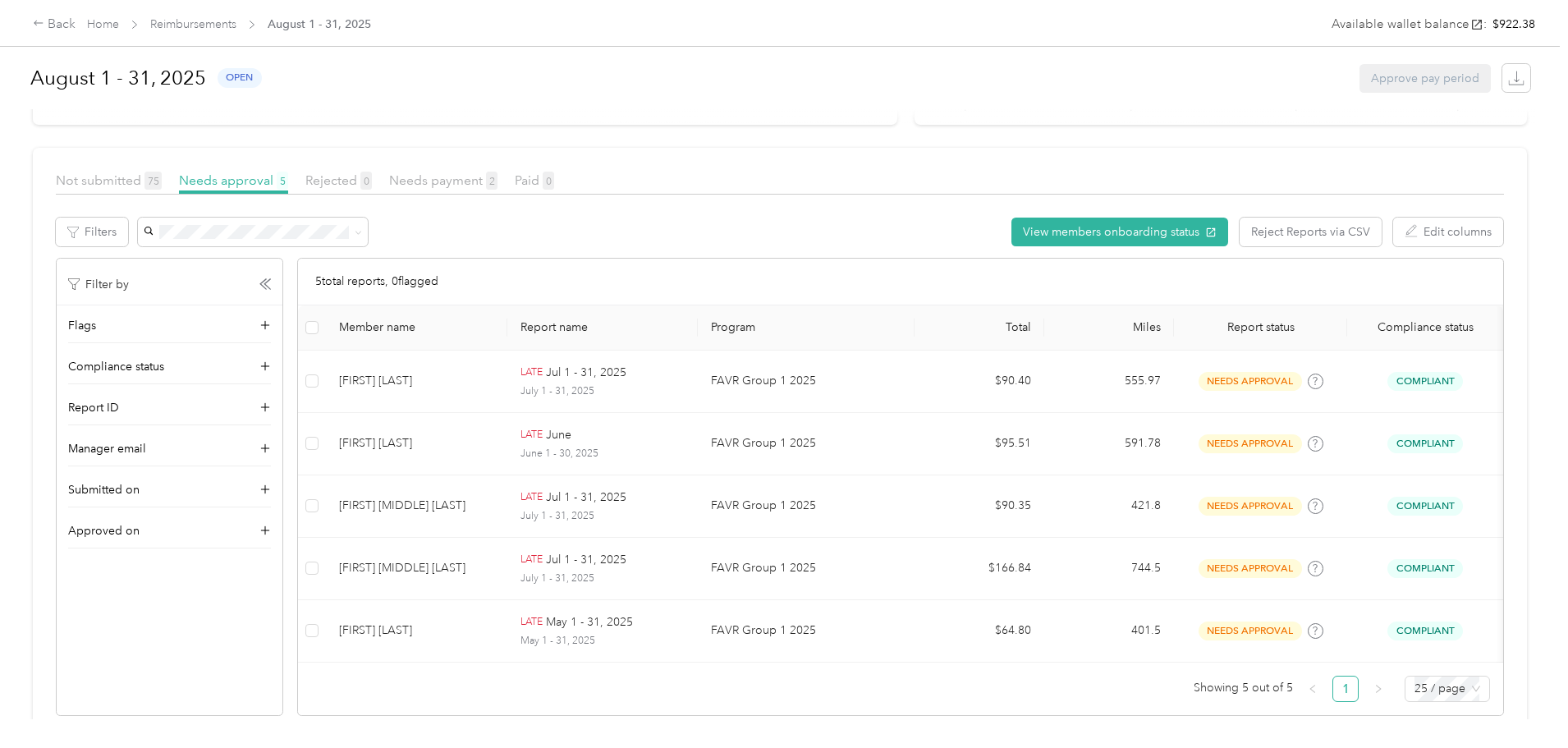 scroll, scrollTop: 164, scrollLeft: 0, axis: vertical 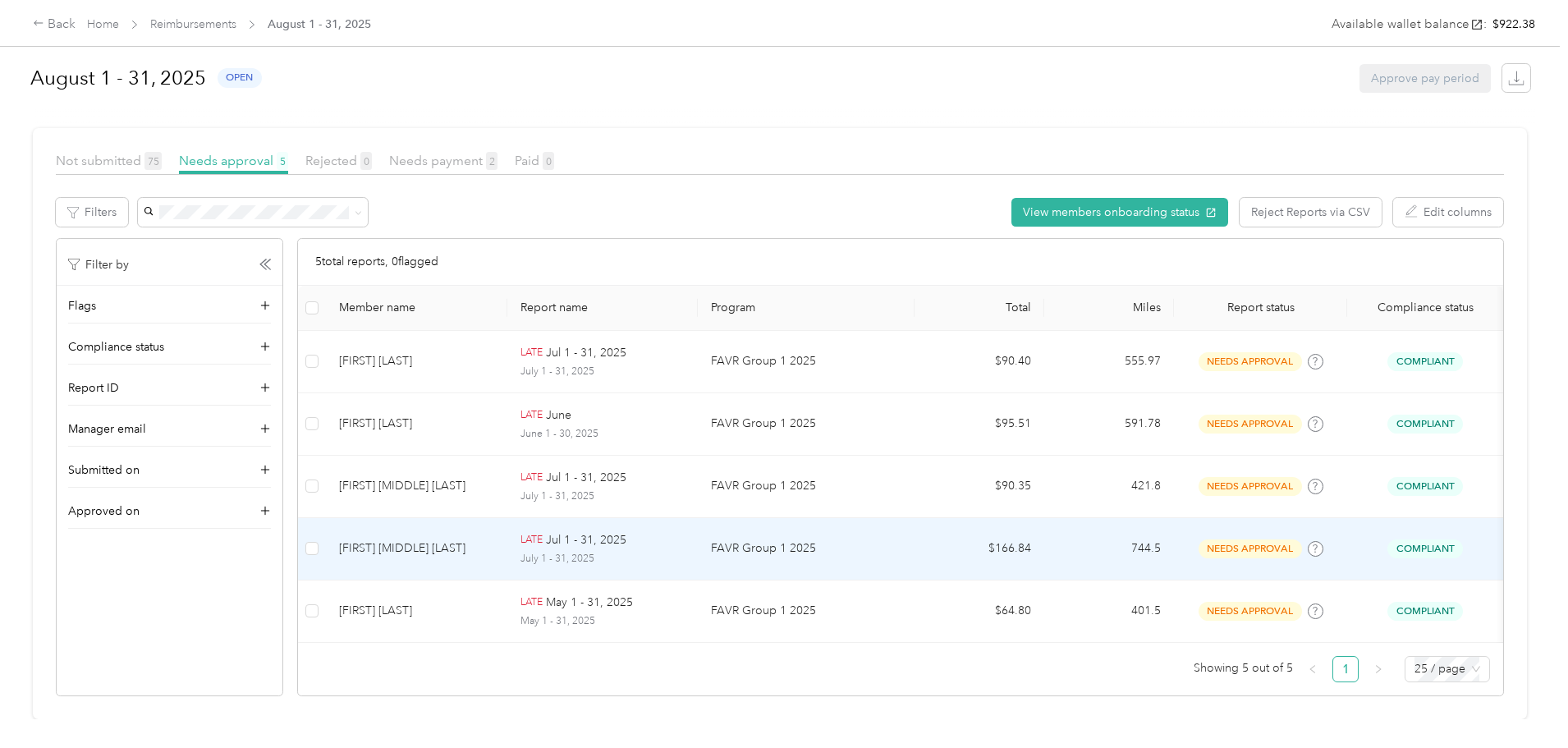 click on "[FIRST] [LAST]" at bounding box center [416, 548] 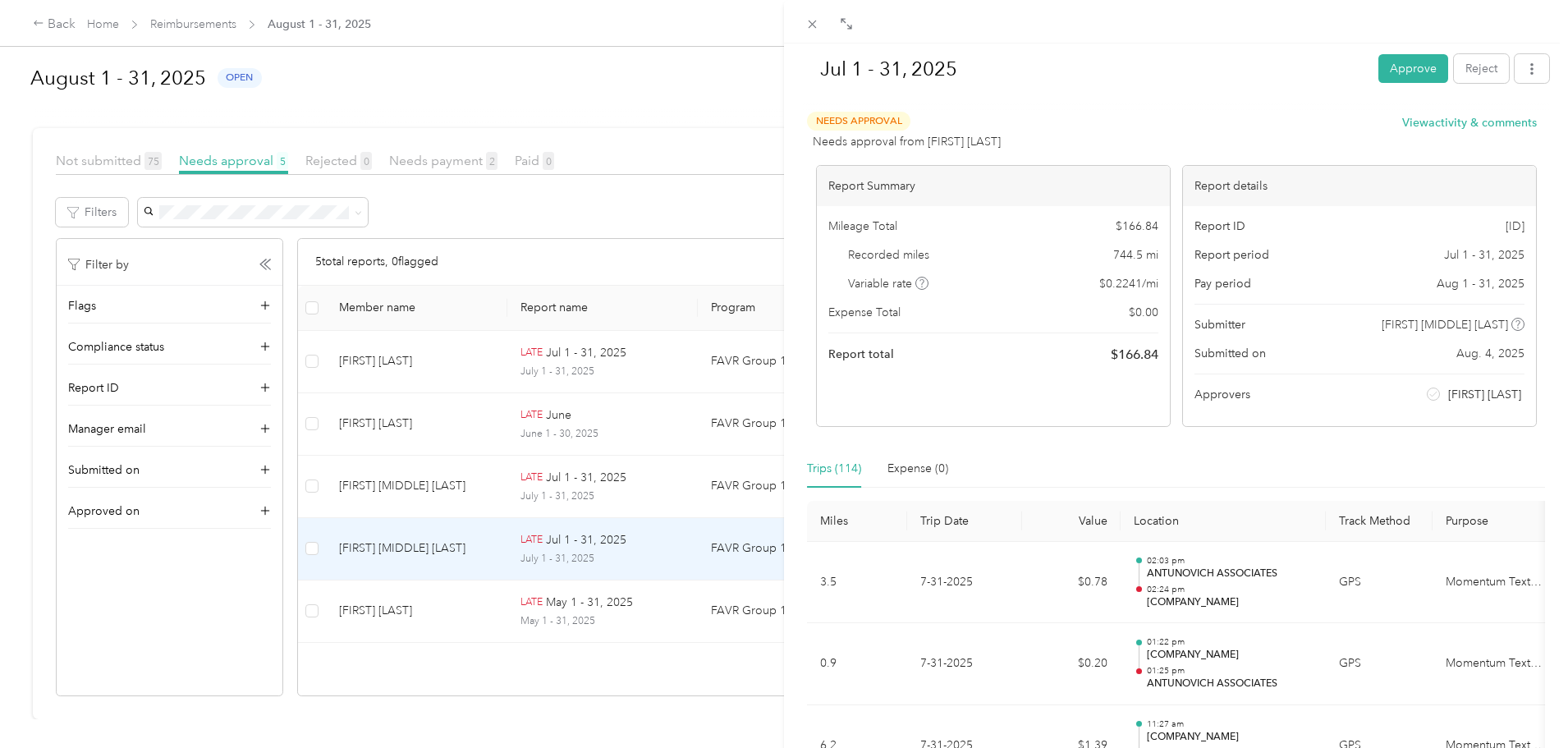 click on "Jul 1 - 31, 2025 Approve Reject Needs Approval Needs approval from NANCY GRITZ View  activity & comments Report Summary Mileage Total $ 166.84 Recorded miles 744.5   mi Variable rate   $ 0.2241 / mi Expense Total $ 0.00 Report total $ 166.84 Report details Report ID 14B6FB05B-0015 Report period Jul 1 - 31, 2025 Pay period Aug 1 - 31, 2025 Submitter Katelyn M. Pennisi Submitted on Aug. 4, 2025 Approvers NANCY GRITZ Trips (114) Expense (0) Miles Trip Date Value Location Track Method Purpose Notes Tags                   3.5 7-31-2025 $0.78 02:03 pm ANTUNOVICH ASSOCIATES 02:24 pm PENNISI - ALLIANCE PARTNERSHIPS GPS Momentum Textiles - 0.9 7-31-2025 $0.20 01:22 pm JK & CO 01:25 pm ANTUNOVICH ASSOCIATES GPS Momentum Textiles - 6.2 7-31-2025 $1.39 11:27 am CO ARCHITECTS 12:05 pm JK & CO GPS Momentum Textiles - 8.5 7-31-2025 $1.90 09:52 am PENNISI - ALLIANCE PARTNERSHIPS 10:29 am CO ARCHITECTS GPS Momentum Textiles - 11.3 7-30-2025 $2.53 08:57 pm SIMOUR DESIGN INC 09:23 pm PENNISI - ALLIANCE PARTNERSHIPS GPS" at bounding box center (784, 374) 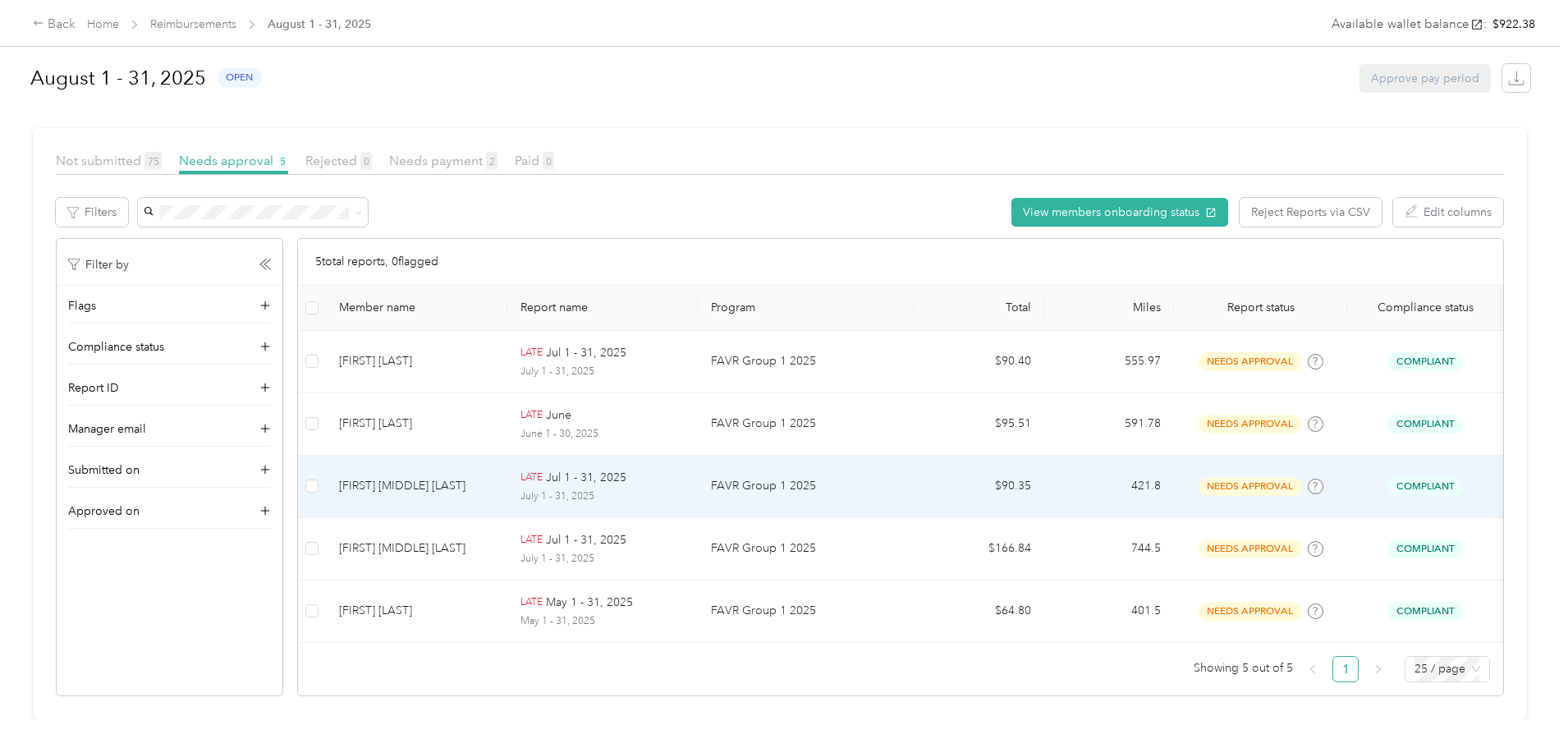 click on "[FIRST] [LAST]" at bounding box center [416, 486] 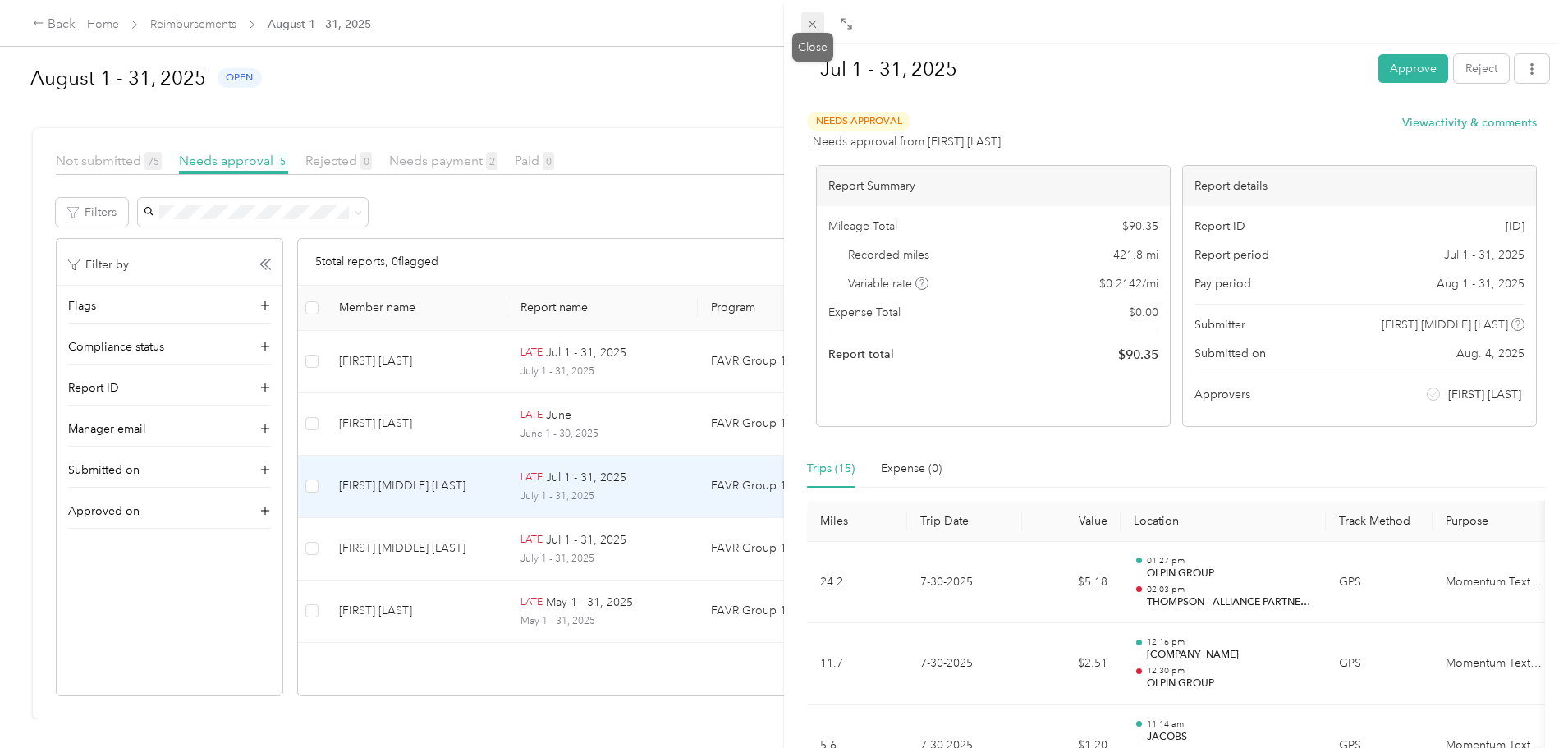 click 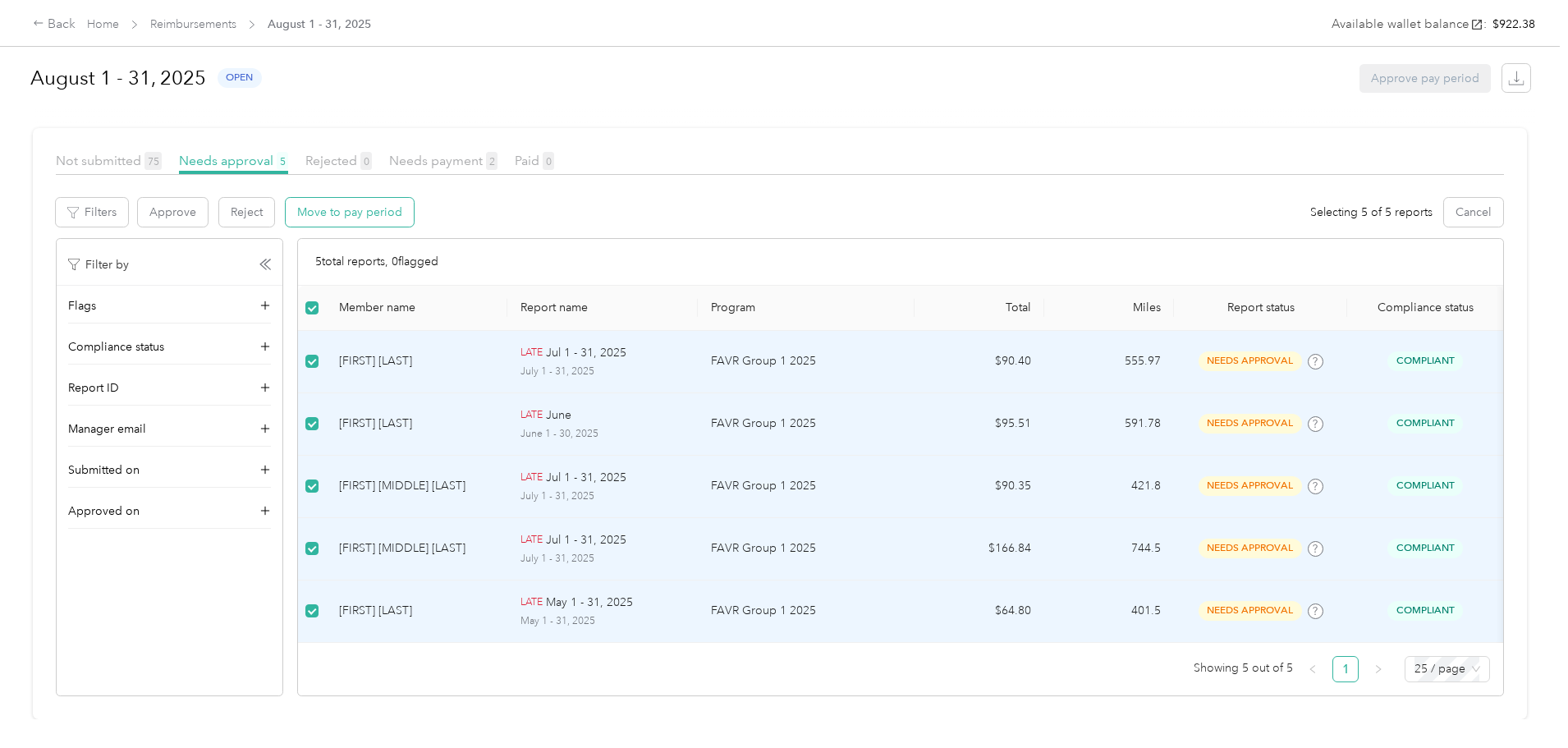 click on "Move to pay period" at bounding box center [350, 212] 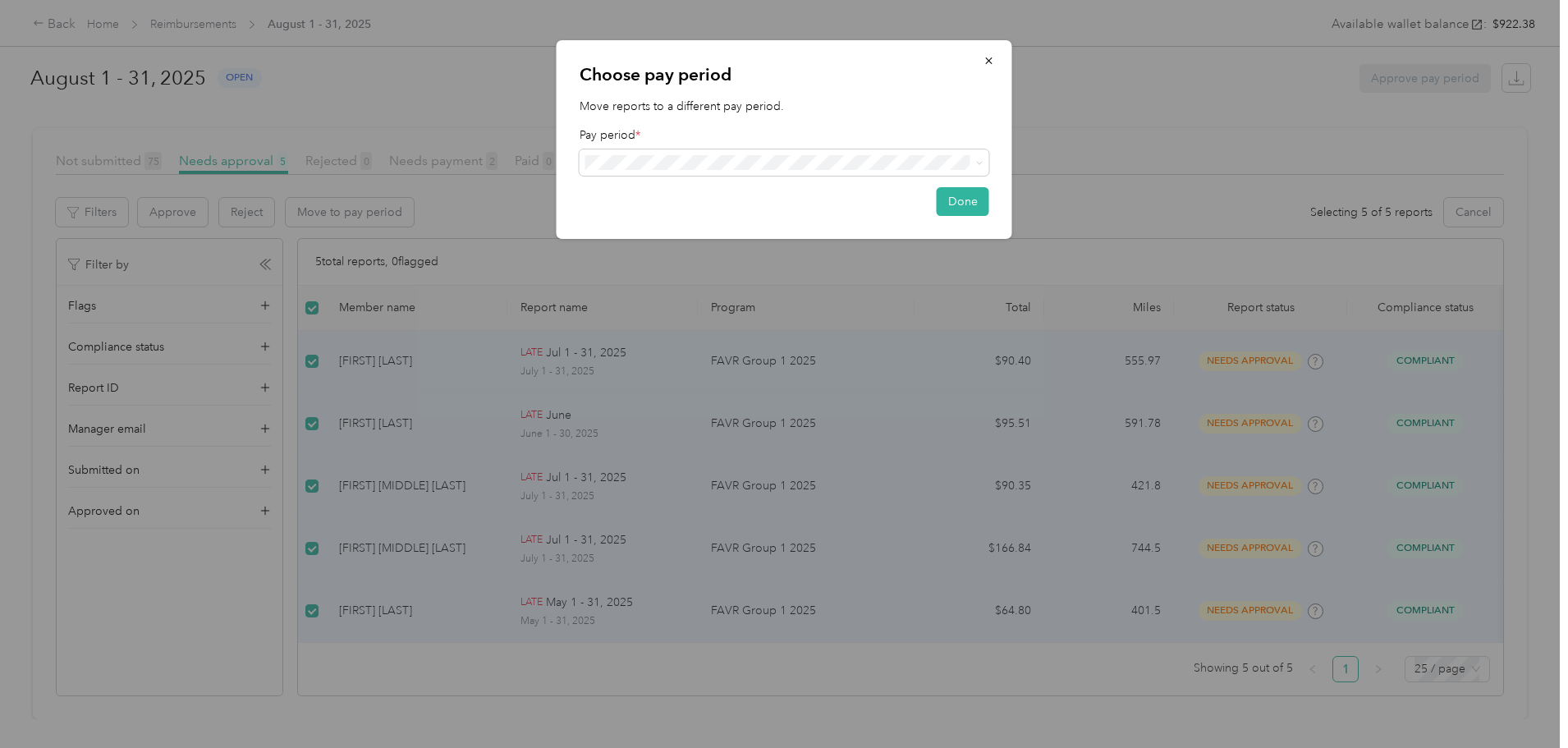 click on "[DATE] - [DATE] ( variable ) needs approval" at bounding box center (784, 280) 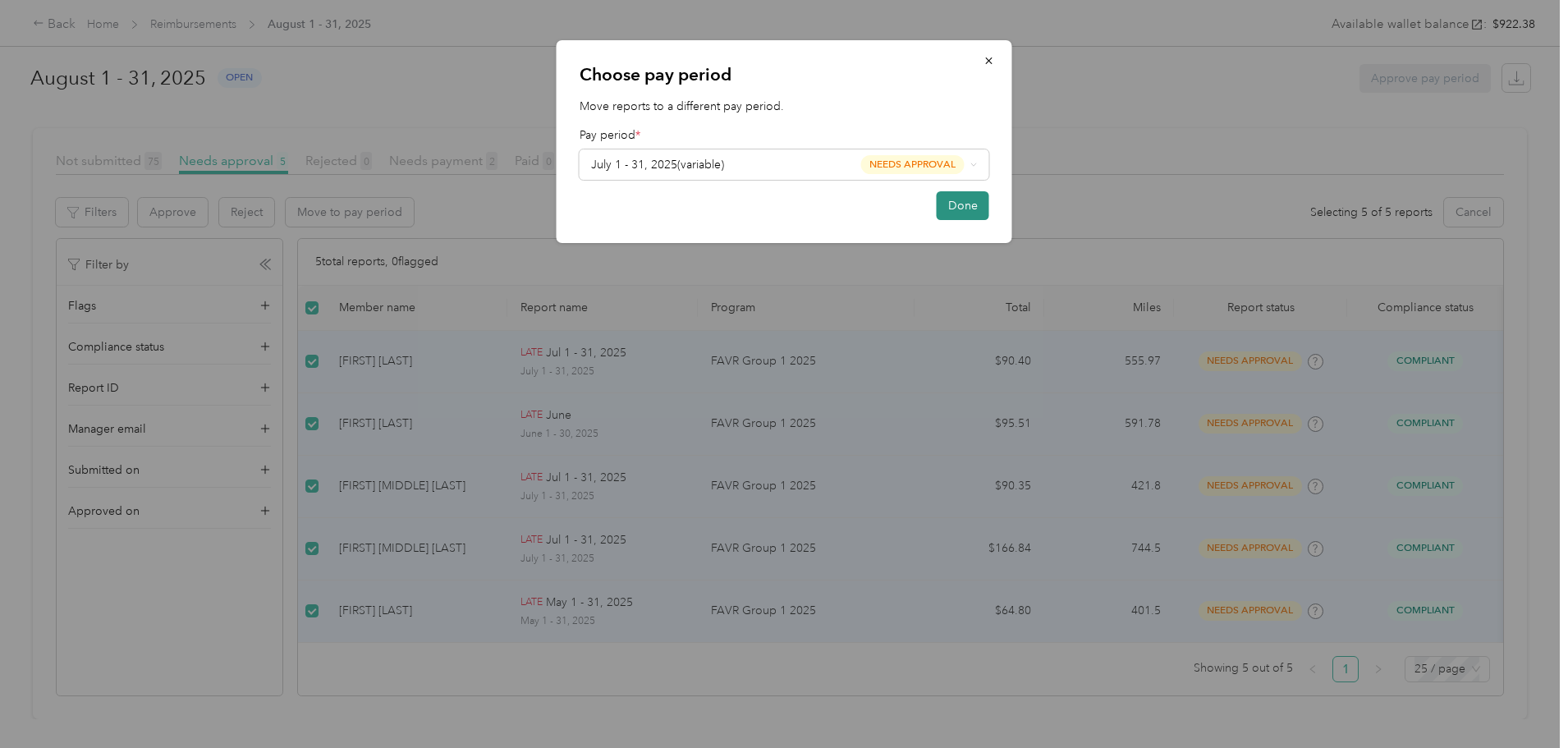 click on "Done" at bounding box center [963, 205] 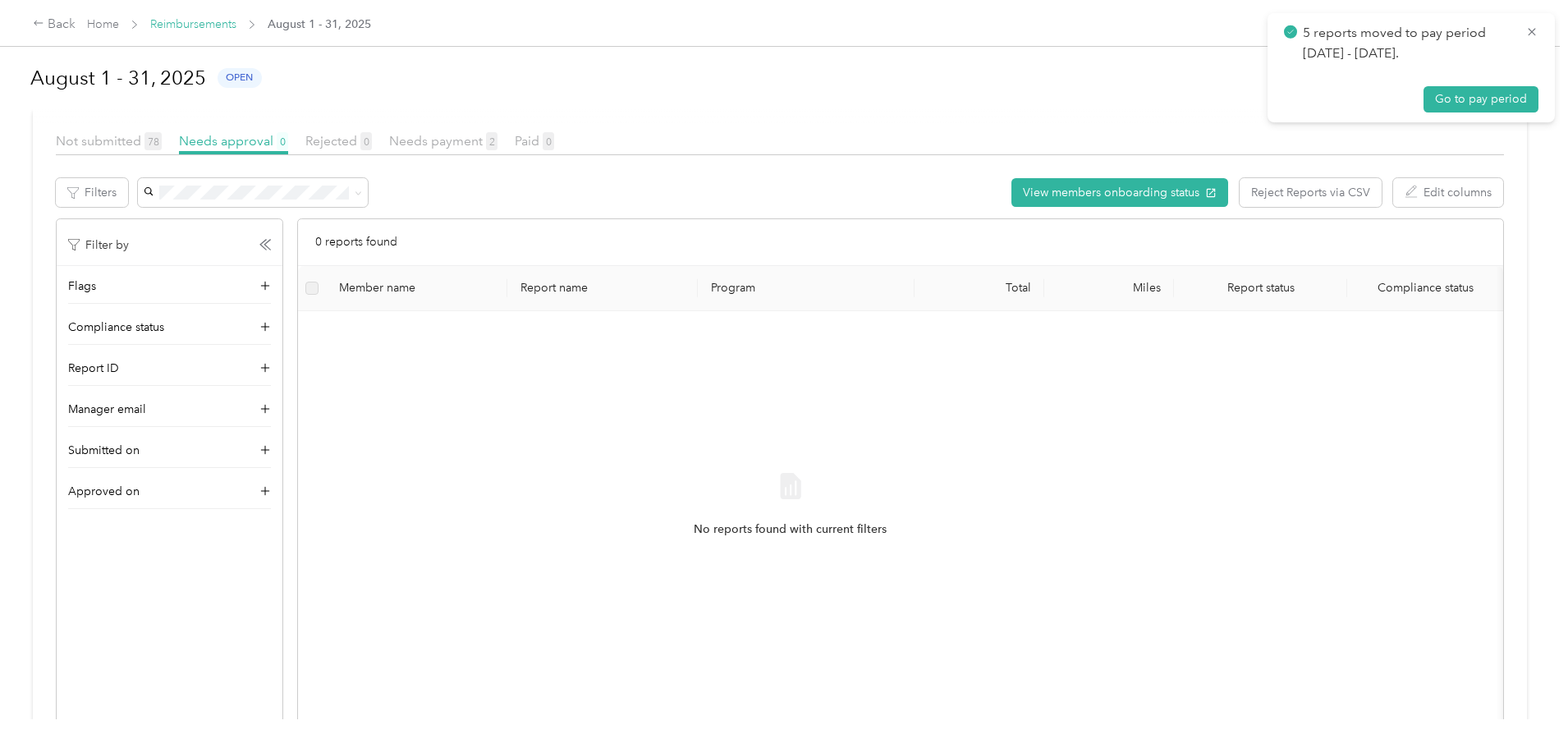 click on "Reimbursements" at bounding box center [193, 24] 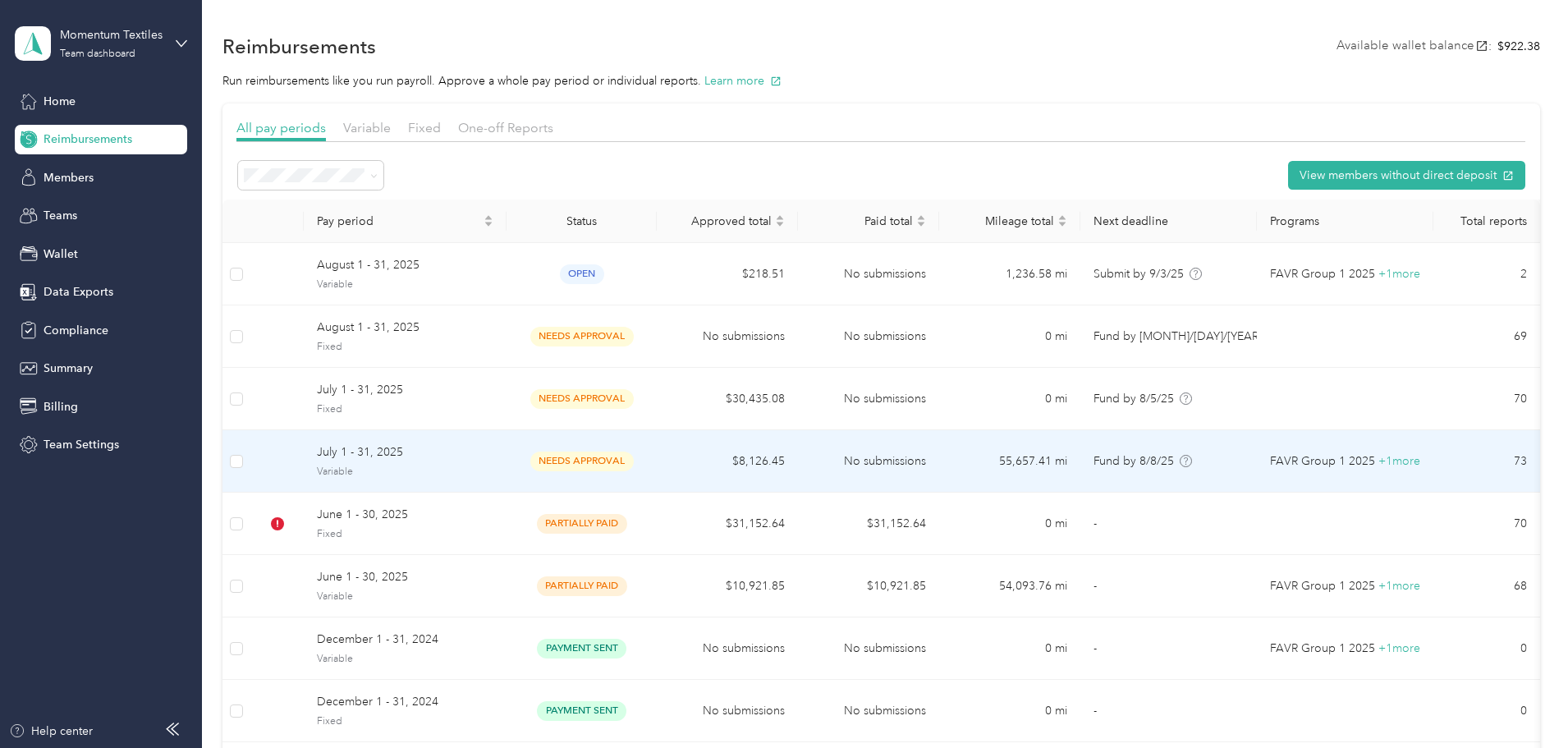 click on "Variable" at bounding box center [405, 472] 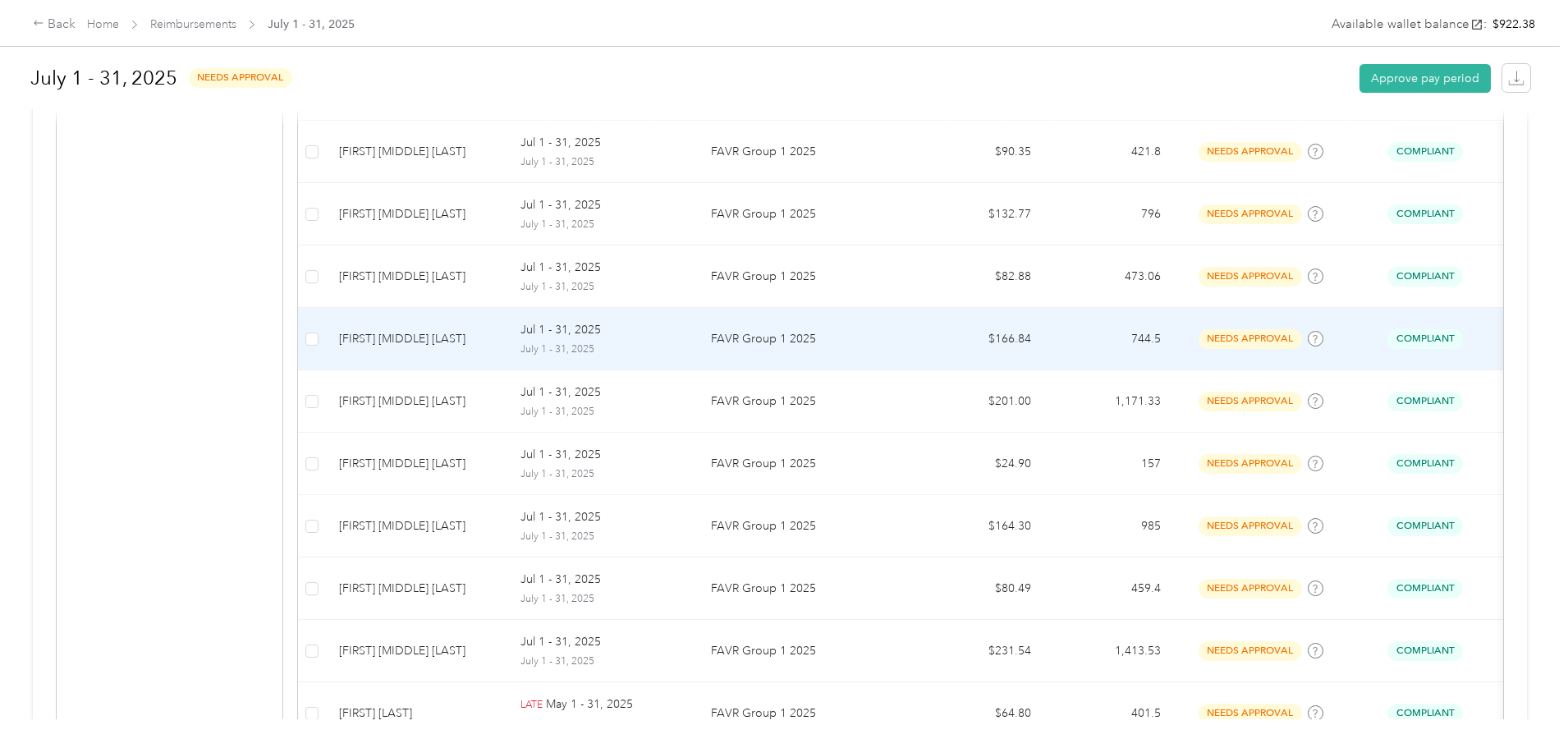 scroll, scrollTop: 1150, scrollLeft: 0, axis: vertical 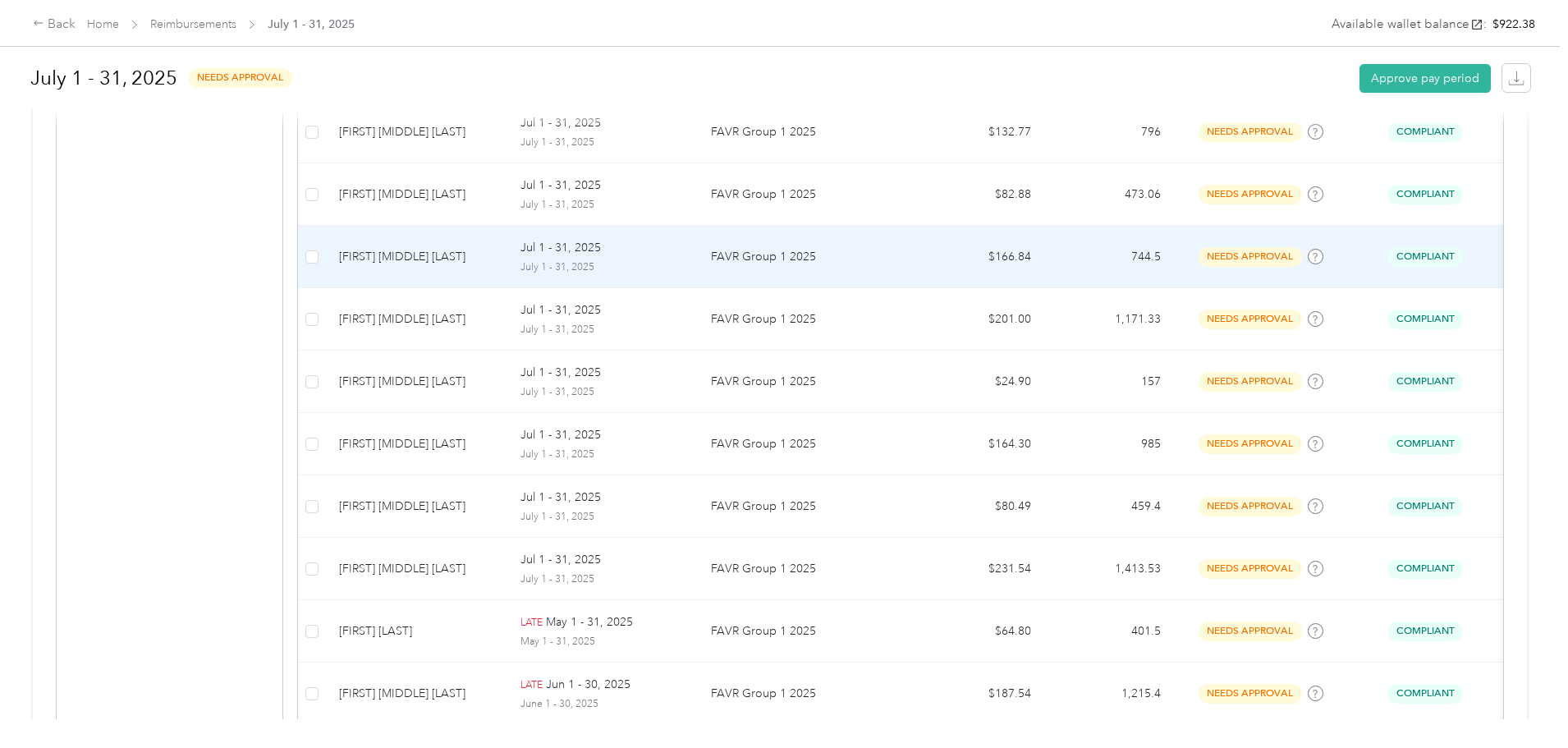 click on "Jul 1 - 31, 2025" at bounding box center (603, 248) 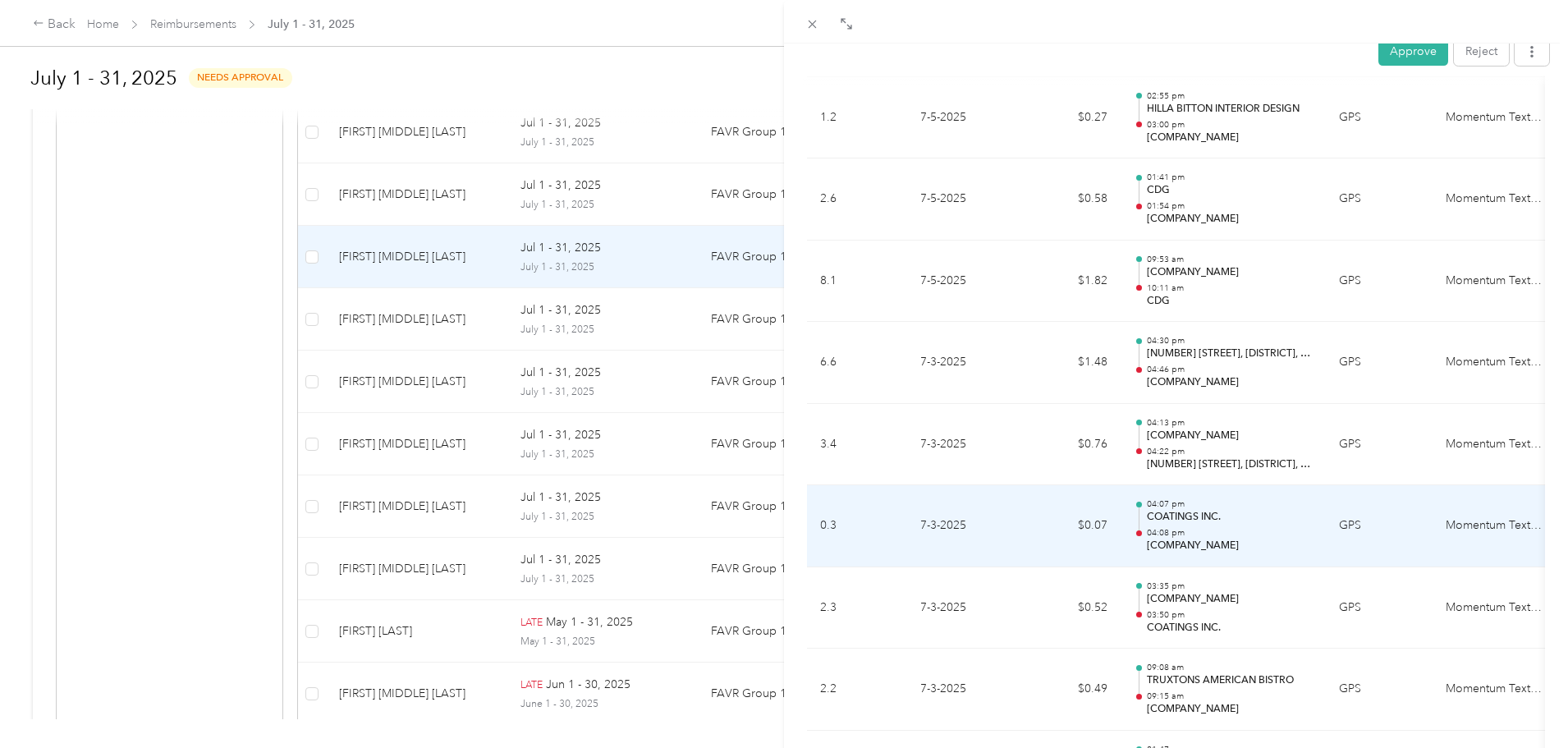 scroll, scrollTop: 9219, scrollLeft: 0, axis: vertical 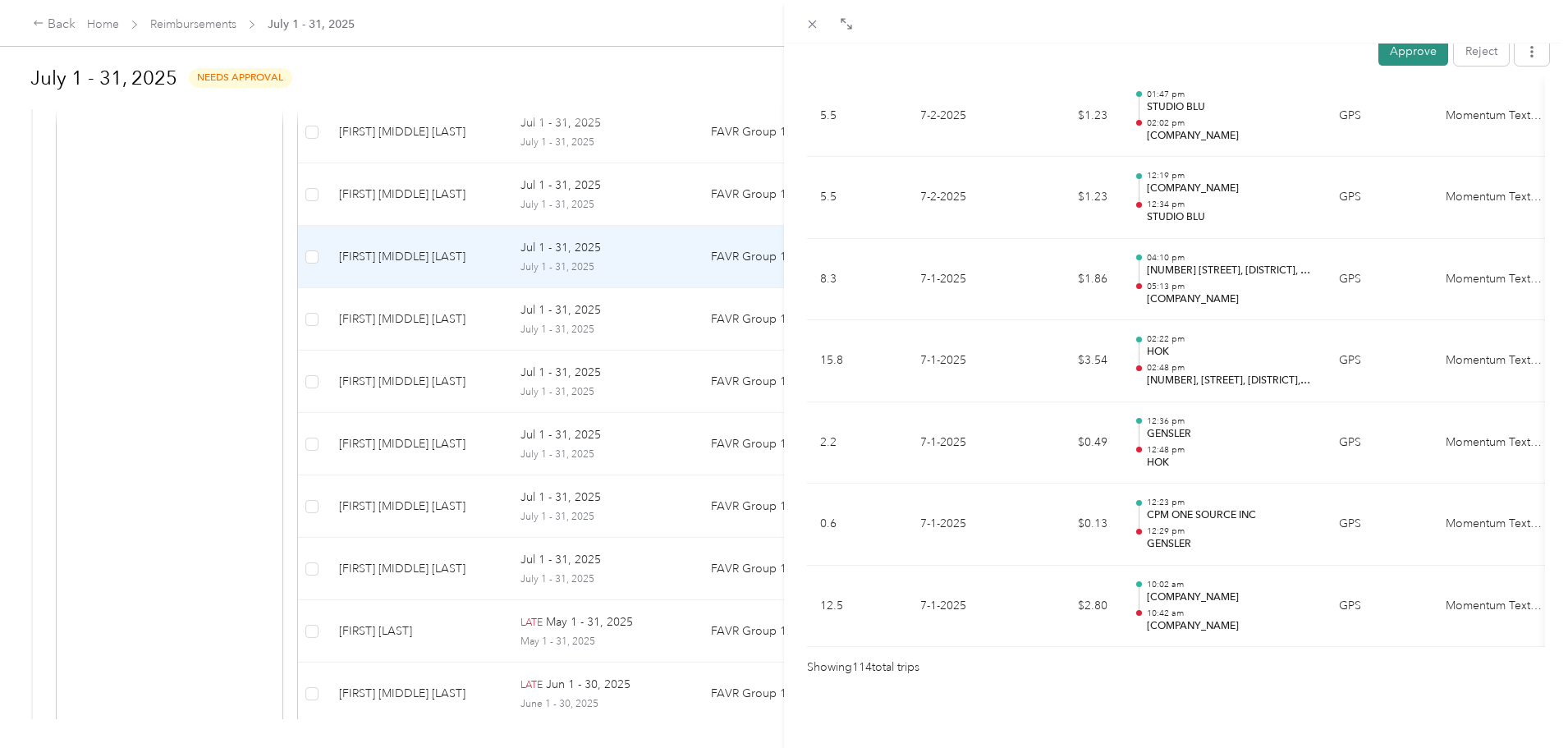 click on "Approve" at bounding box center (1413, 51) 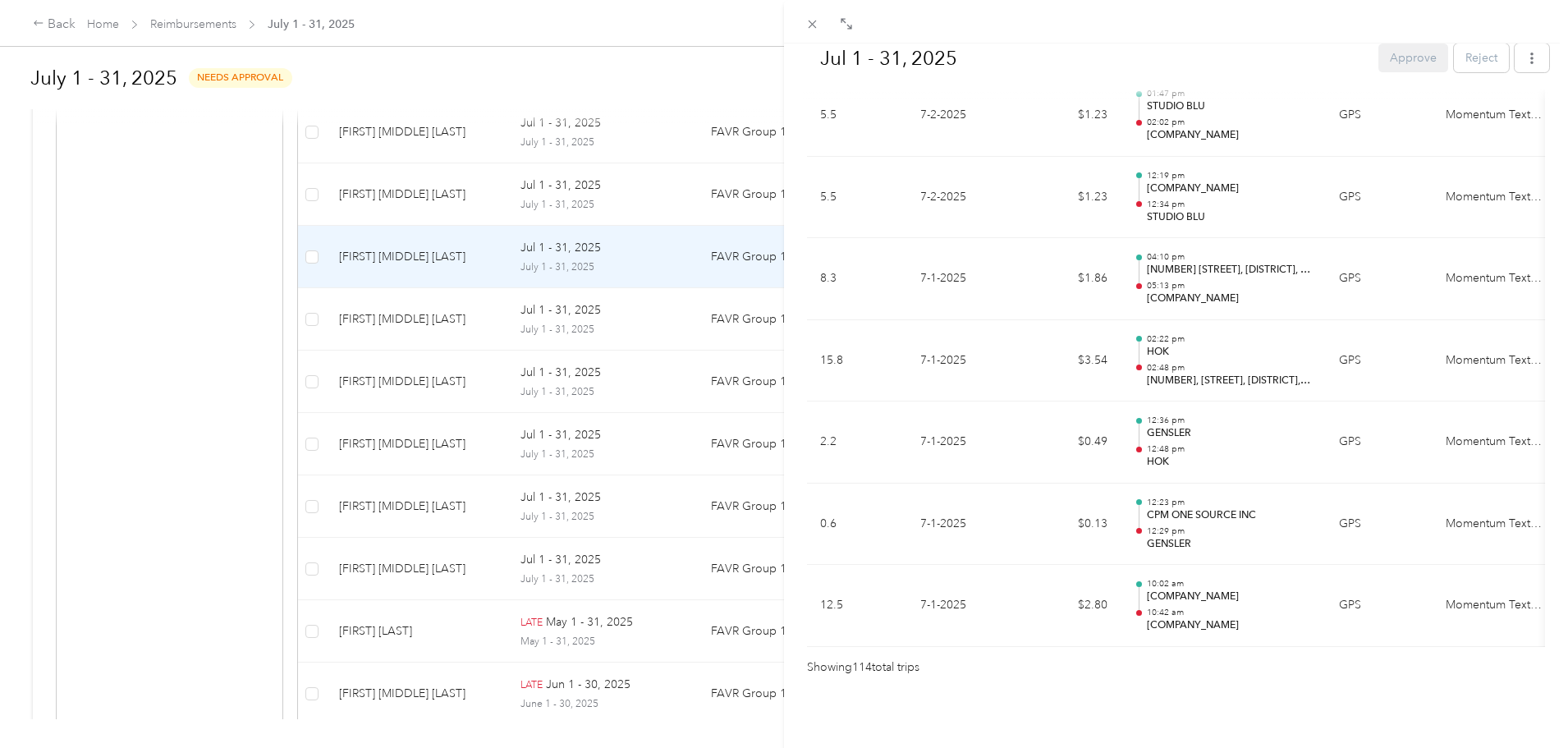 scroll, scrollTop: 9233, scrollLeft: 0, axis: vertical 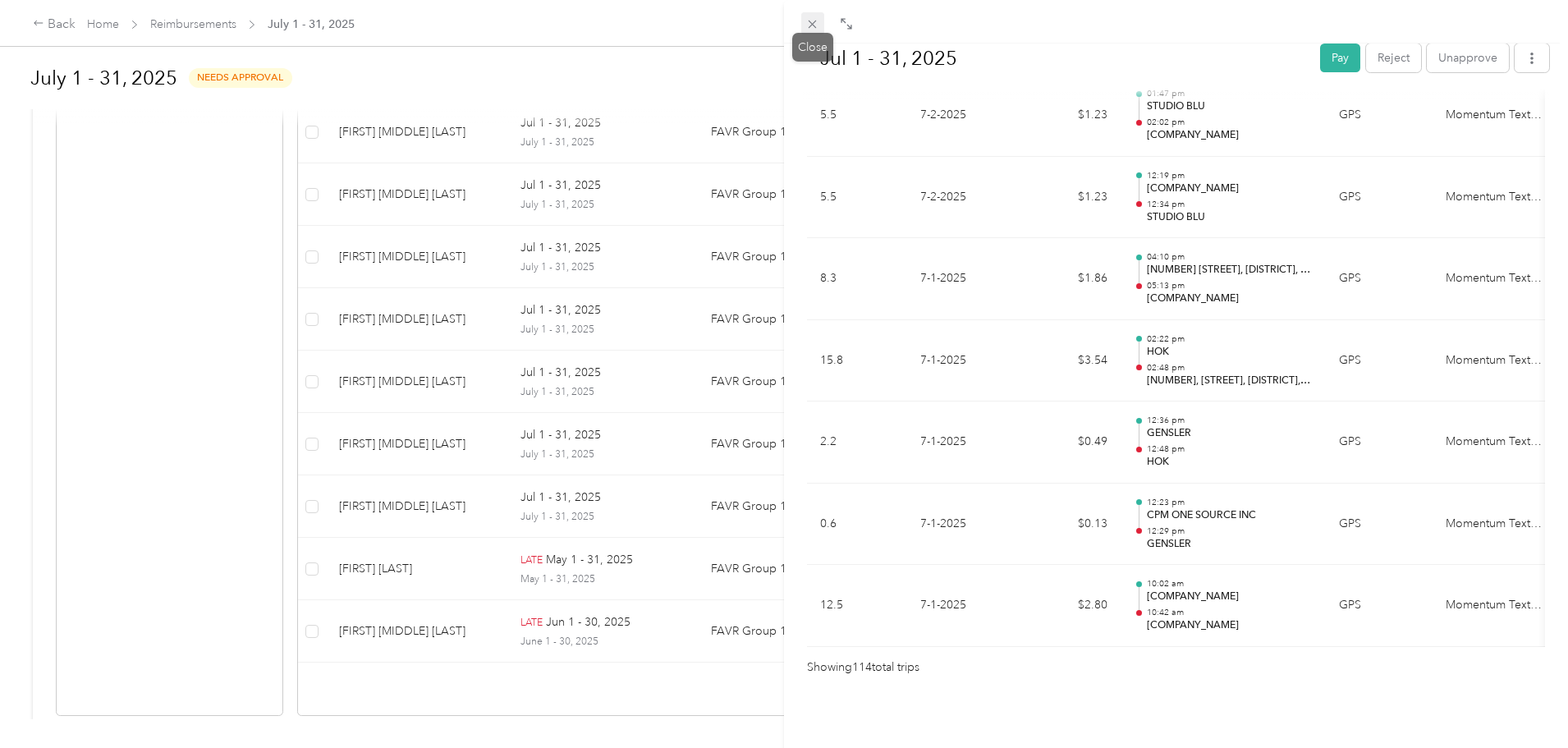 click 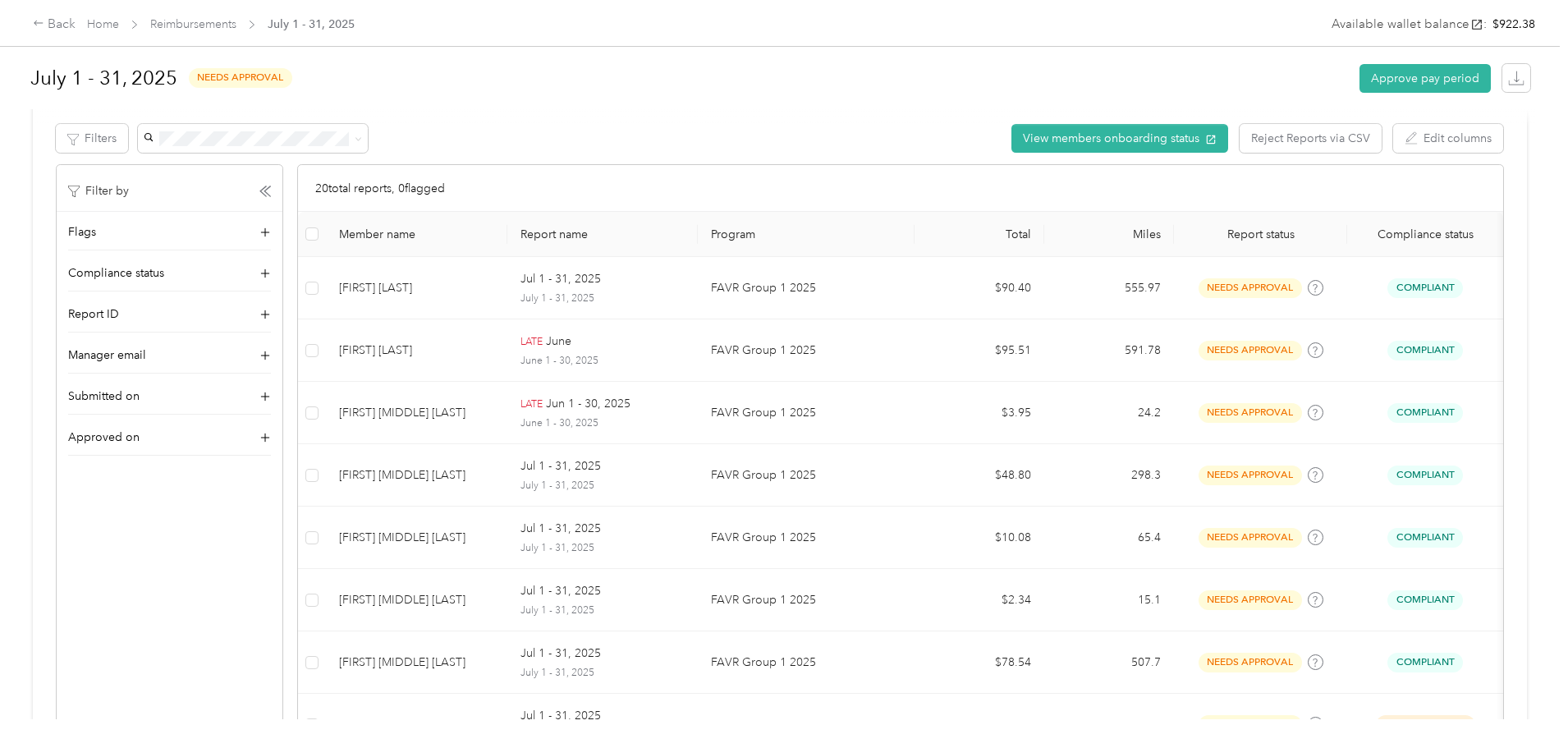 scroll, scrollTop: 291, scrollLeft: 0, axis: vertical 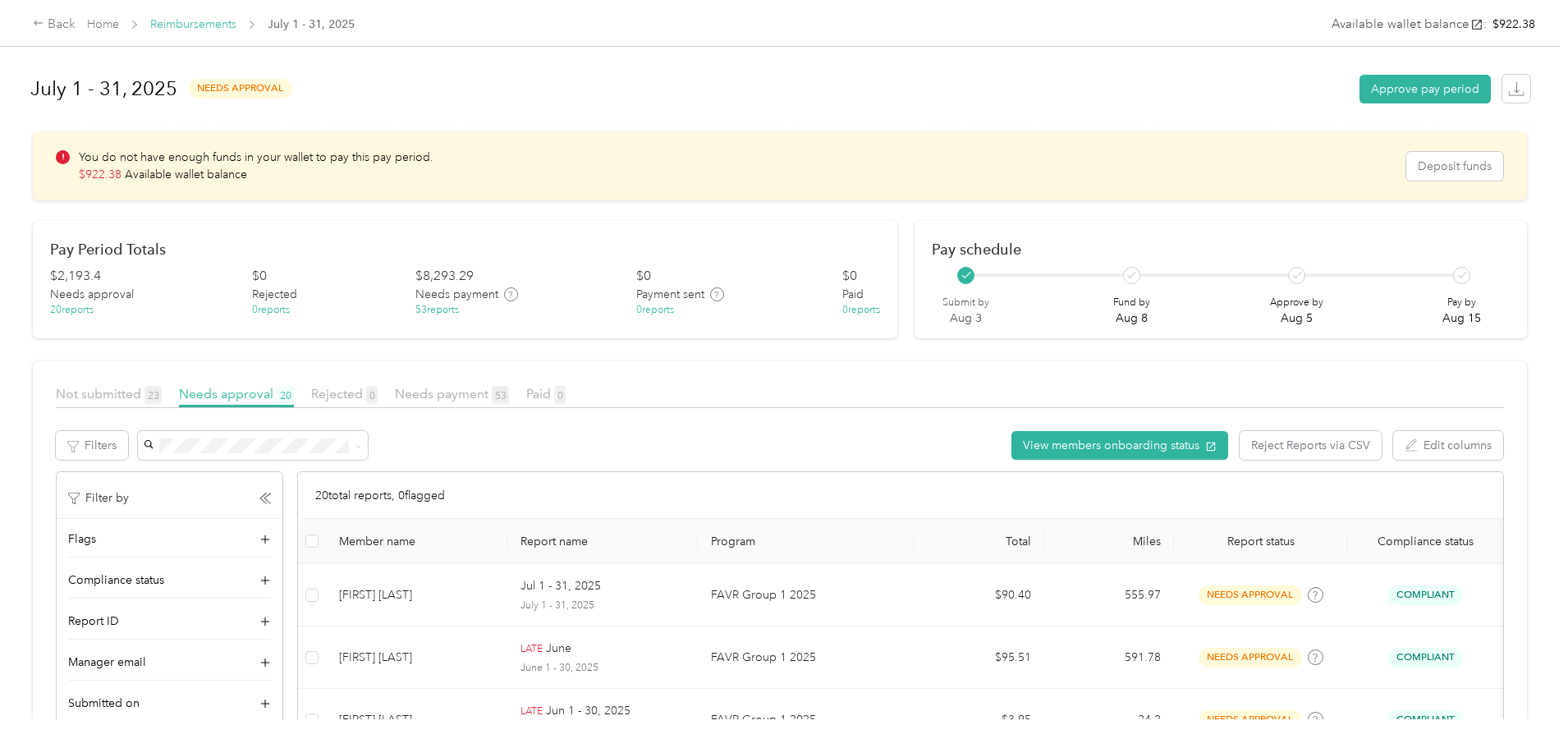 click on "Reimbursements" at bounding box center [193, 24] 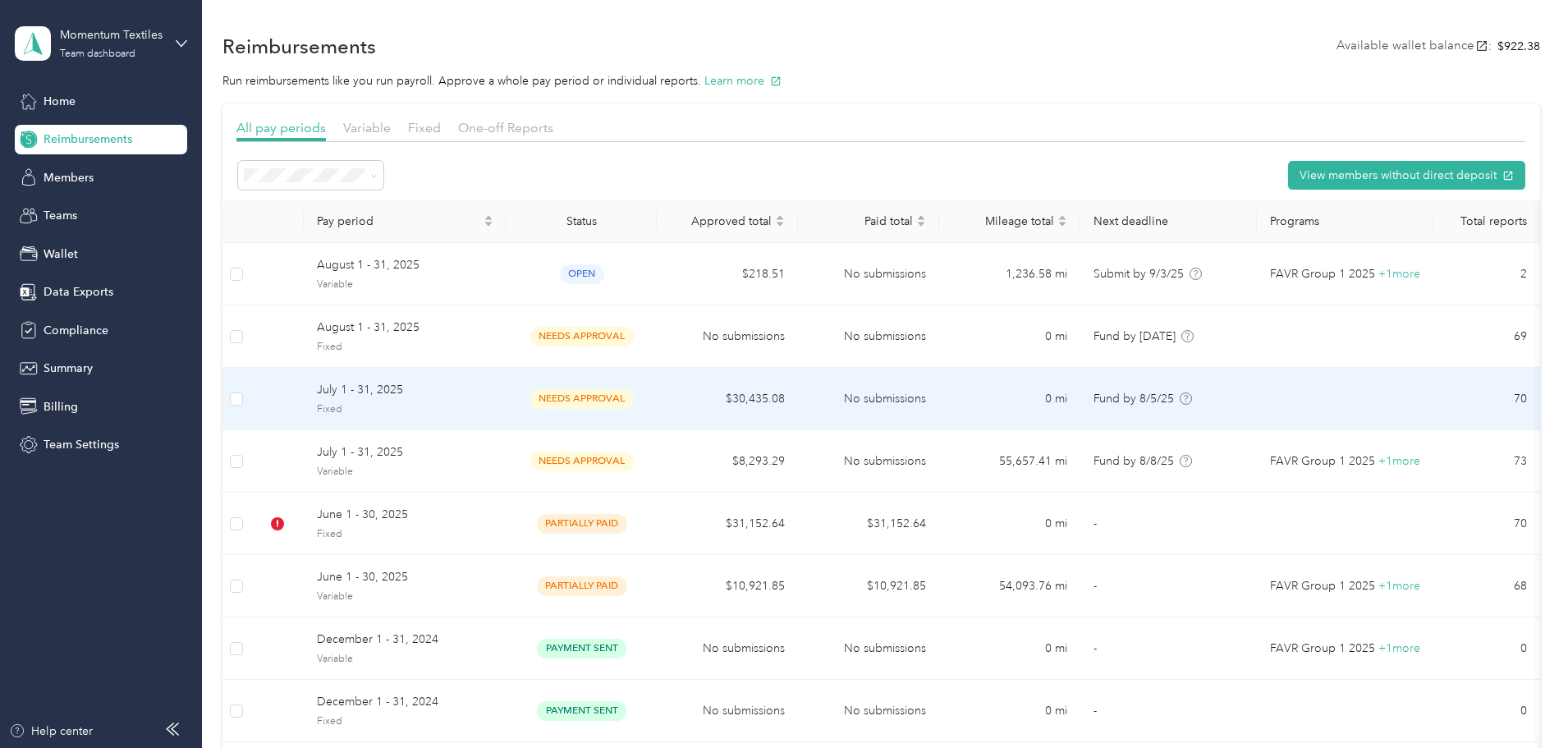 click on "$30,435.08" at bounding box center [727, 399] 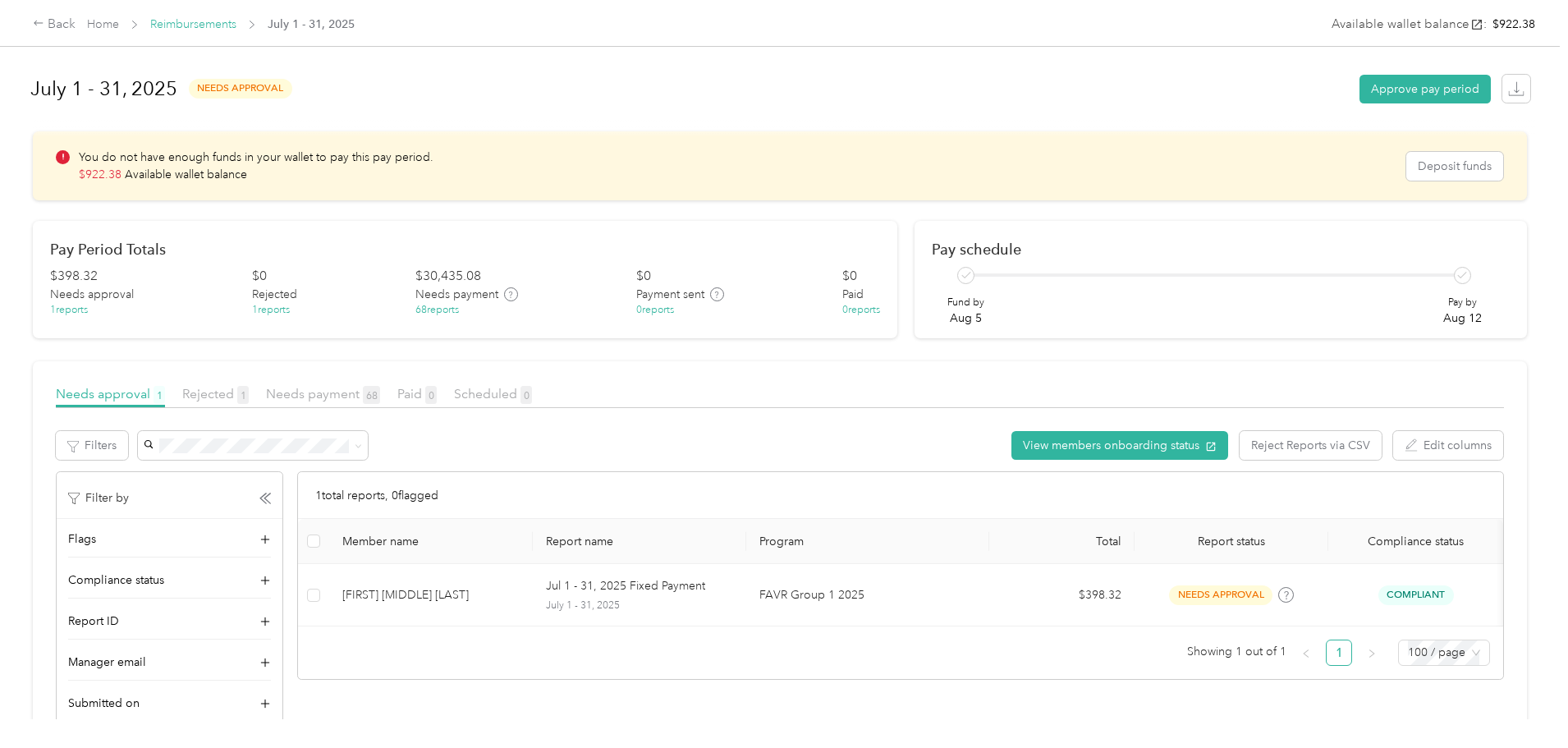 click on "Reimbursements" at bounding box center (193, 24) 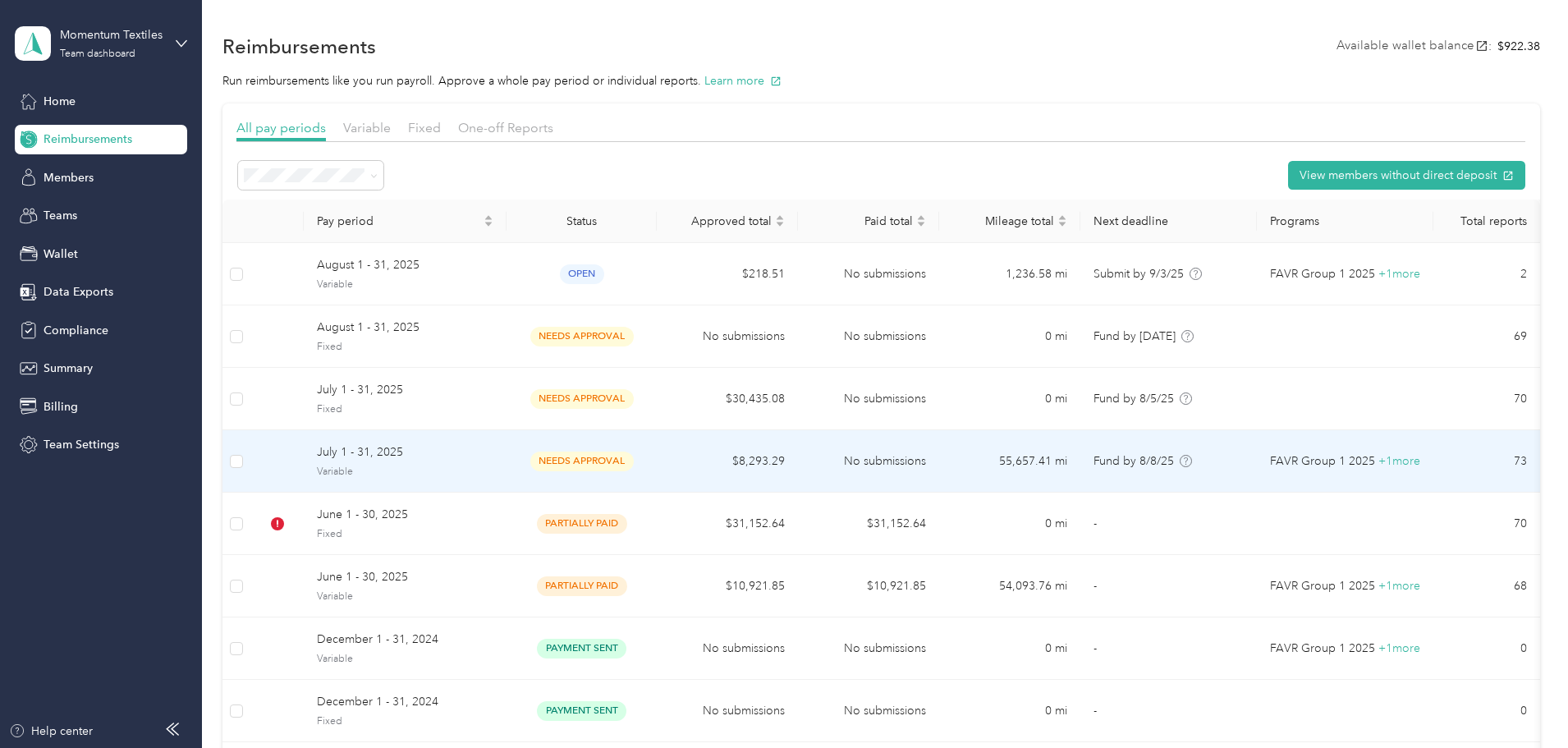 click on "needs approval" at bounding box center (581, 461) 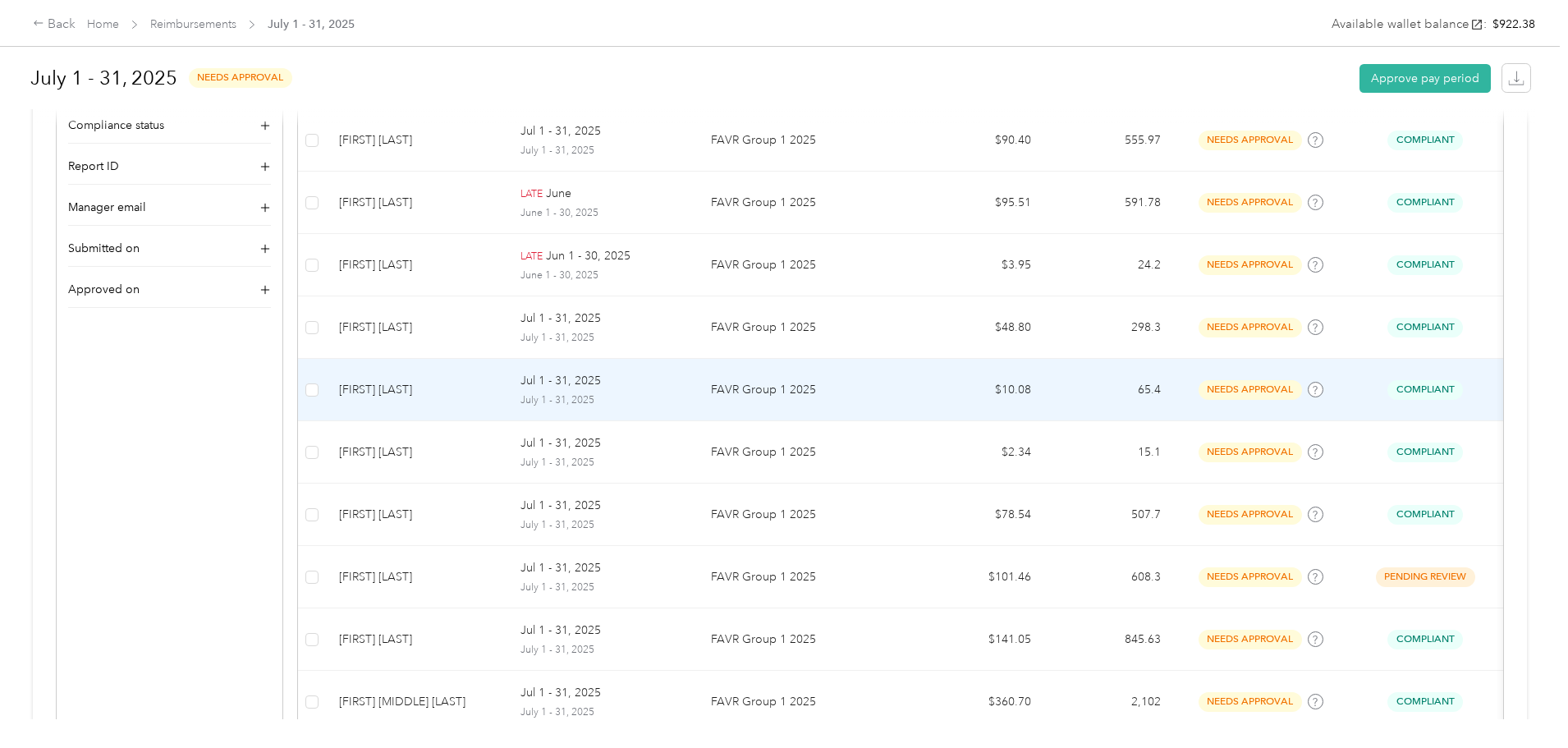 scroll, scrollTop: 0, scrollLeft: 0, axis: both 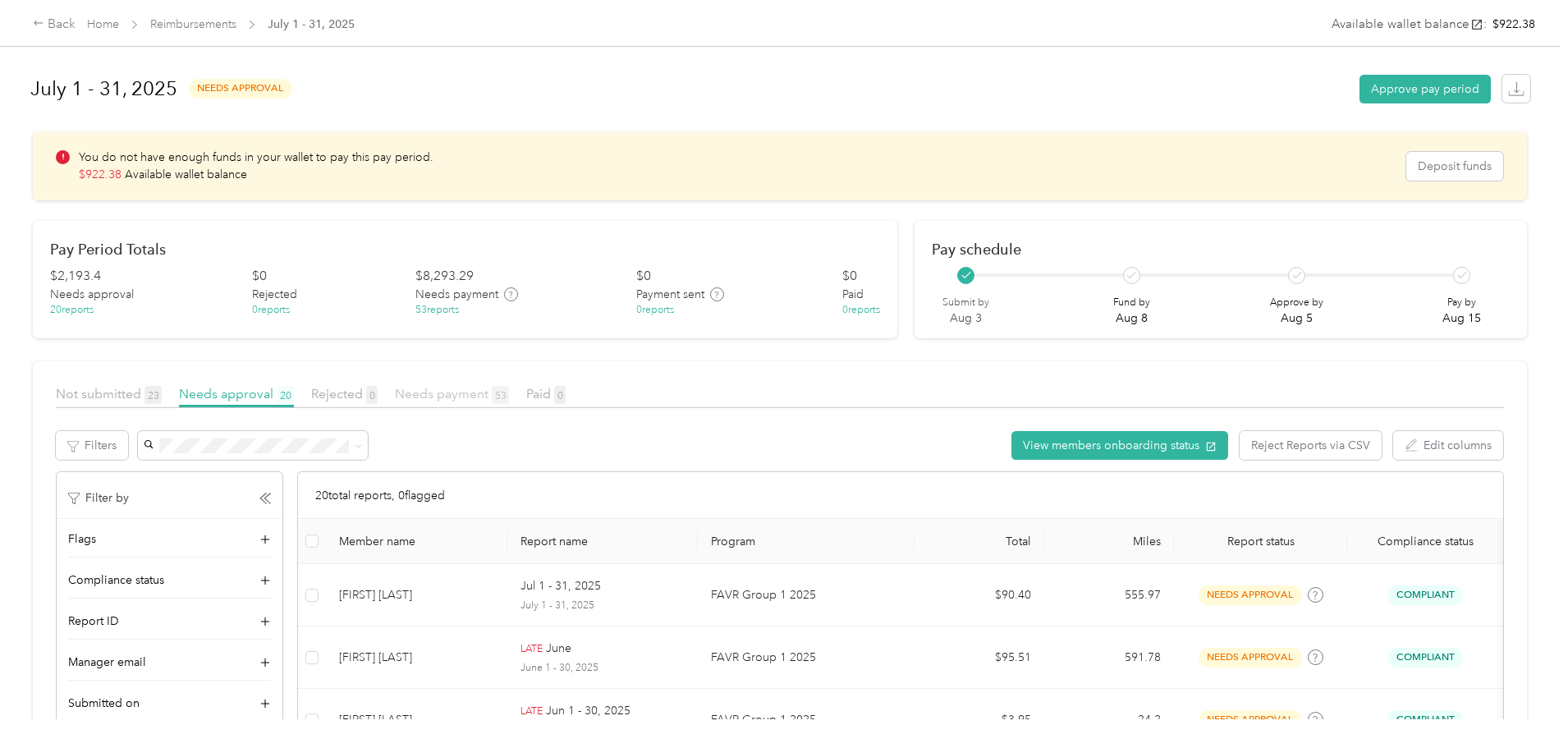 click on "Needs payment   [NUMBER]" at bounding box center [452, 393] 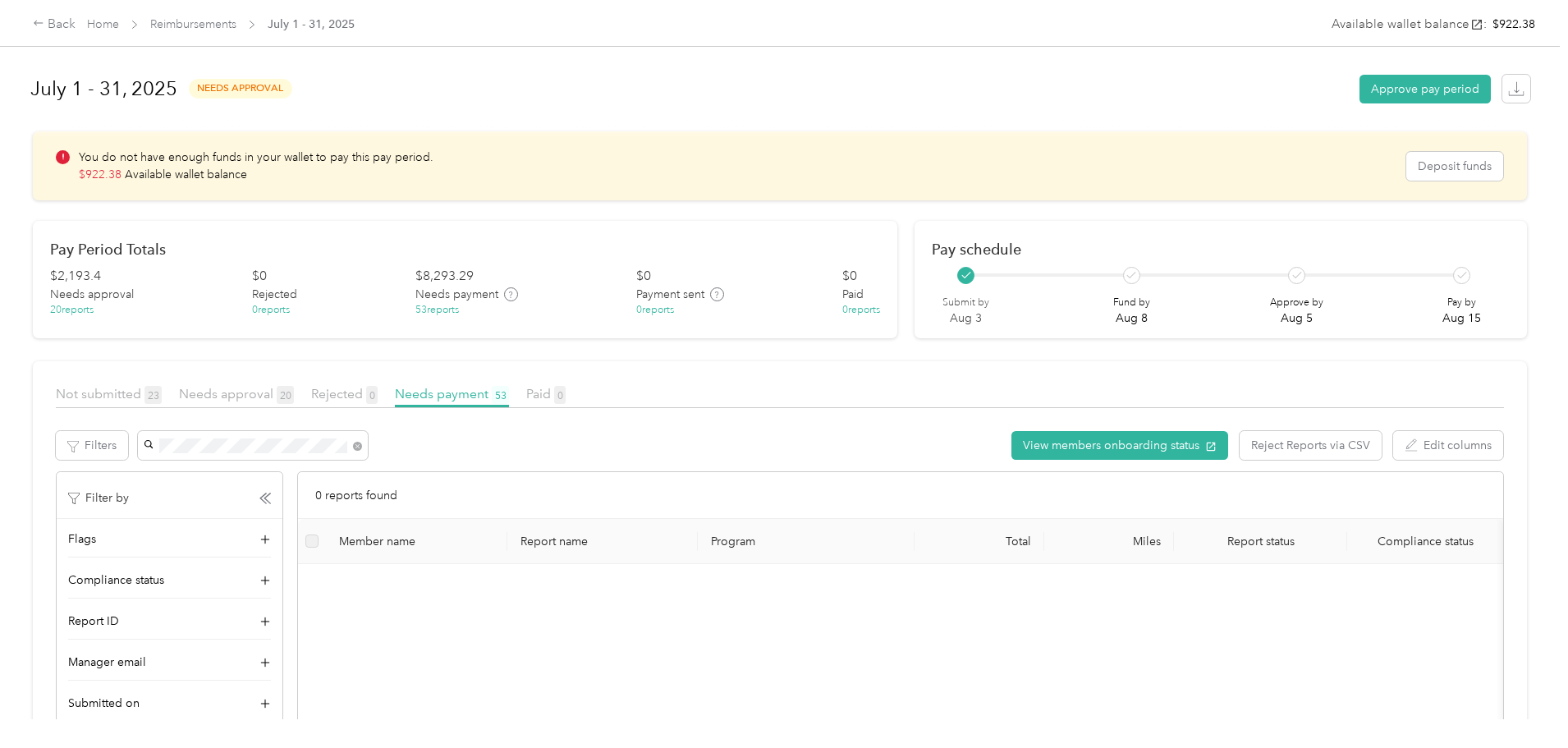 click on "[FIRST] [MIDDLE] [LAST]" at bounding box center [342, 475] 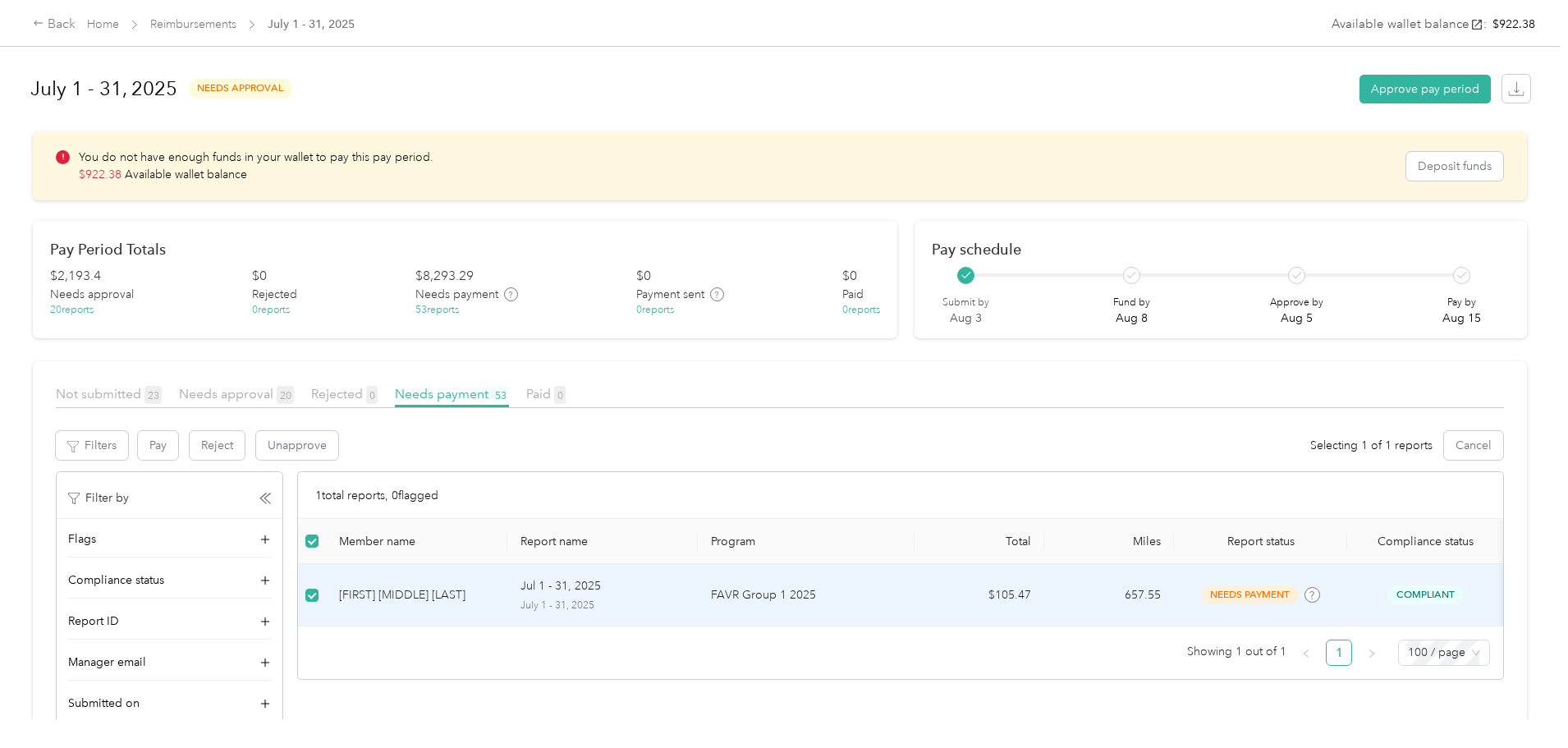 click on "July 1 - 31, 2025" at bounding box center (603, 606) 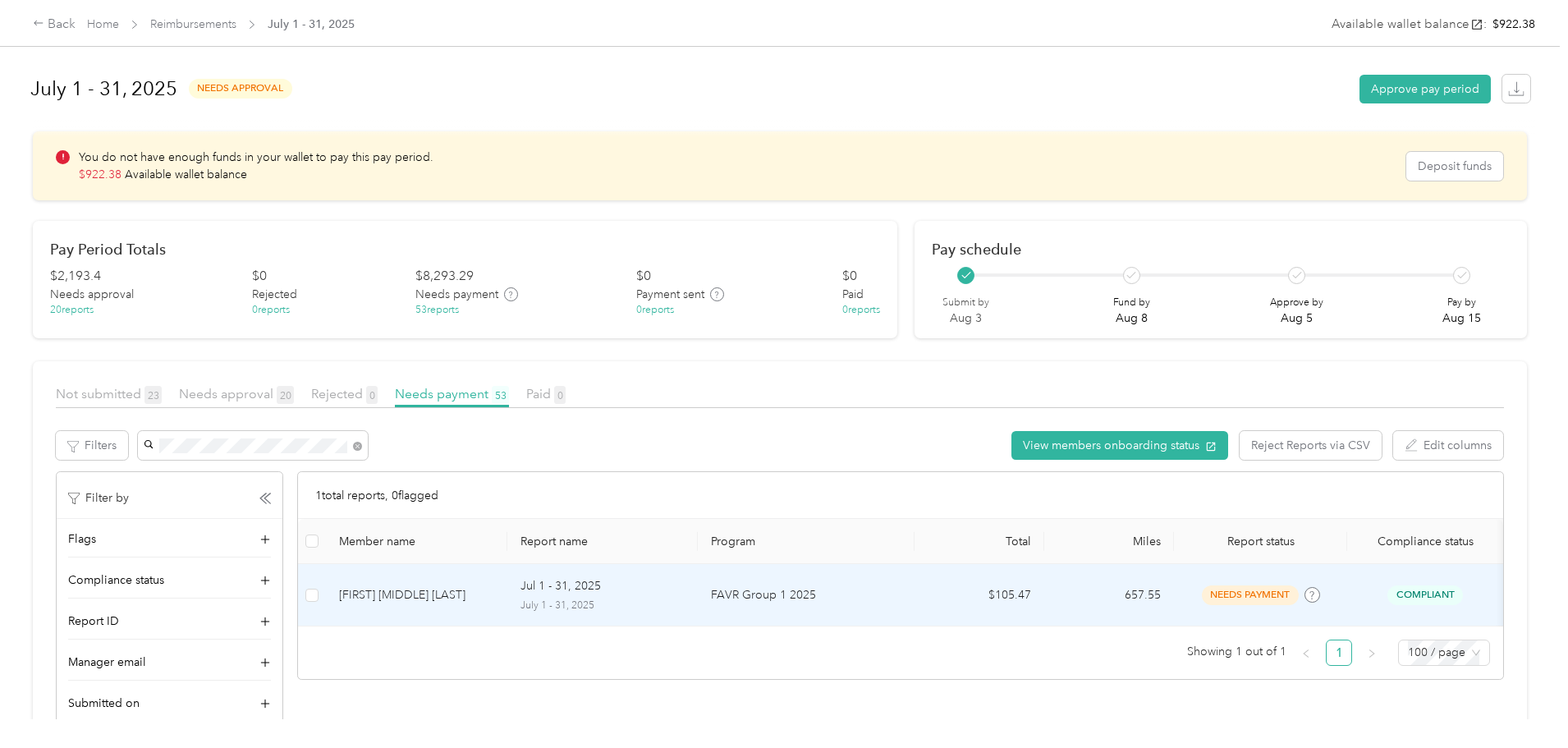 click on "July 1 - 31, 2025" at bounding box center [603, 606] 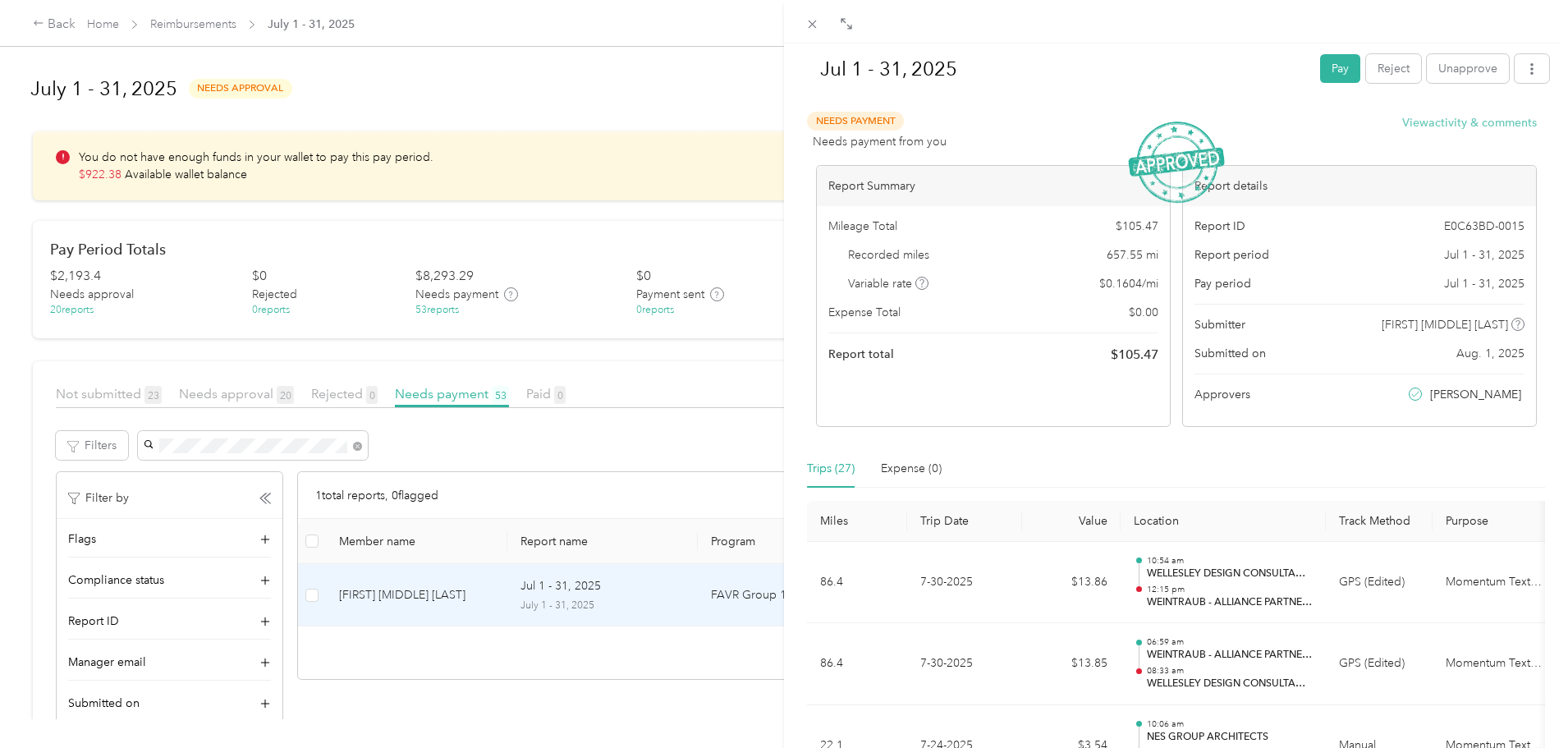 click on "View  activity & comments" at bounding box center [1469, 122] 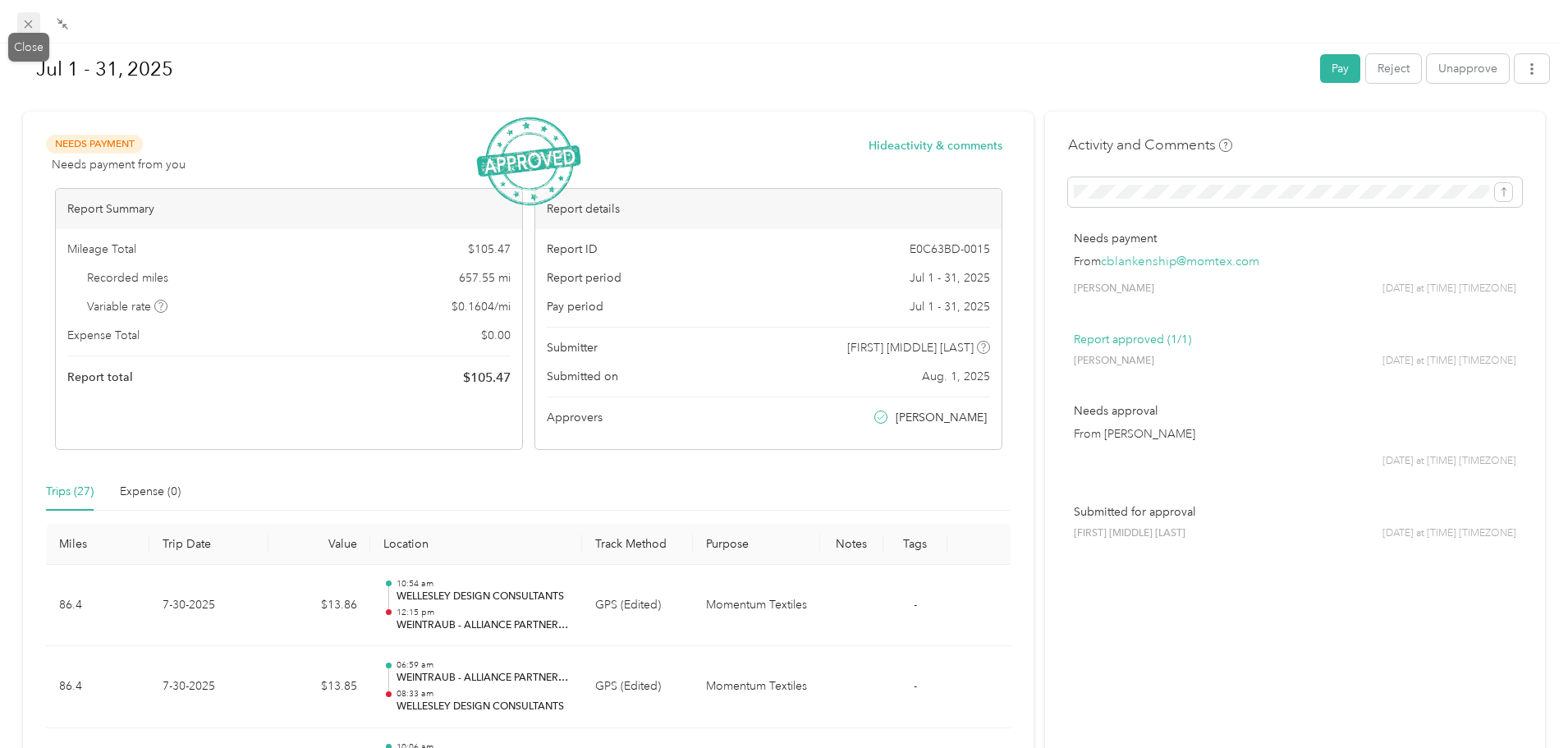 click 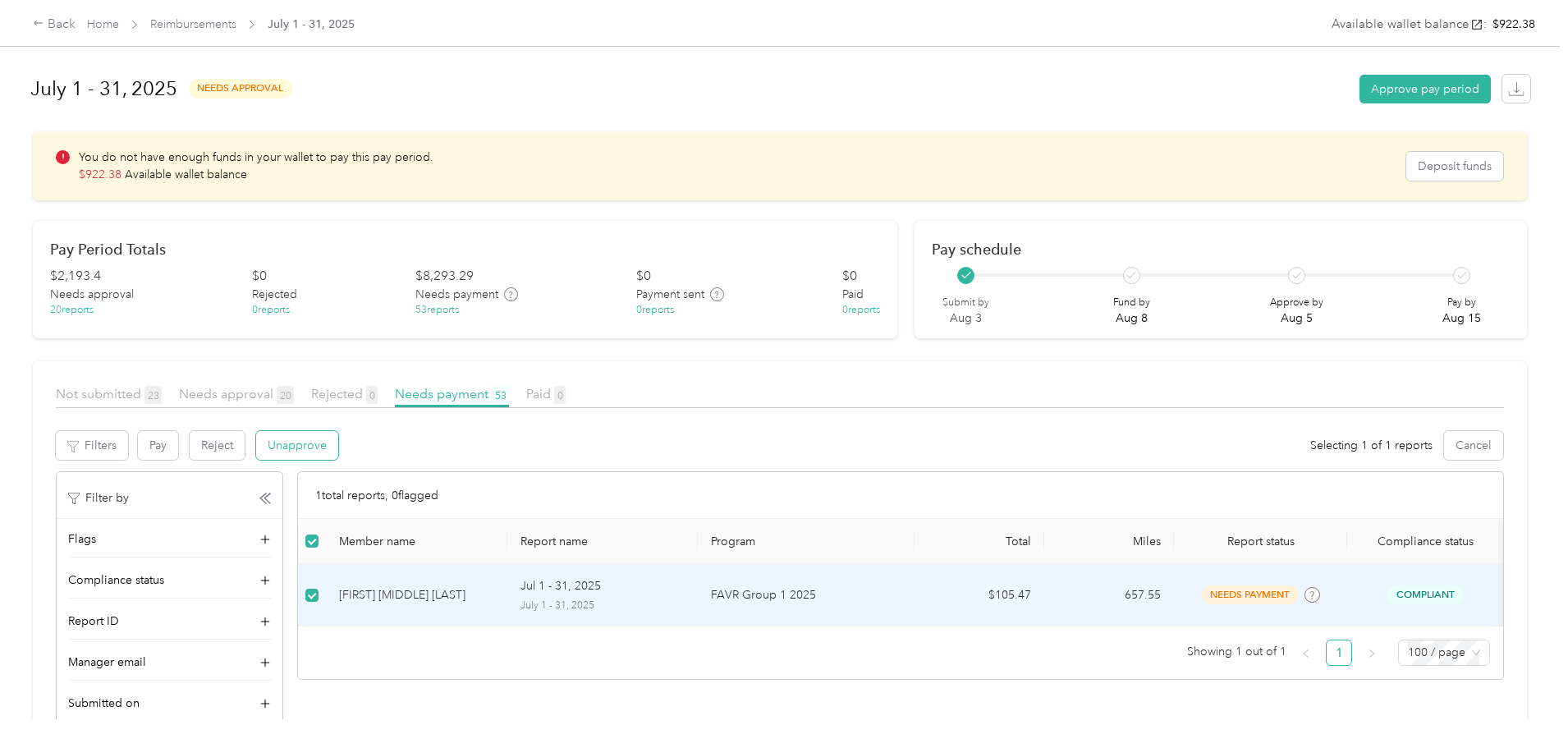 click on "Unapprove" at bounding box center (297, 445) 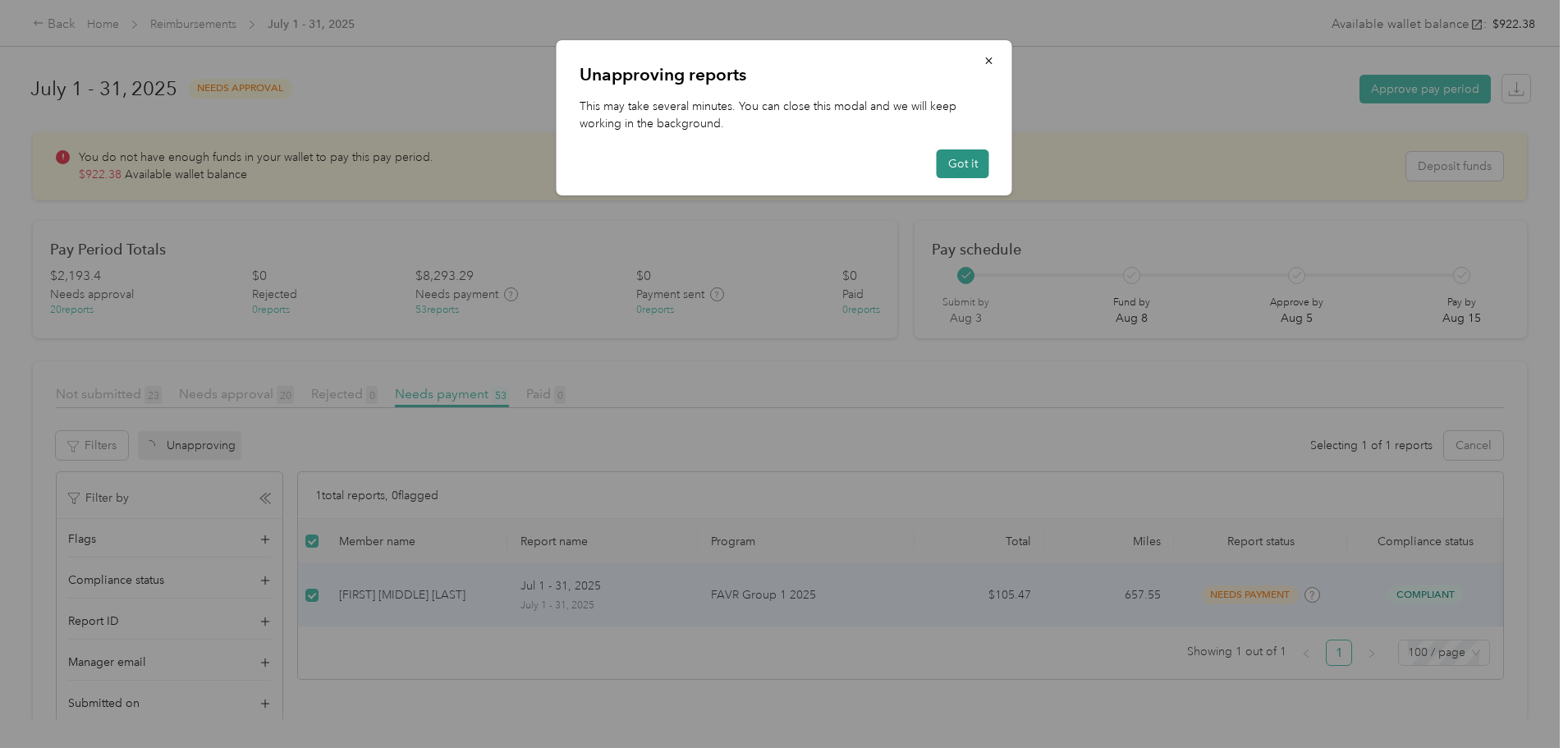 click on "Got it" at bounding box center [963, 163] 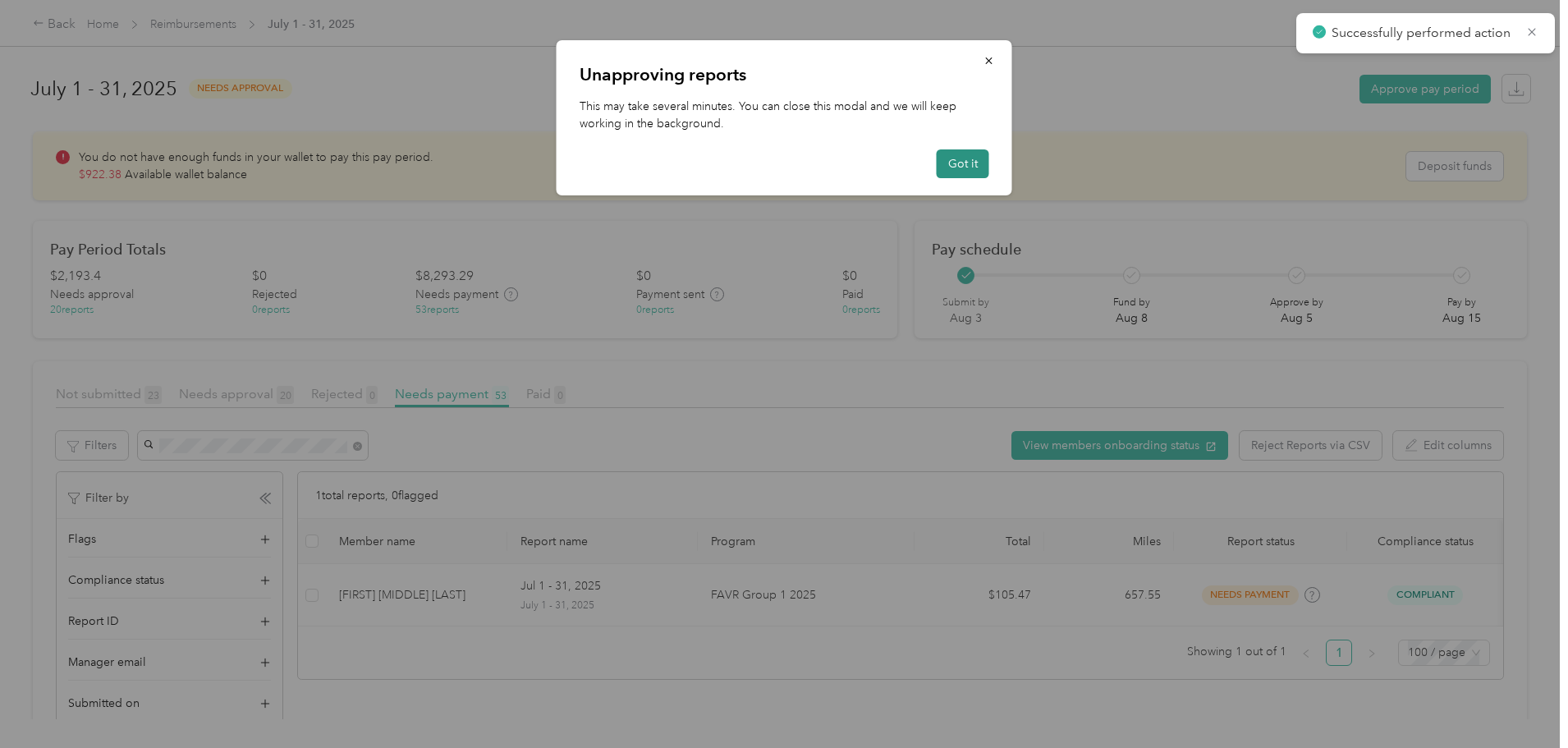 click on "Got it" at bounding box center (963, 163) 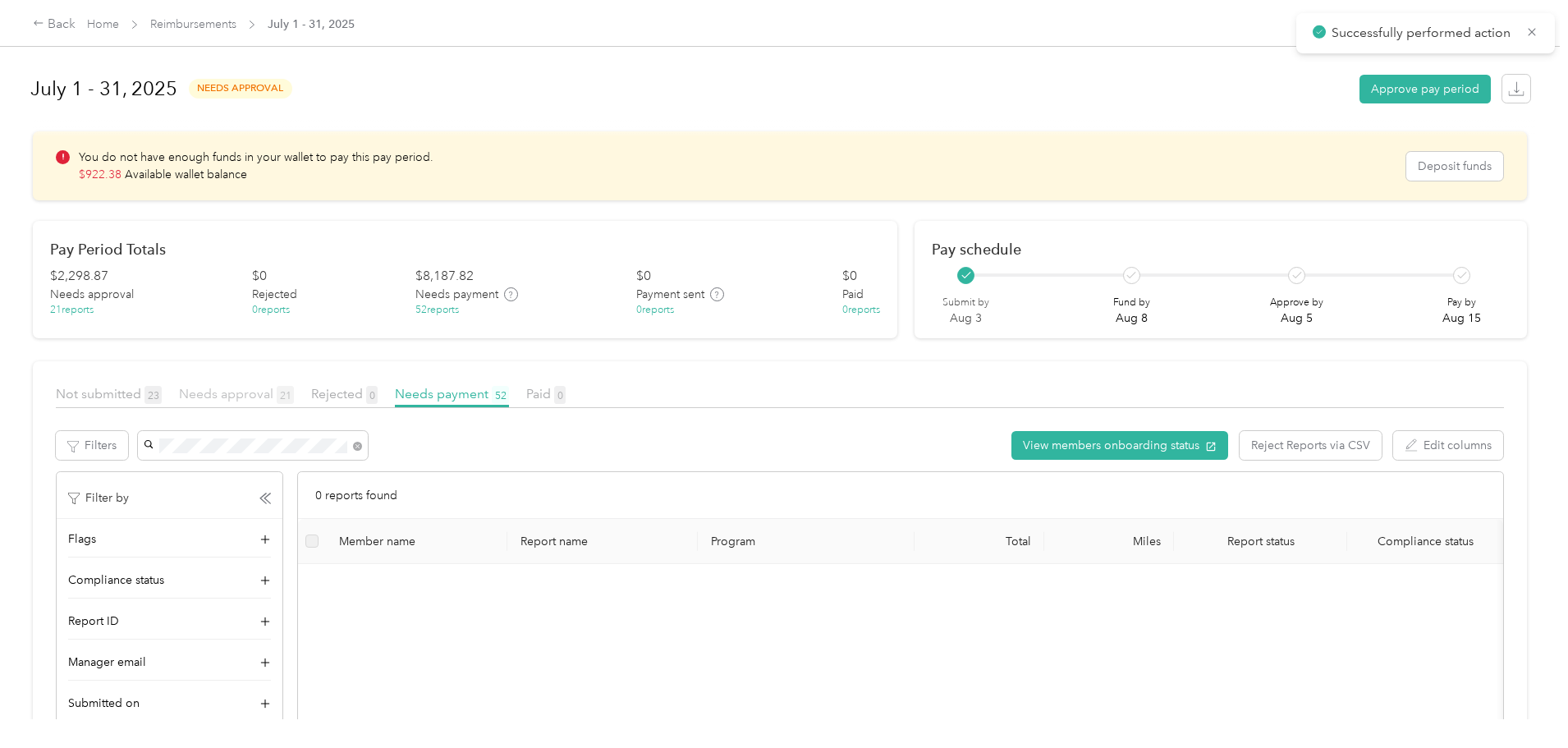 click on "Needs approval   [NUMBER]" at bounding box center (236, 393) 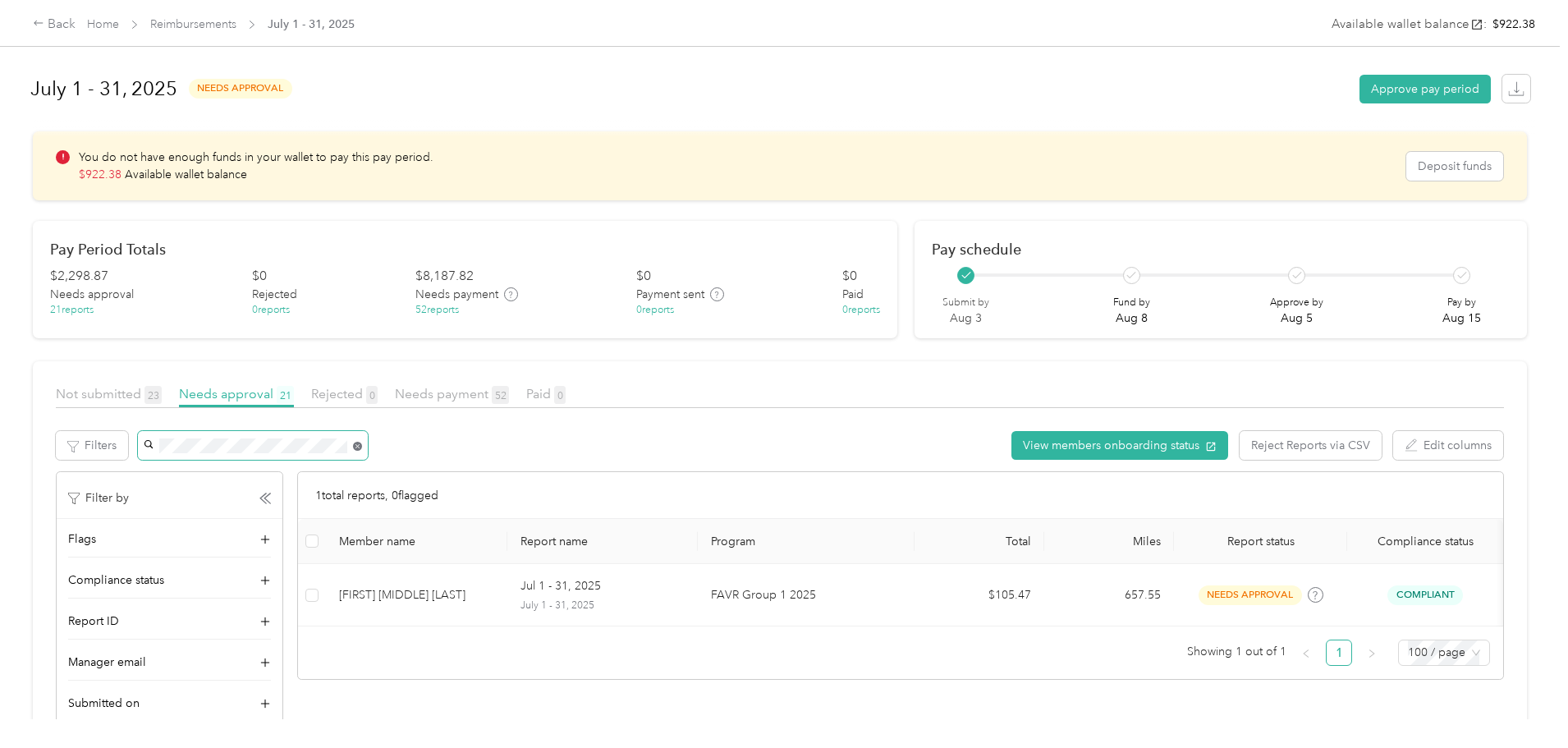 click 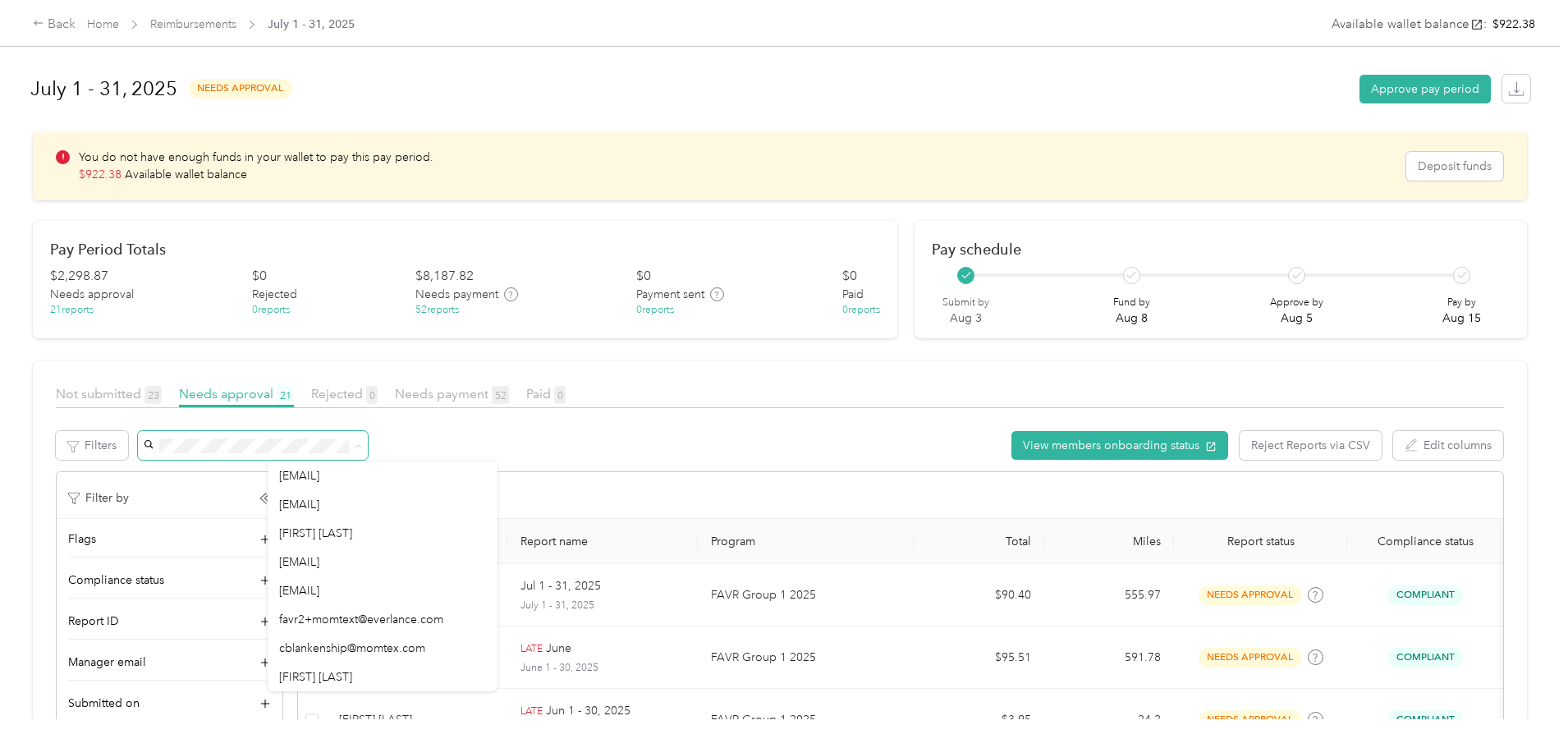 click on "Back Home Reimbursements [DATE] - [DATE], [YEAR] Available wallet balance : $[AMOUNT] Available wallet balance : $[AMOUNT] [DATE] - [DATE], [YEAR] needs approval Approve pay period You do not have enough funds in your wallet to pay this pay period. $[AMOUNT]   Available wallet balance Deposit funds Pay Period Totals $[AMOUNT] Needs approval [NUMBER]  reports $[AMOUNT] Rejected [NUMBER]  reports $[AMOUNT] Needs payment [NUMBER]  reports $[AMOUNT] Payment sent [NUMBER]  reports $[AMOUNT] Paid [NUMBER]  reports Pay schedule Submit by [DATE] Fund by [DATE] Approve by [DATE] Pay by [DATE] Not submitted   [NUMBER] Needs approval   [NUMBER] Rejected   [NUMBER] Needs payment   [NUMBER] Paid   [NUMBER] Filters View members onboarding status Reject Reports via CSV Edit columns  Filter by Flags Compliance status Report ID Manager email Submitted on Approved on [NUMBER]  total reports,   [NUMBER]  flagged Member name Report name Program Total Miles Report status Compliance status                 [FIRST] [LAST] [DATE] - [DATE], [YEAR] [DATE] - [DATE], [YEAR] [PROGRAM] [NUMBER] $[AMOUNT] [STATUS] [COMPLIANCE] [FIRST] [LAST] LATE LATE" at bounding box center (780, 374) 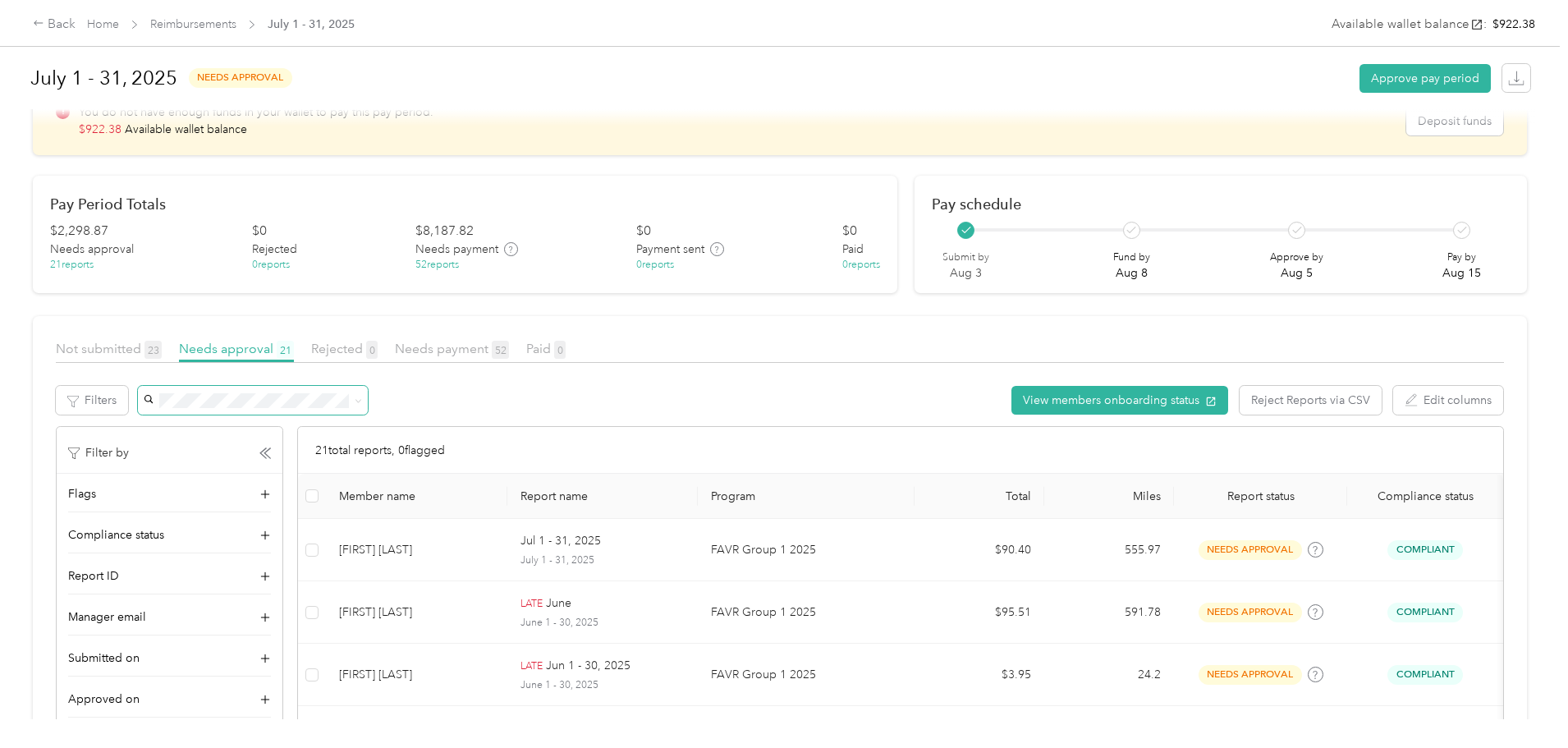 scroll, scrollTop: 82, scrollLeft: 0, axis: vertical 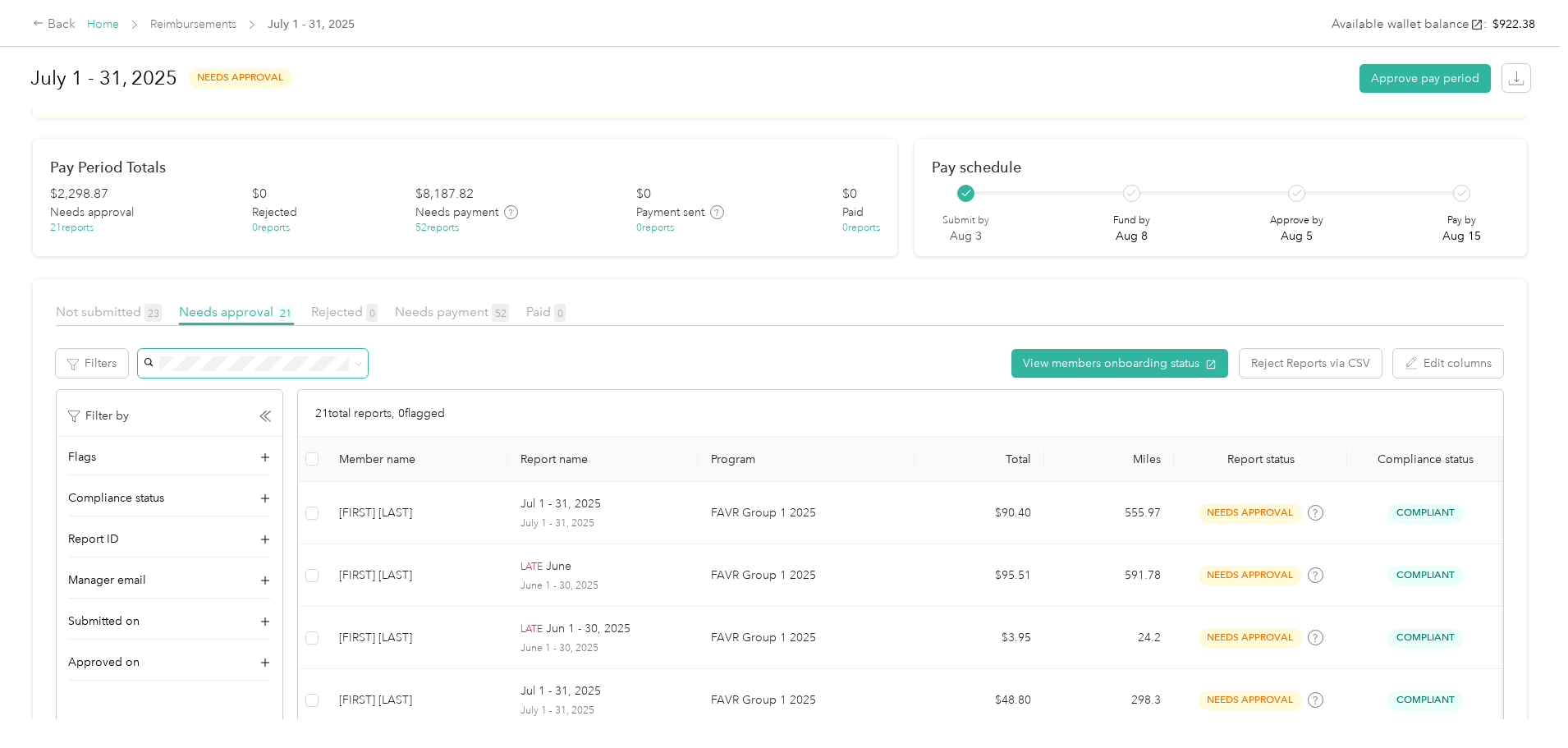 click on "Home" at bounding box center [103, 24] 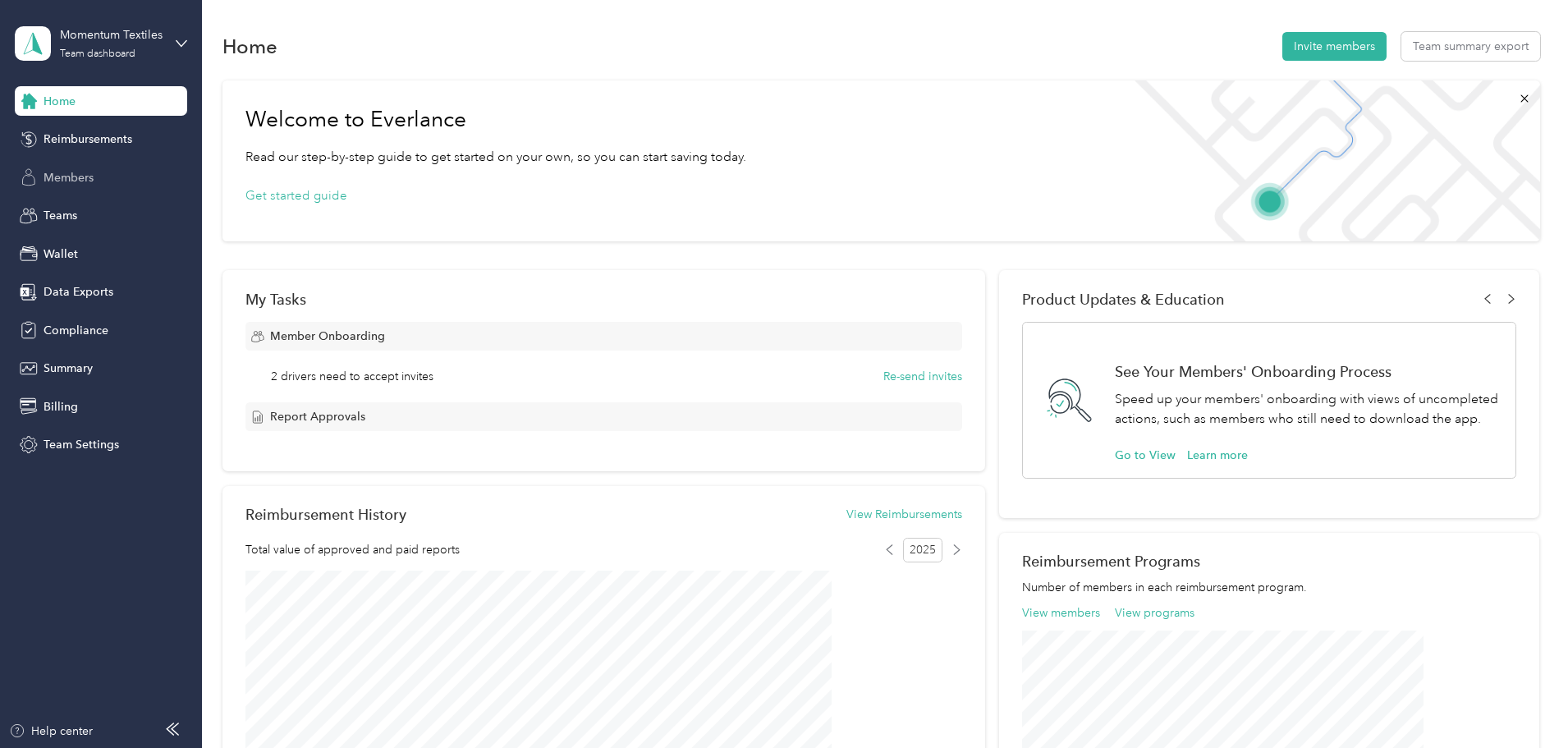 click on "Members" at bounding box center [68, 177] 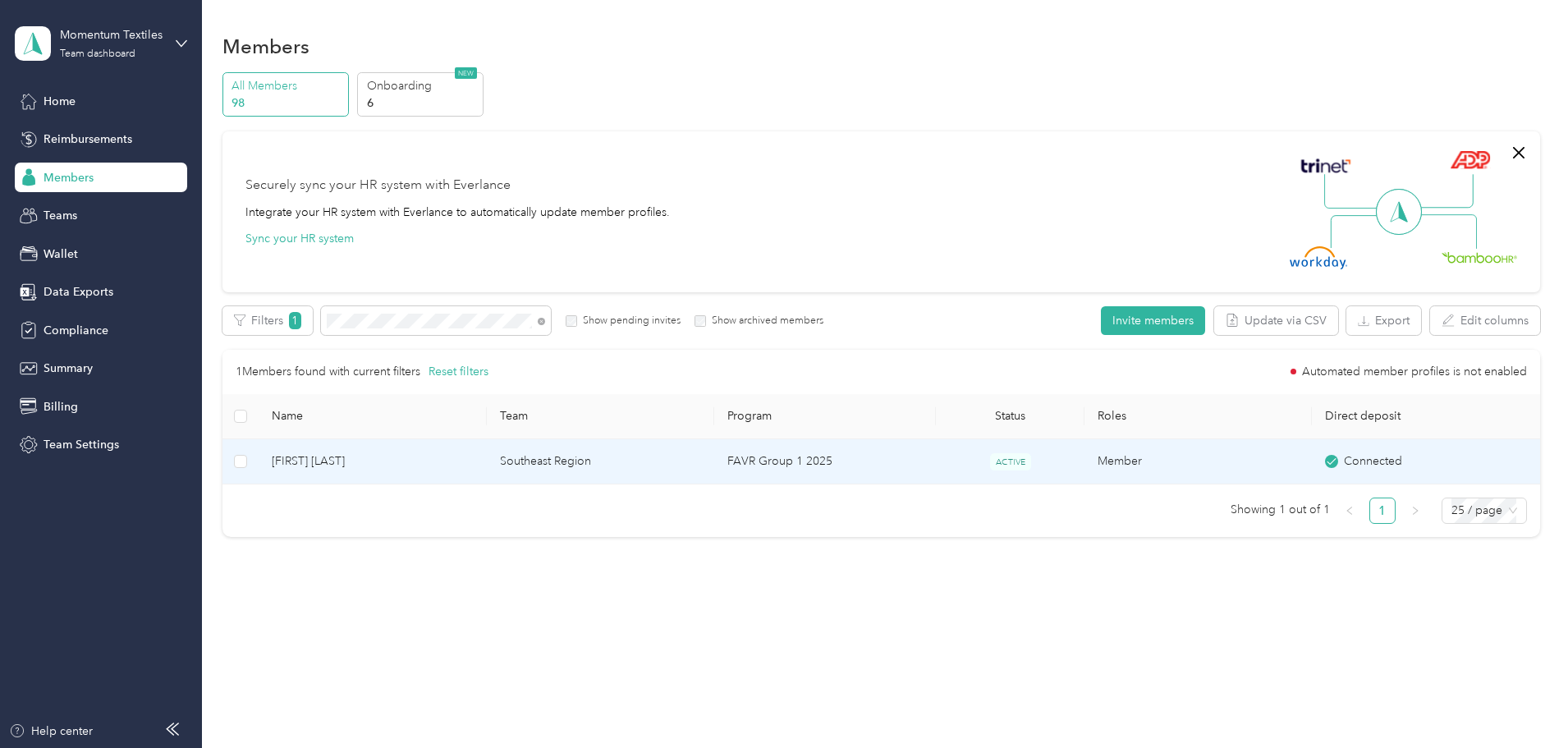 click on "Southeast Region" at bounding box center (600, 461) 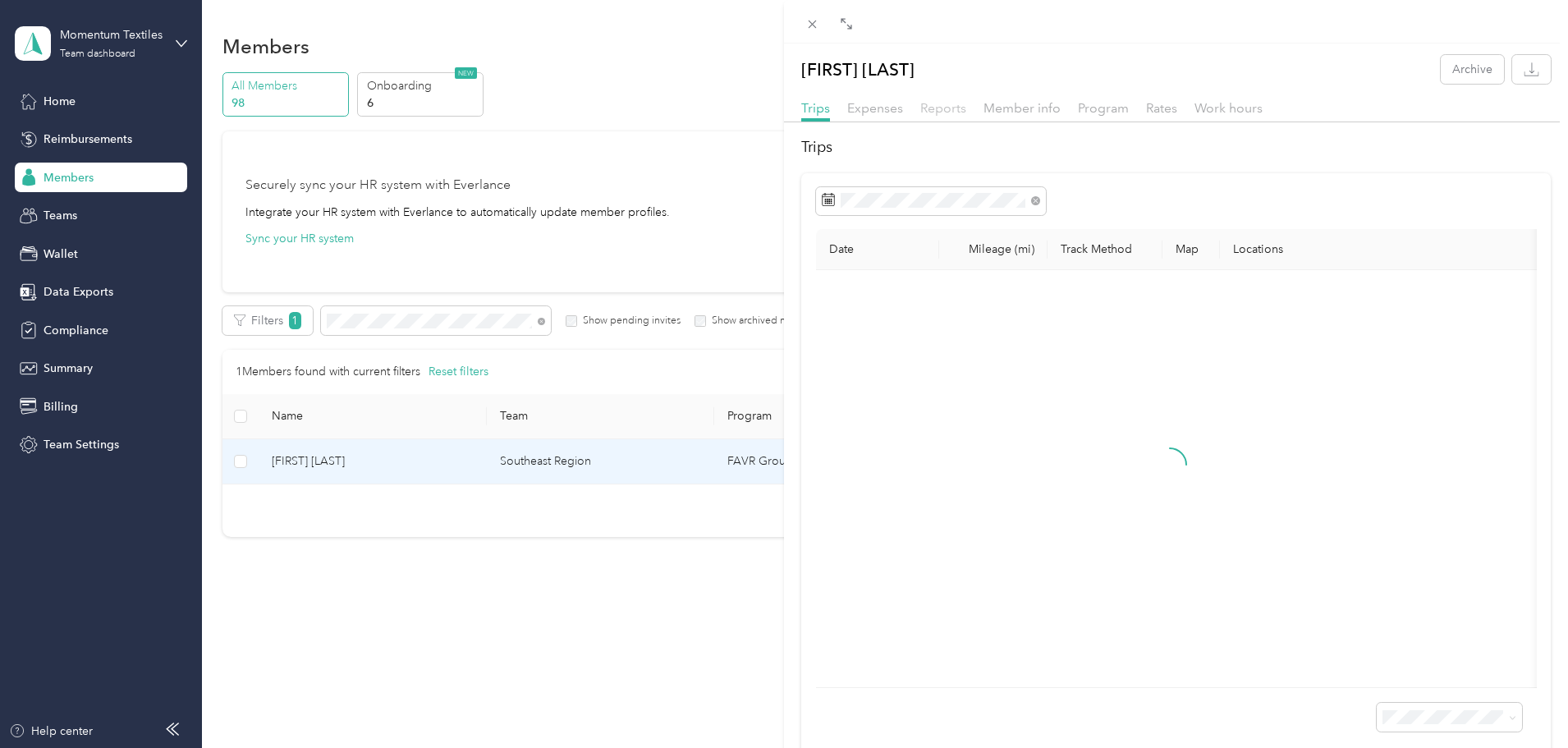 click on "Reports" at bounding box center [943, 108] 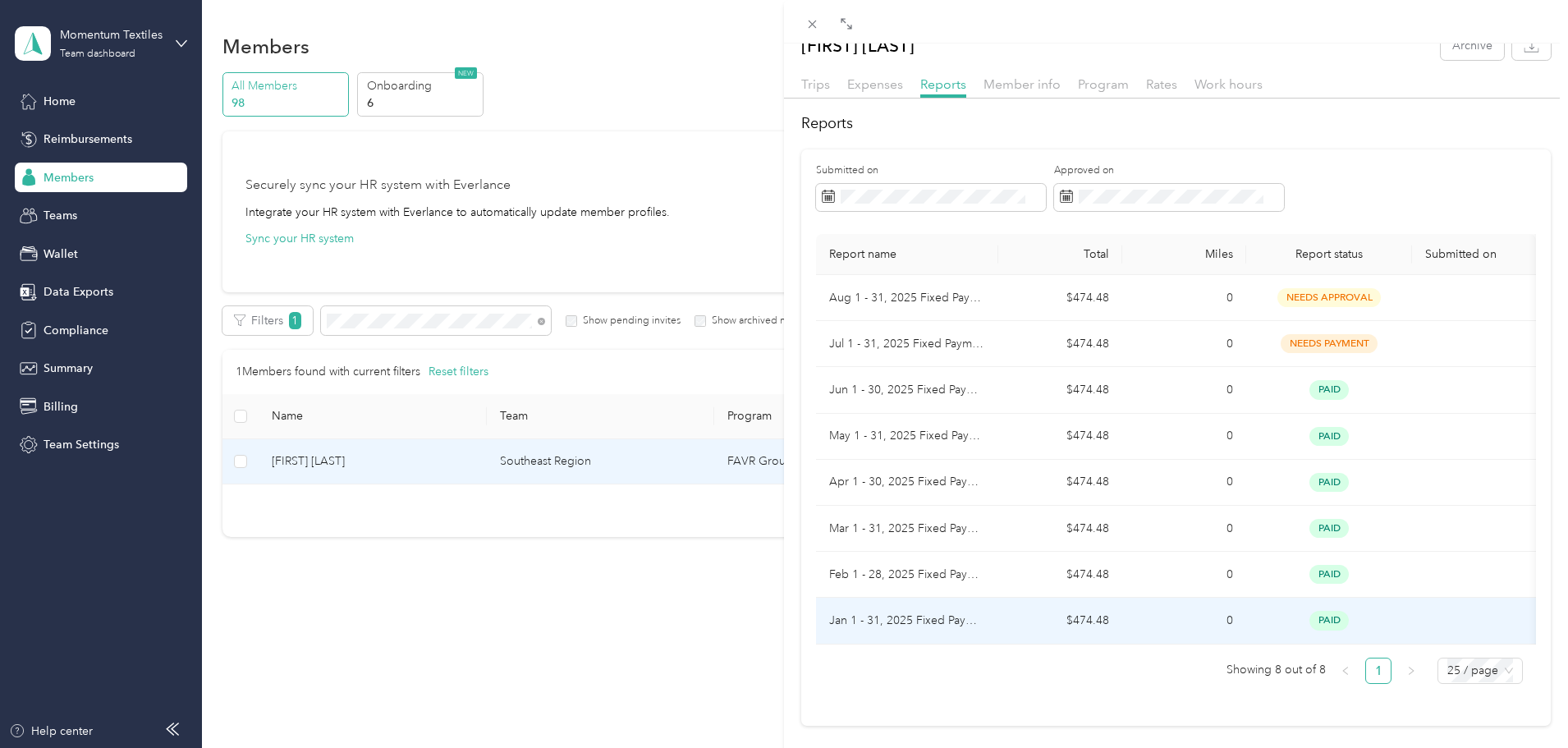 scroll, scrollTop: 0, scrollLeft: 0, axis: both 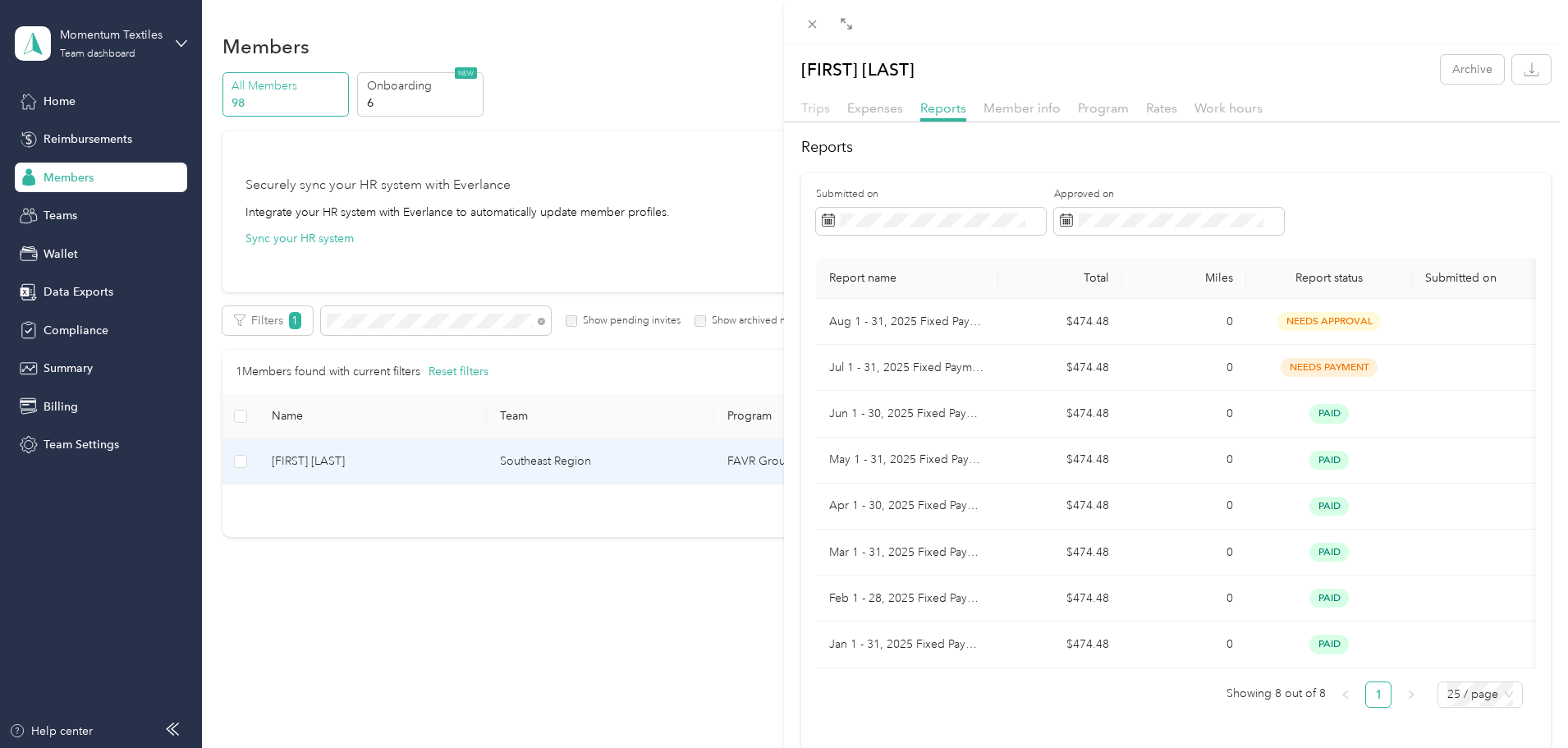 click on "Trips" at bounding box center [815, 108] 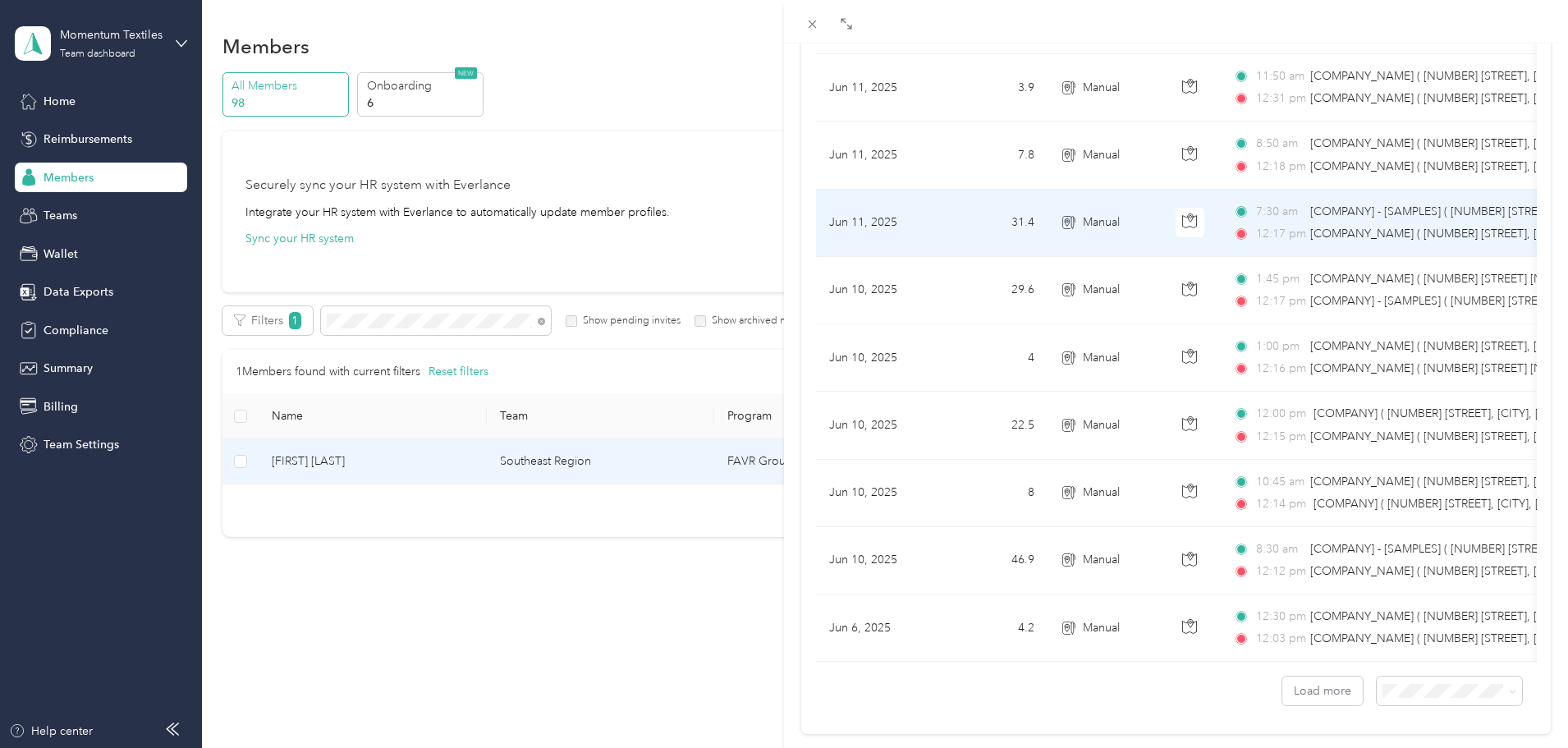 scroll, scrollTop: 1350, scrollLeft: 0, axis: vertical 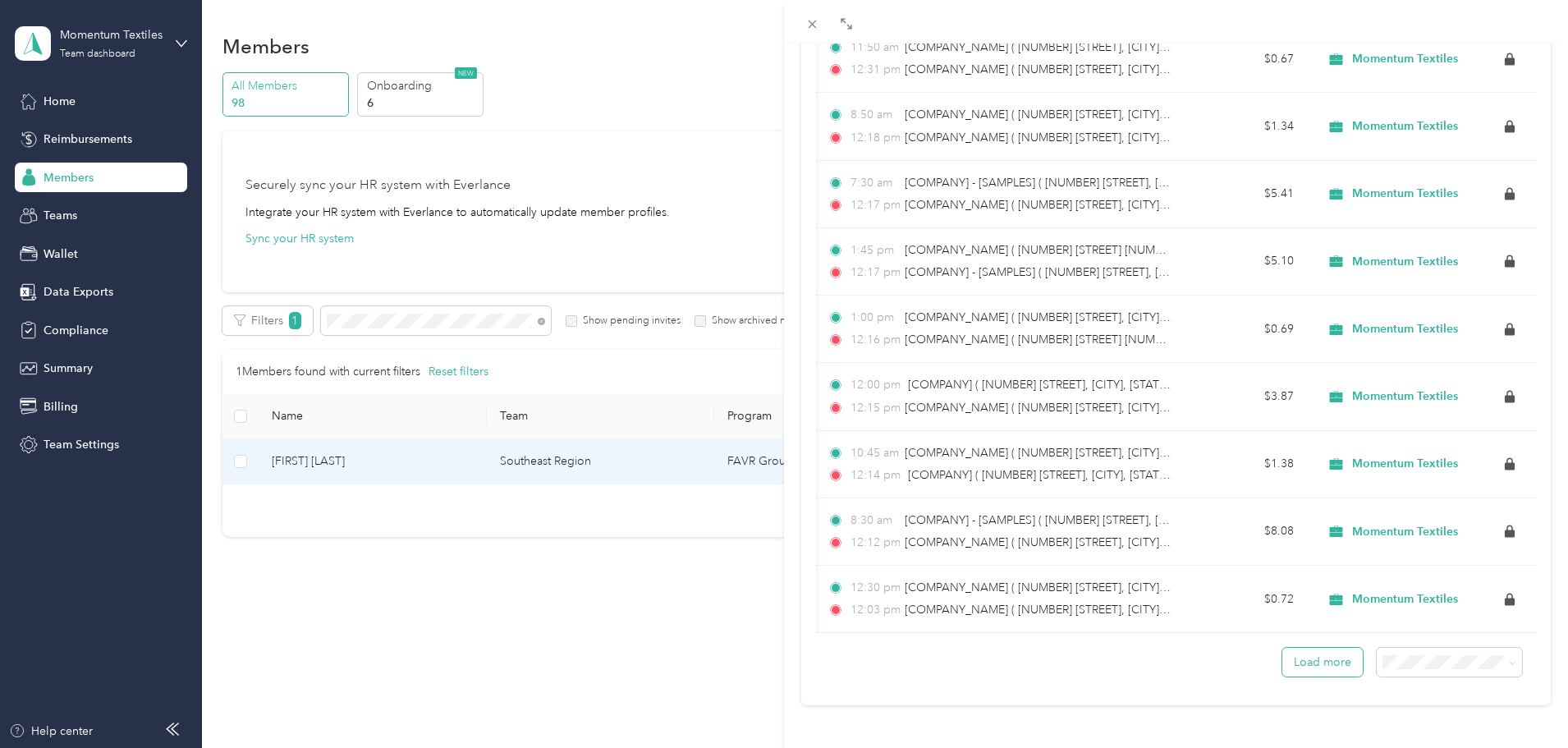 click on "Load more" at bounding box center [1323, 662] 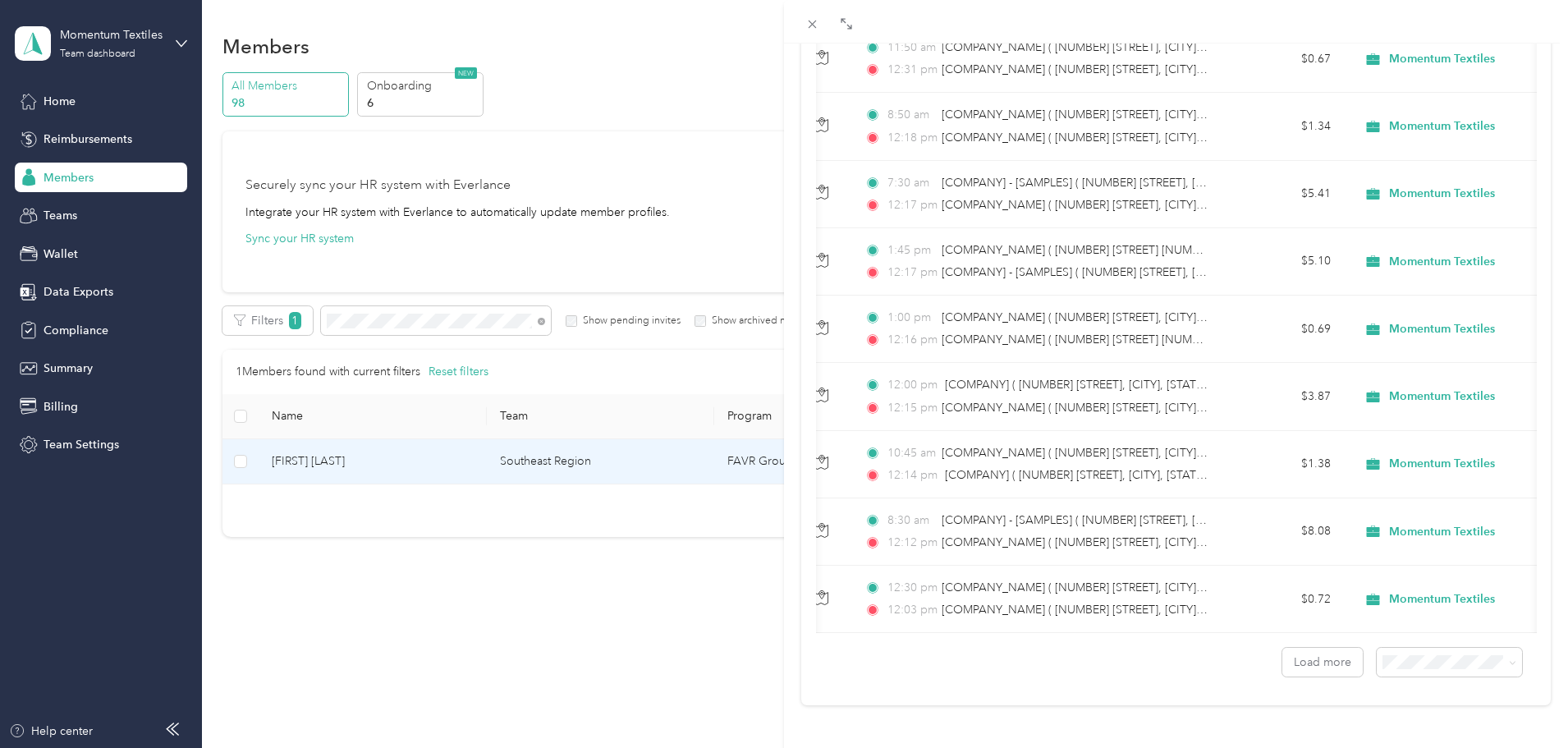 scroll, scrollTop: 0, scrollLeft: 14, axis: horizontal 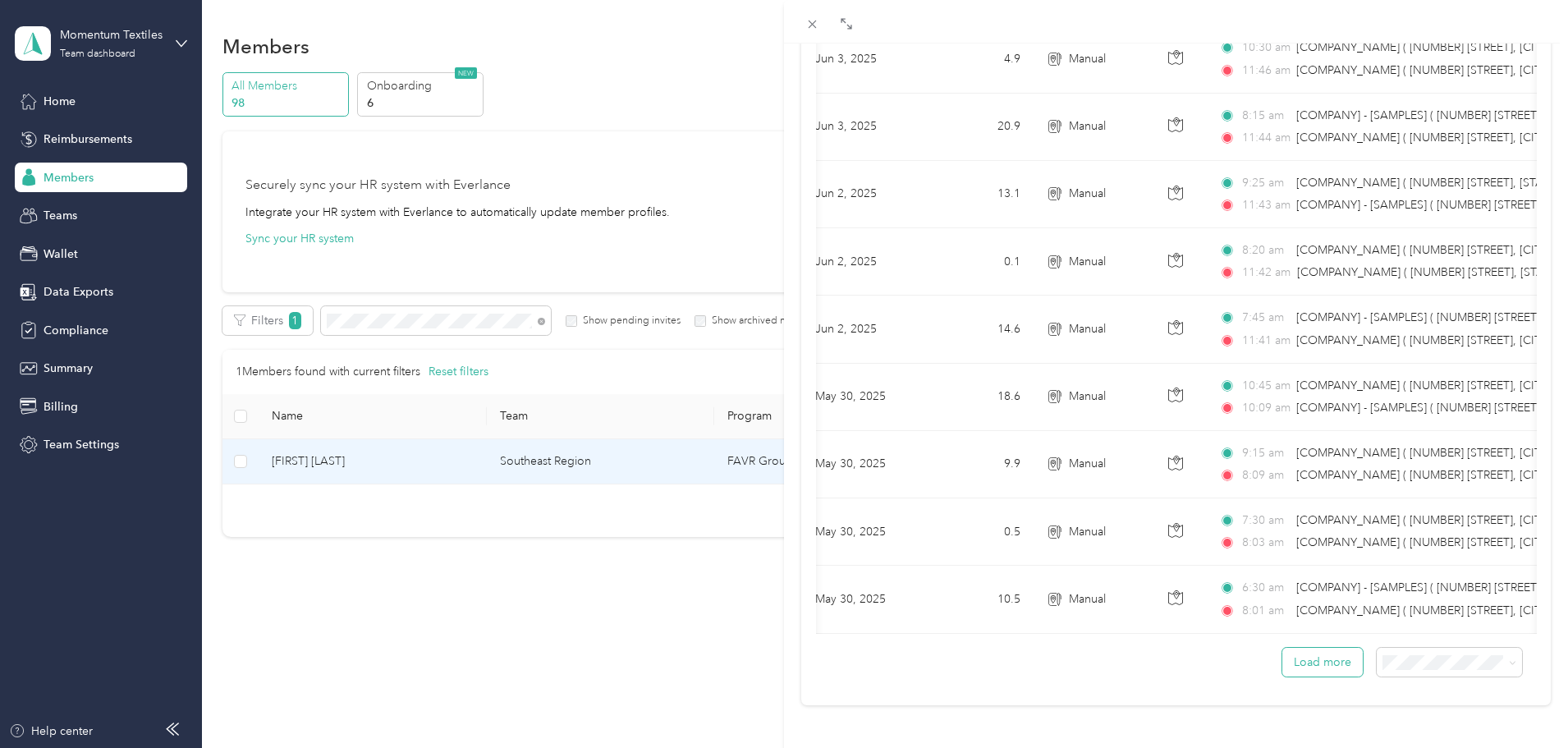 click on "Load more" at bounding box center (1323, 662) 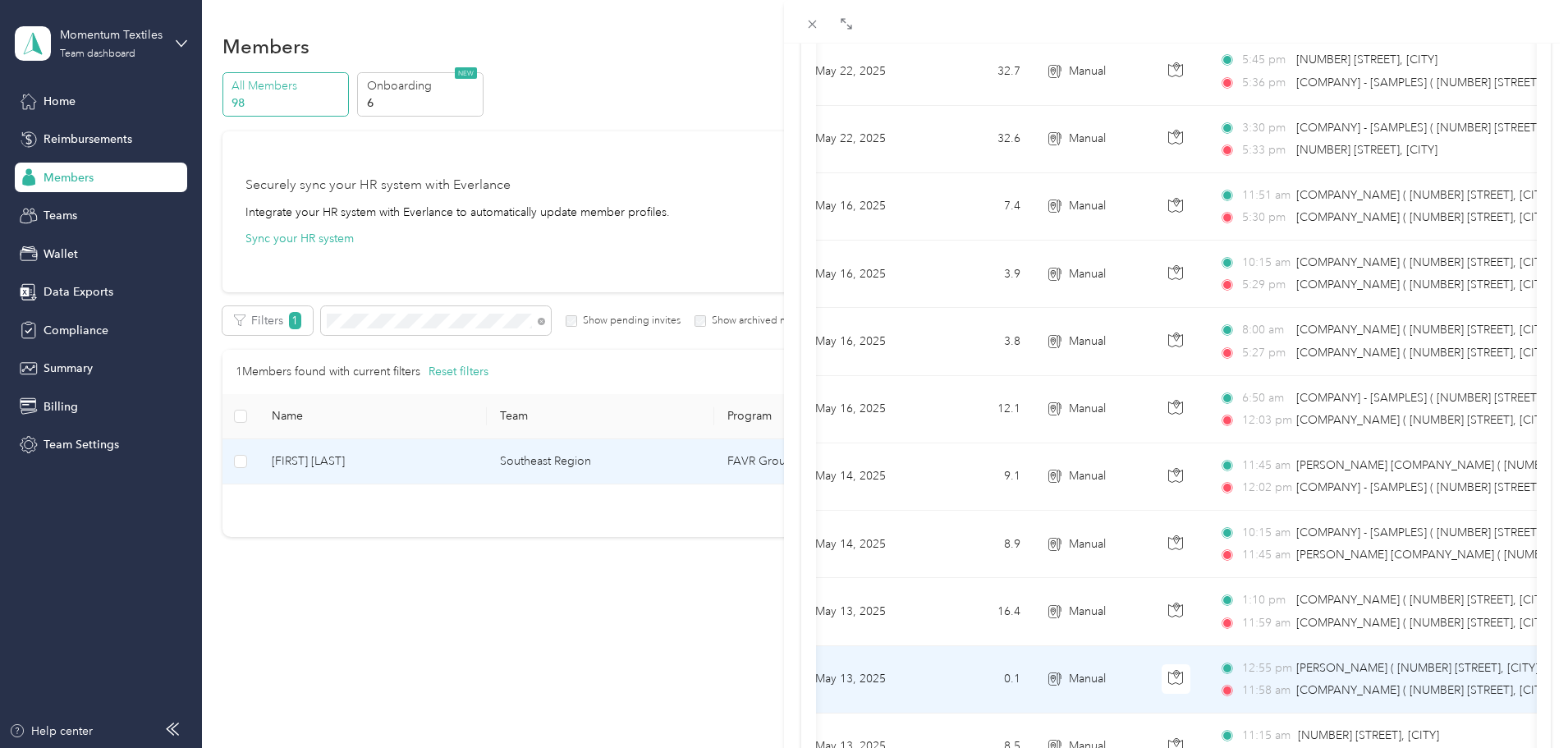 scroll, scrollTop: 4726, scrollLeft: 0, axis: vertical 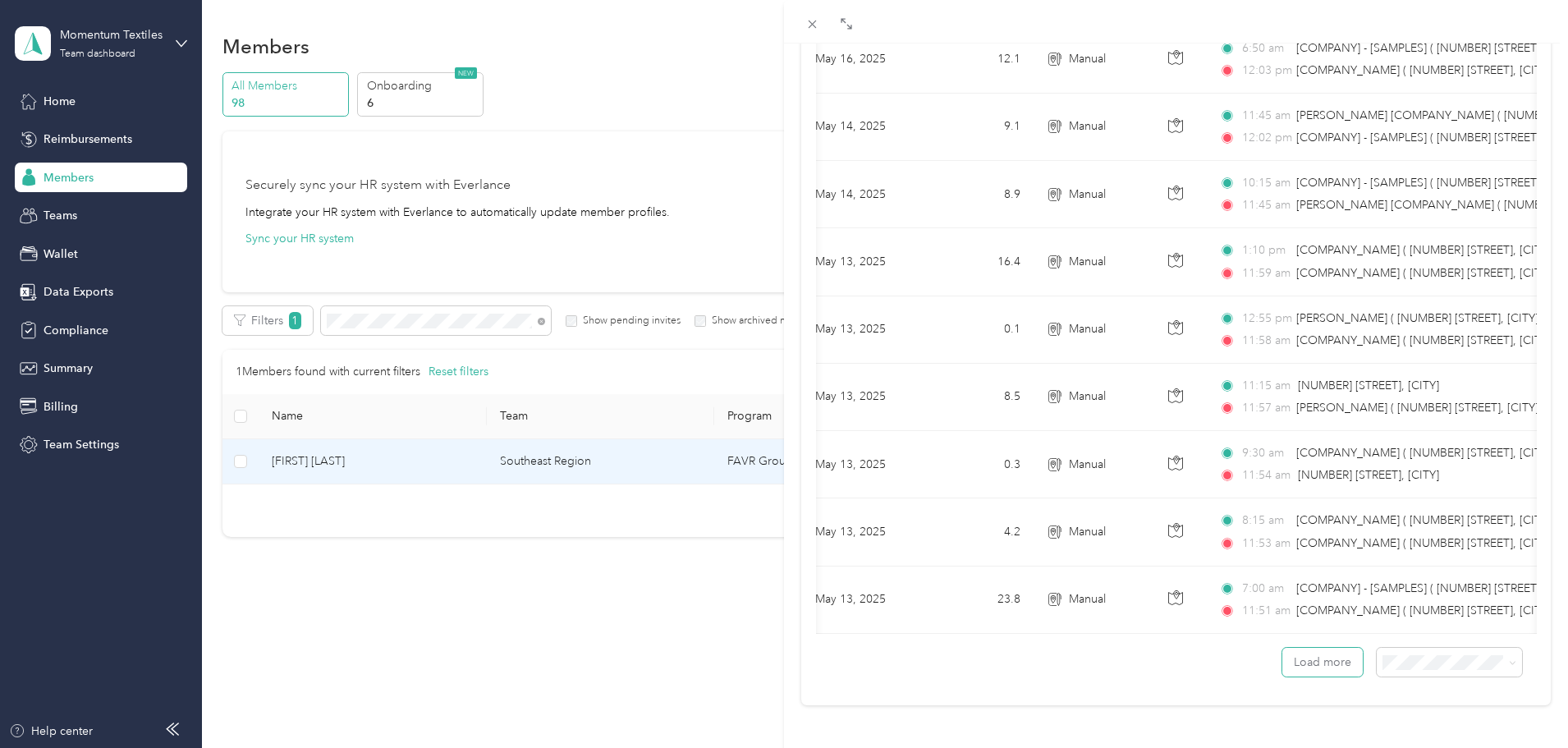 drag, startPoint x: 1294, startPoint y: 646, endPoint x: 1290, endPoint y: 628, distance: 18.439089 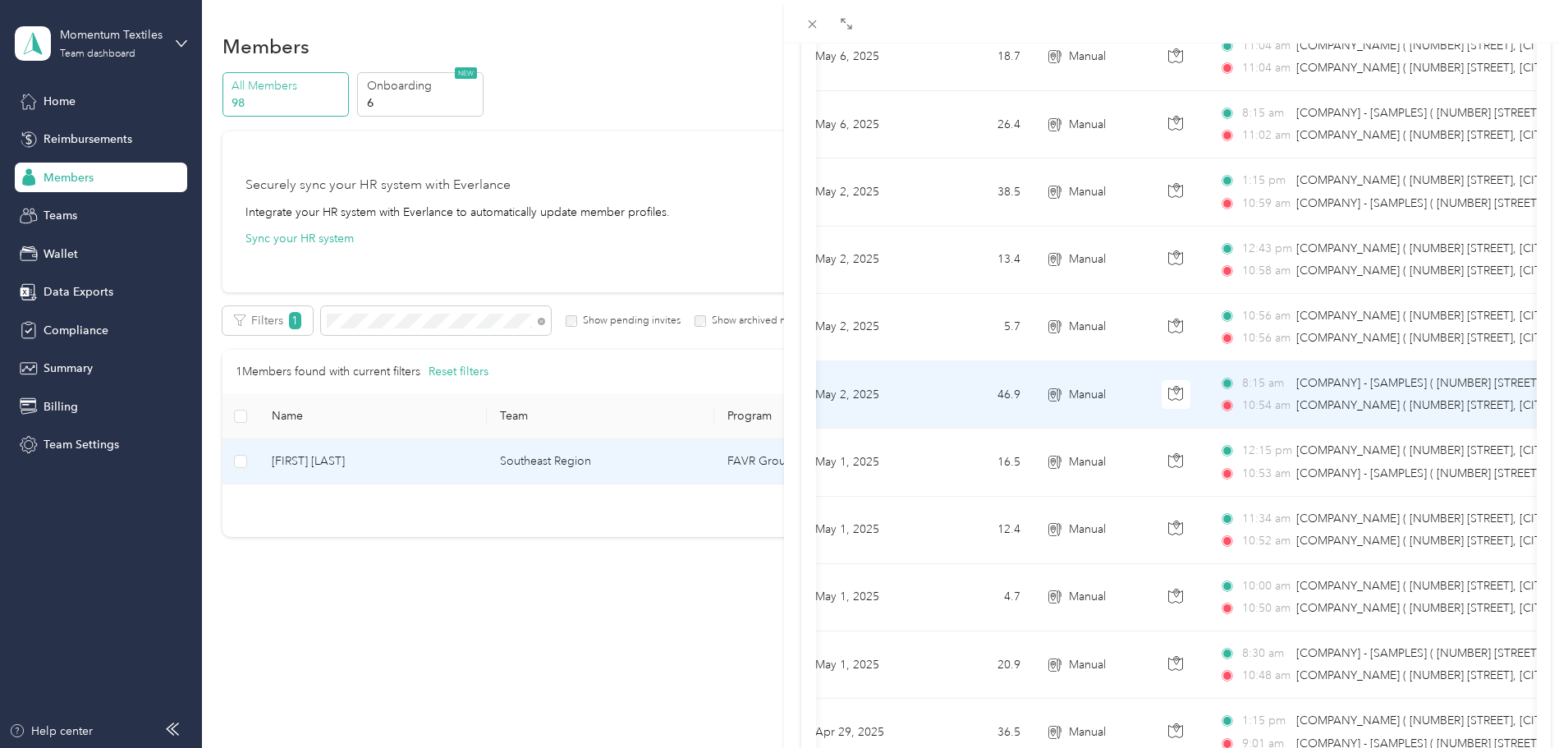 scroll, scrollTop: 6415, scrollLeft: 0, axis: vertical 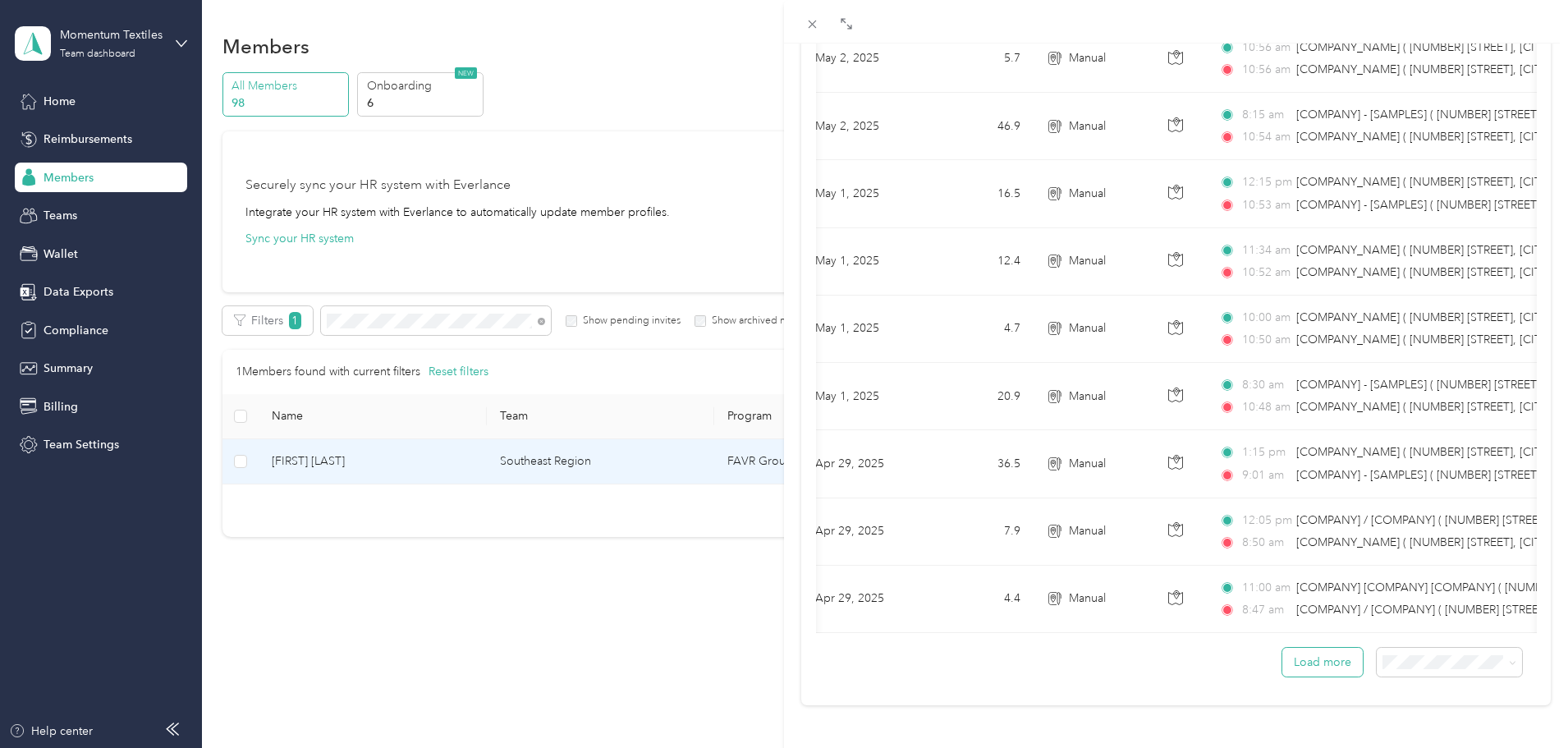 click on "Load more" at bounding box center [1323, 662] 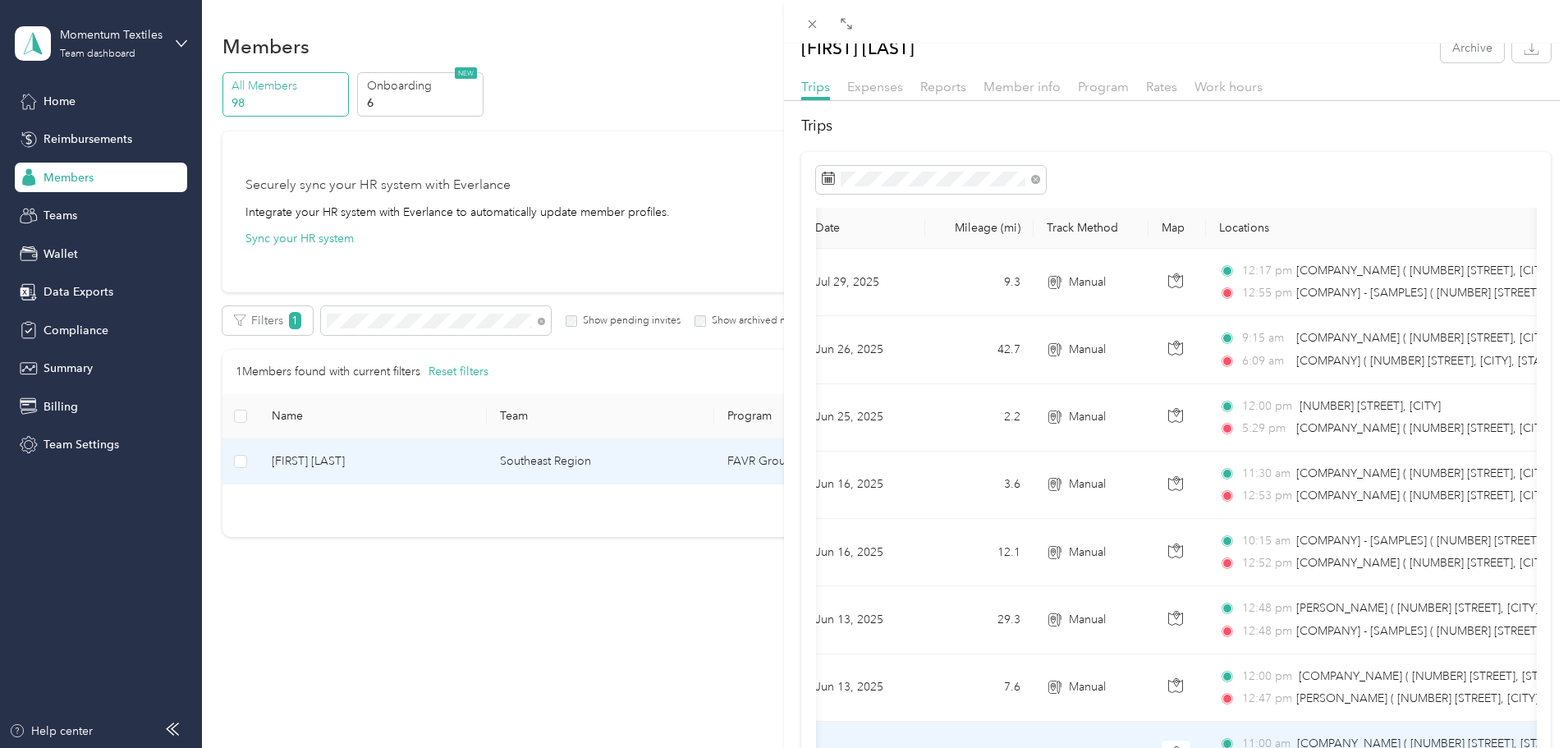 scroll, scrollTop: 0, scrollLeft: 0, axis: both 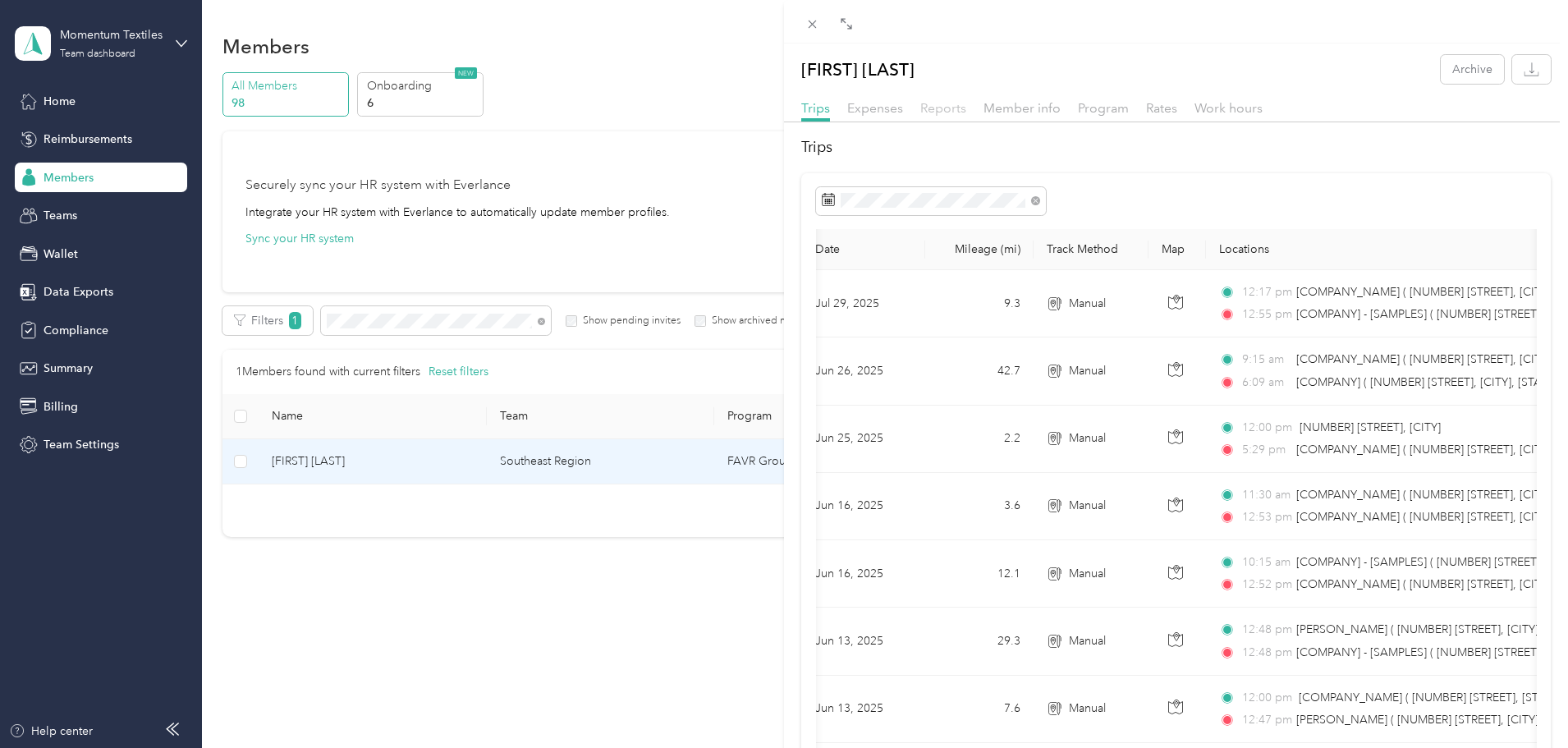 click on "Reports" at bounding box center (943, 108) 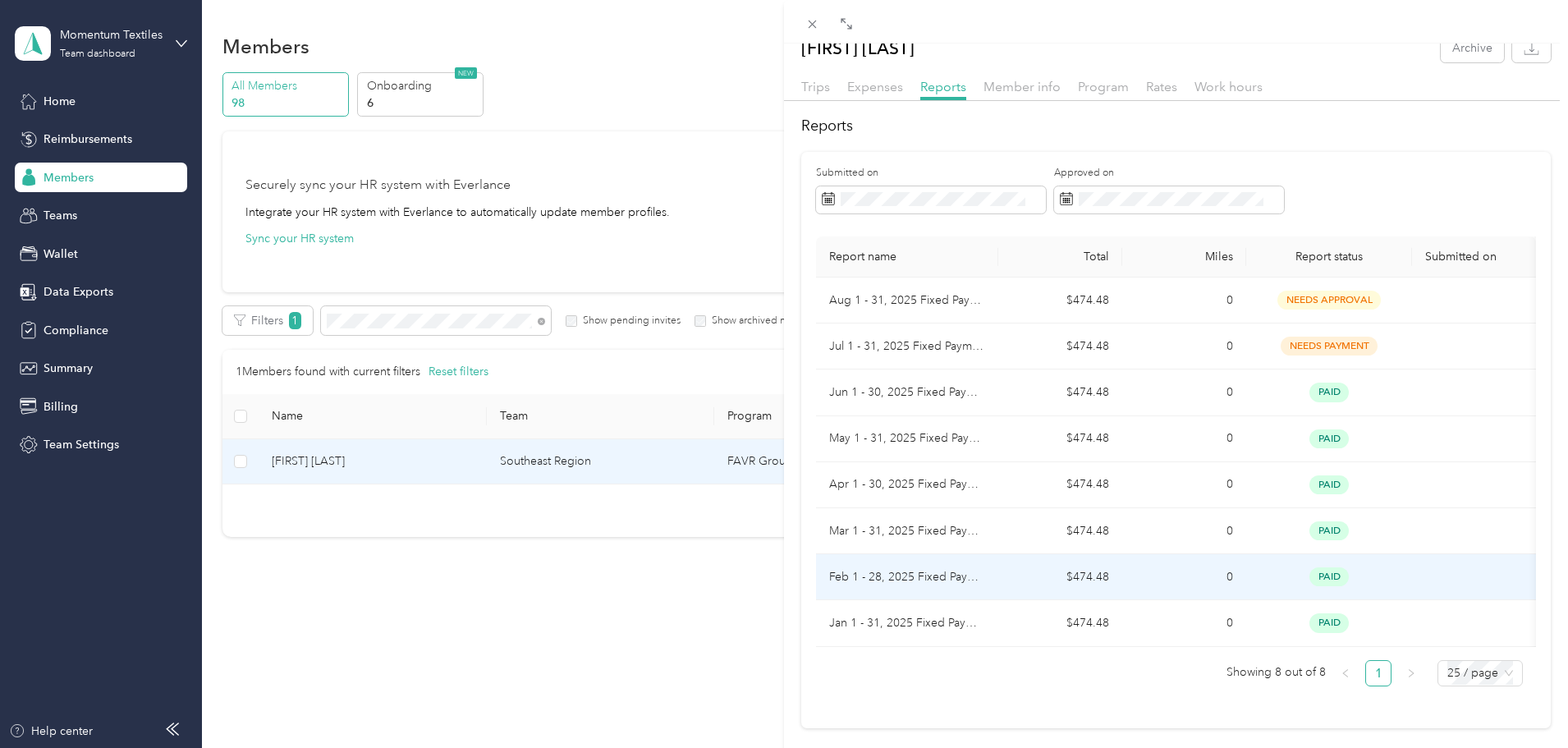 scroll, scrollTop: 0, scrollLeft: 0, axis: both 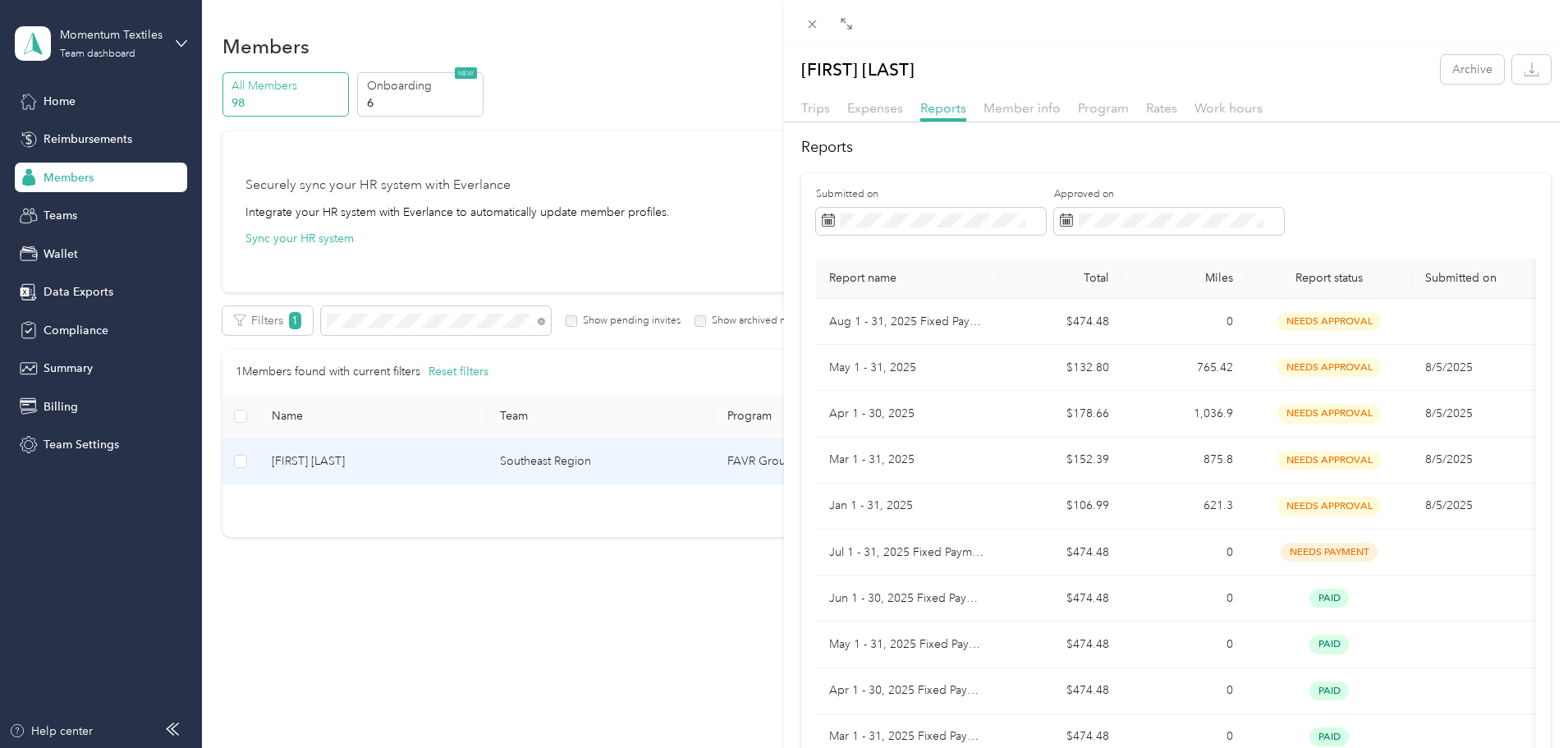 click on "Showing [NUMBER] out of [NUMBER] [NUMBER] / page" at bounding box center (784, 374) 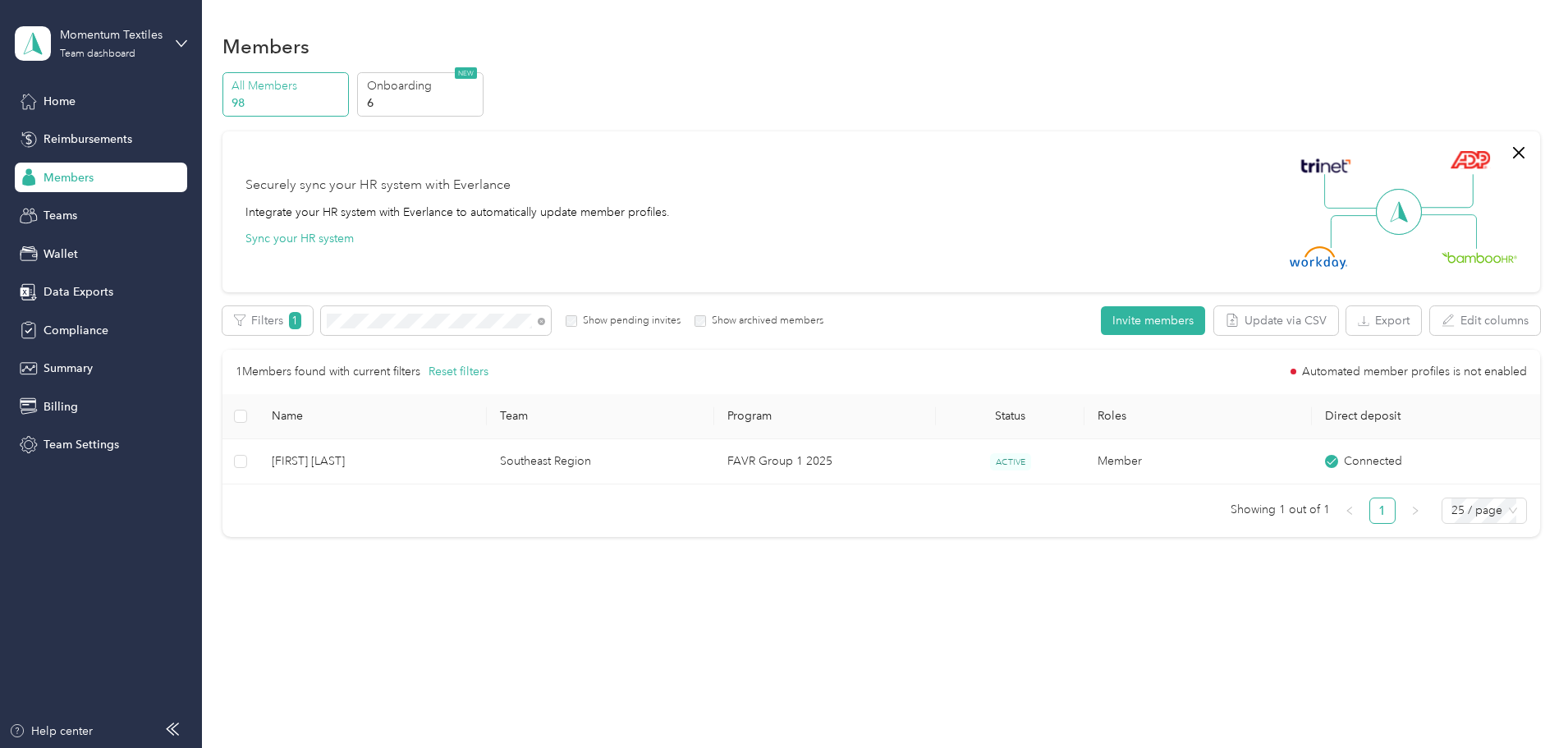 click on "Reimbursements" at bounding box center (88, 139) 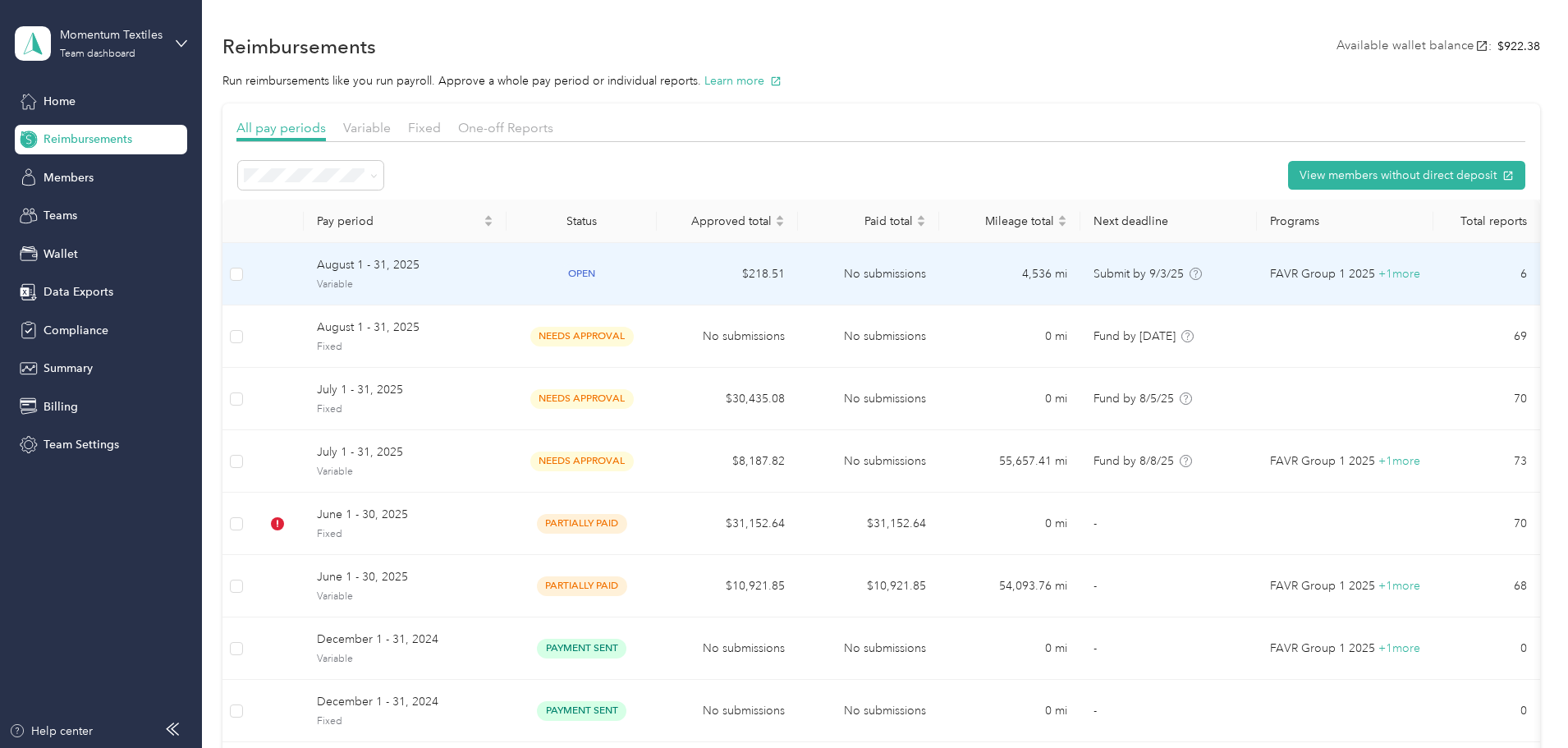 click on "August 1 - 31, 2025" at bounding box center [405, 265] 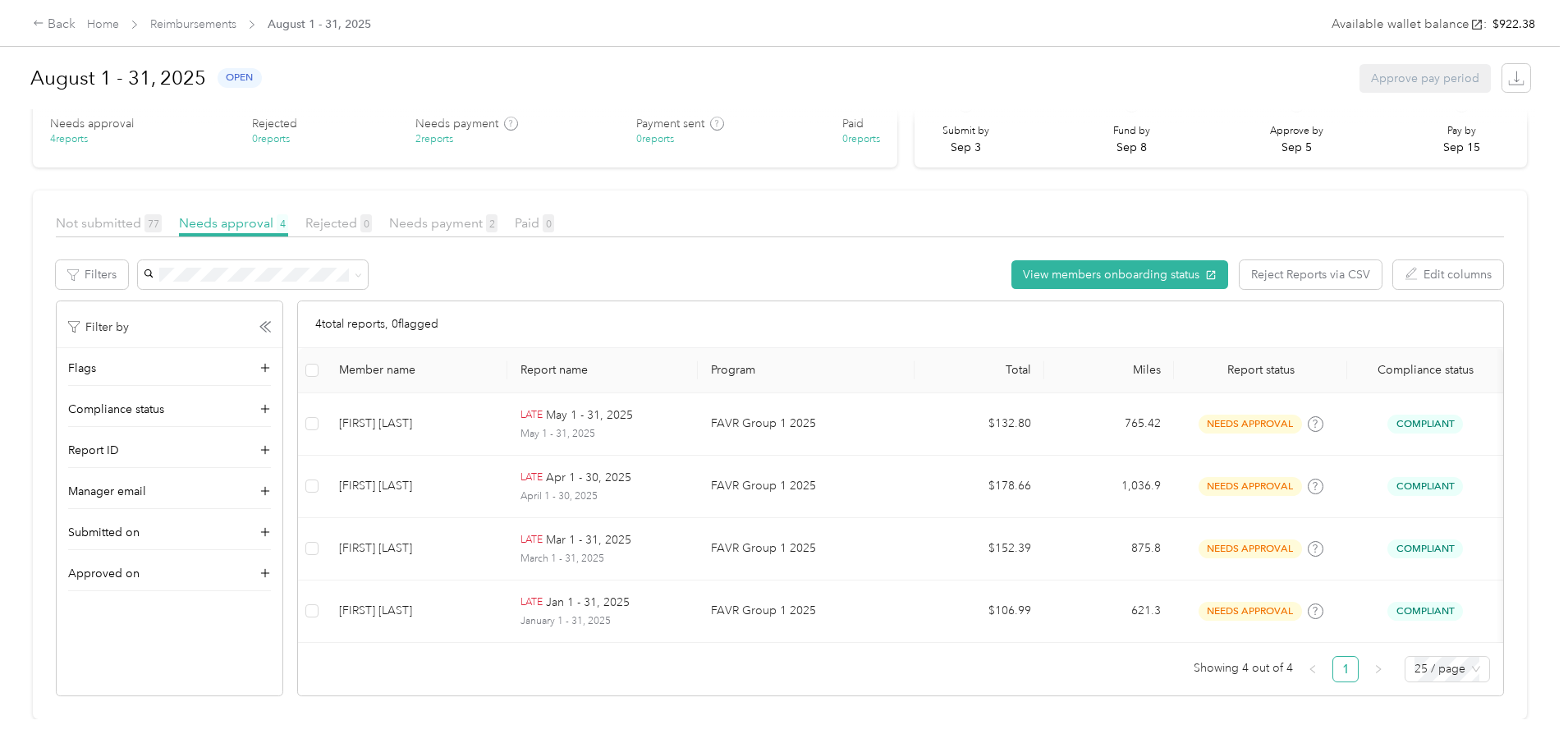 scroll, scrollTop: 107, scrollLeft: 0, axis: vertical 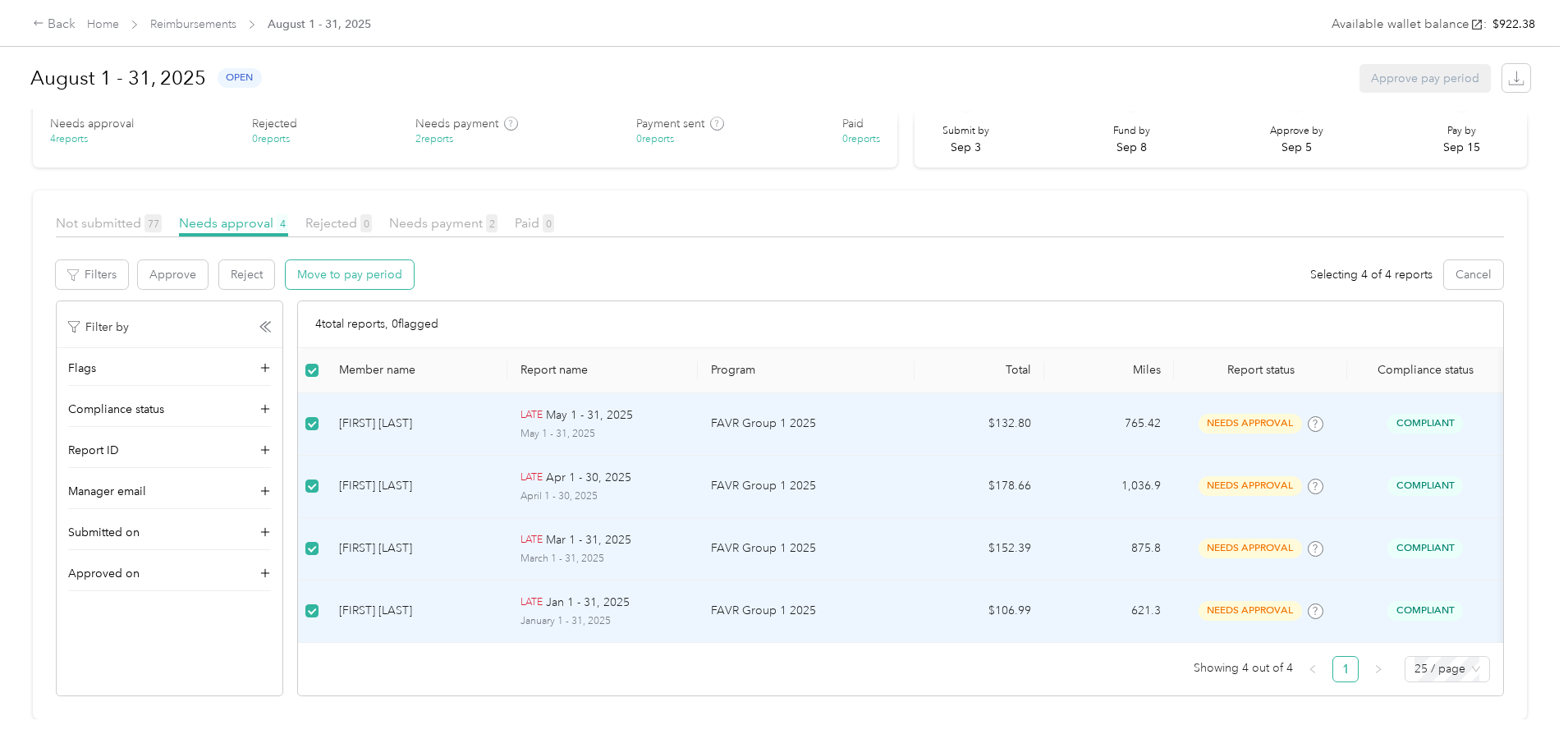 click on "Move to pay period" at bounding box center (350, 274) 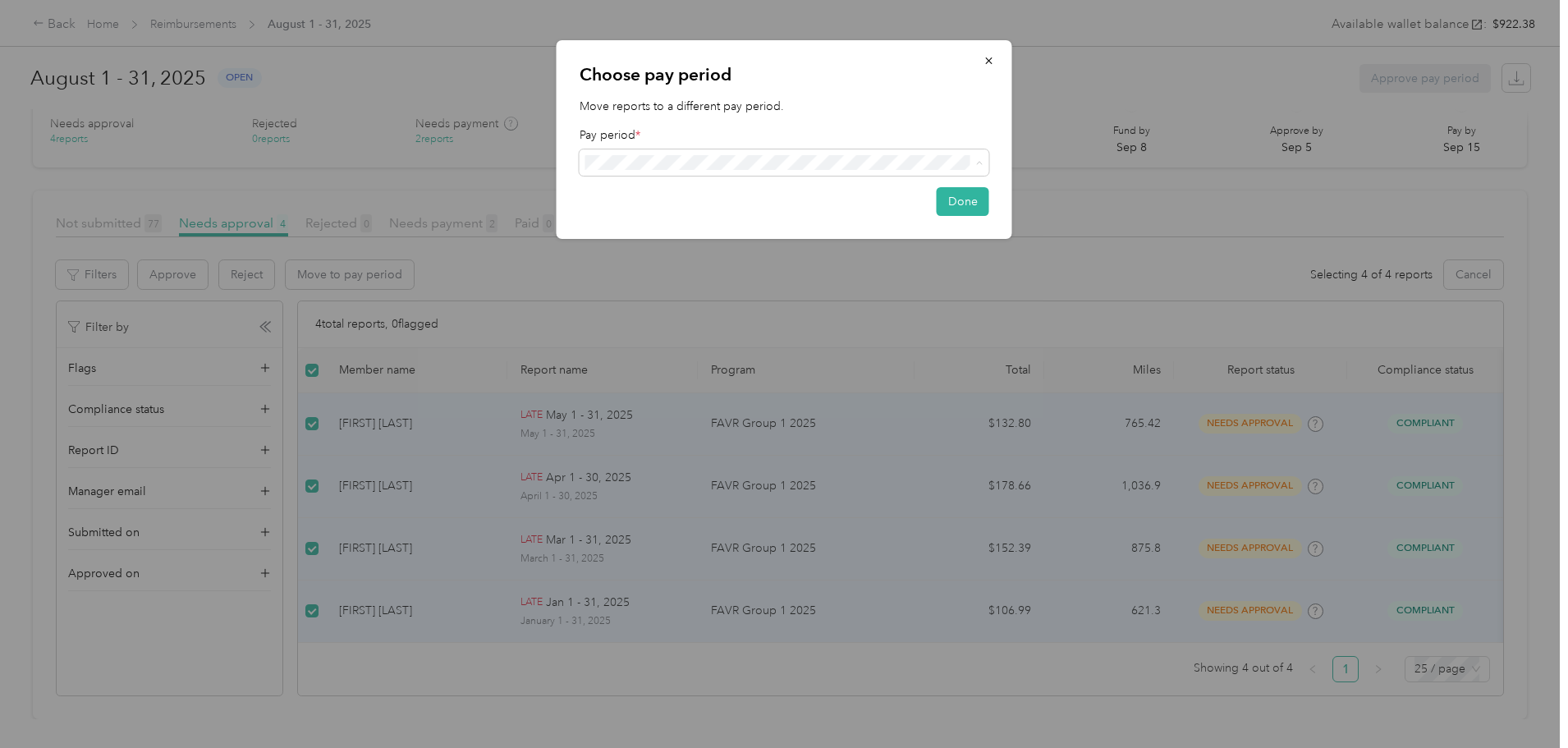 click on "[DATE] - [DATE] ( variable )" at bounding box center (658, 283) 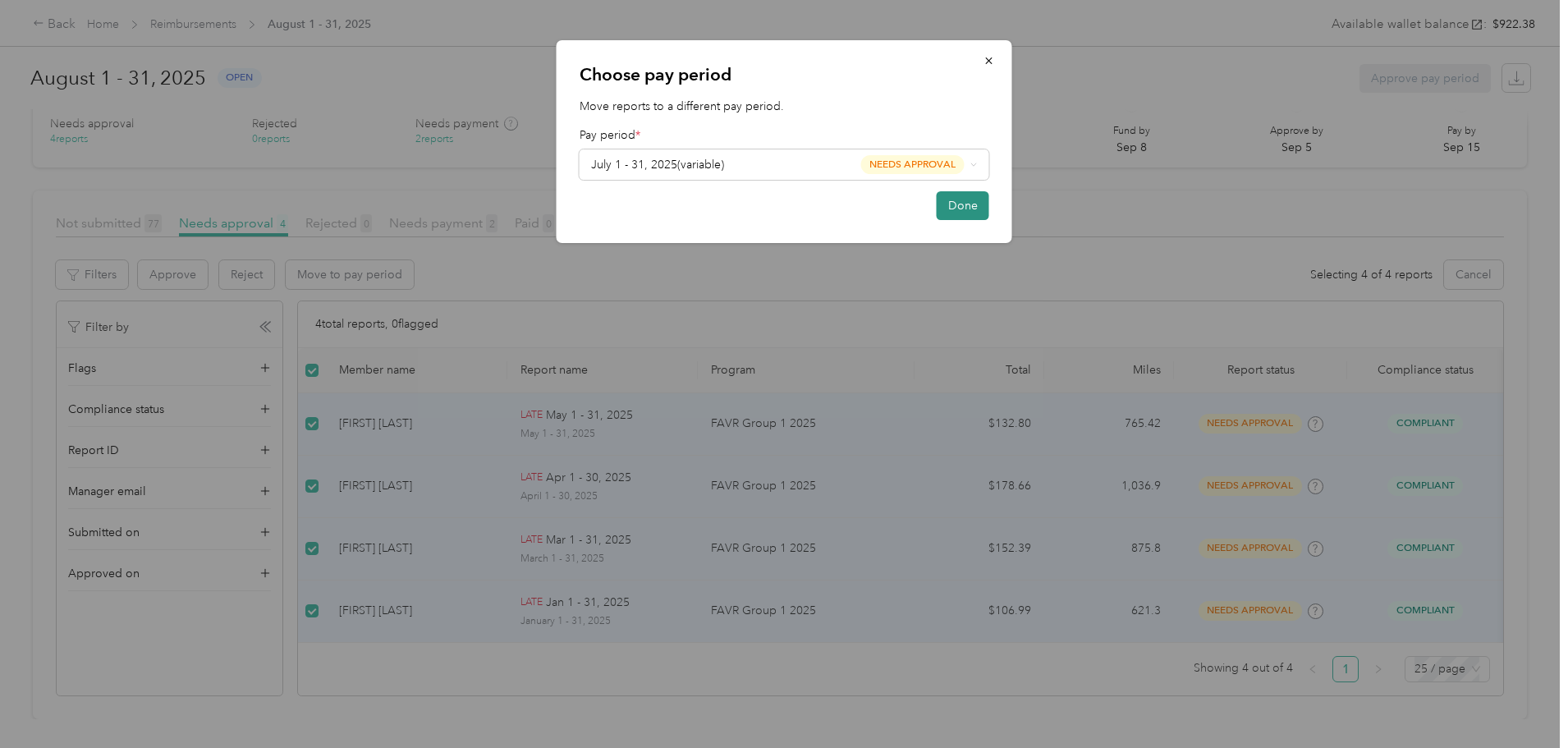 click on "Done" at bounding box center [963, 205] 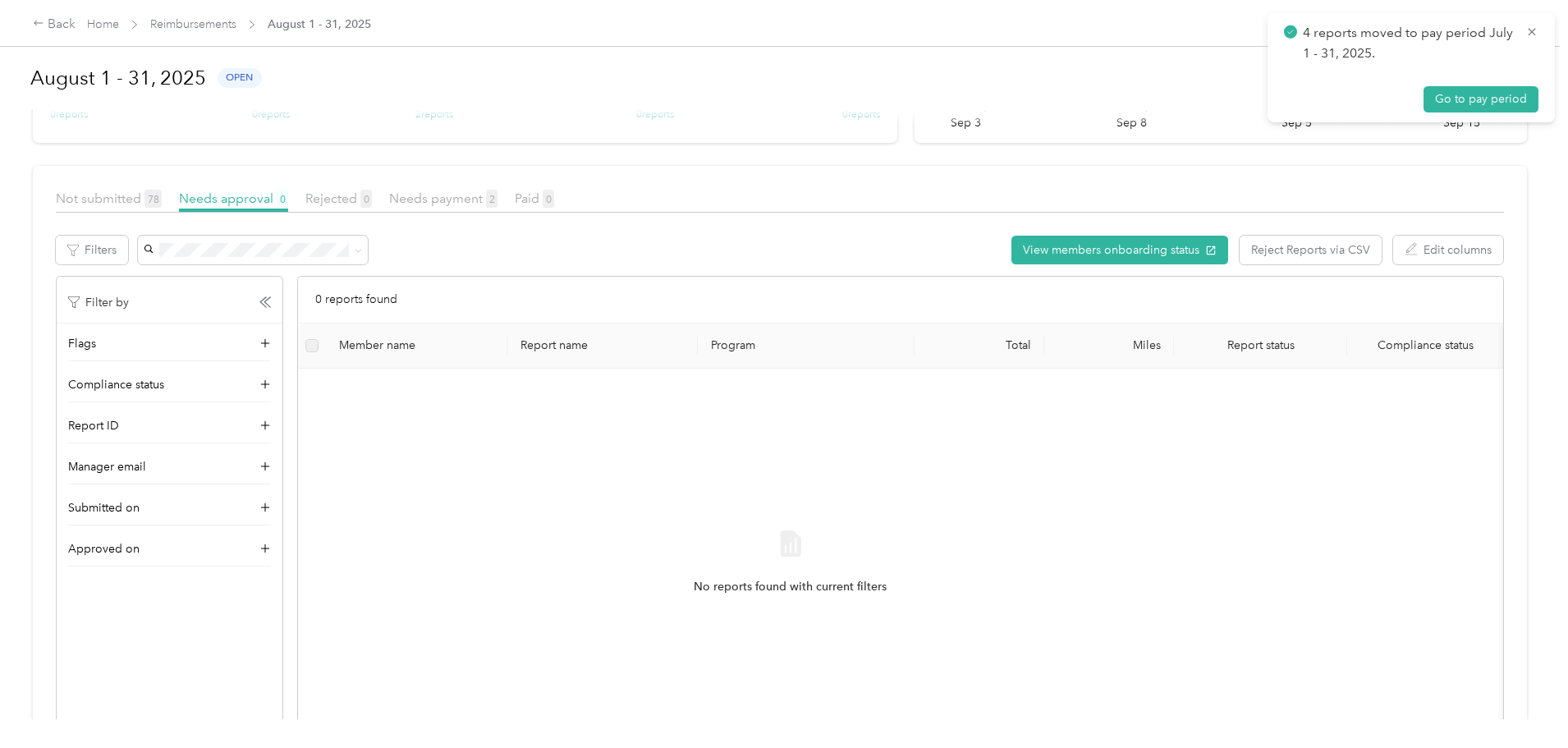 click on "Back Home Reimbursements August 1 - 31, 2025" at bounding box center (202, 25) 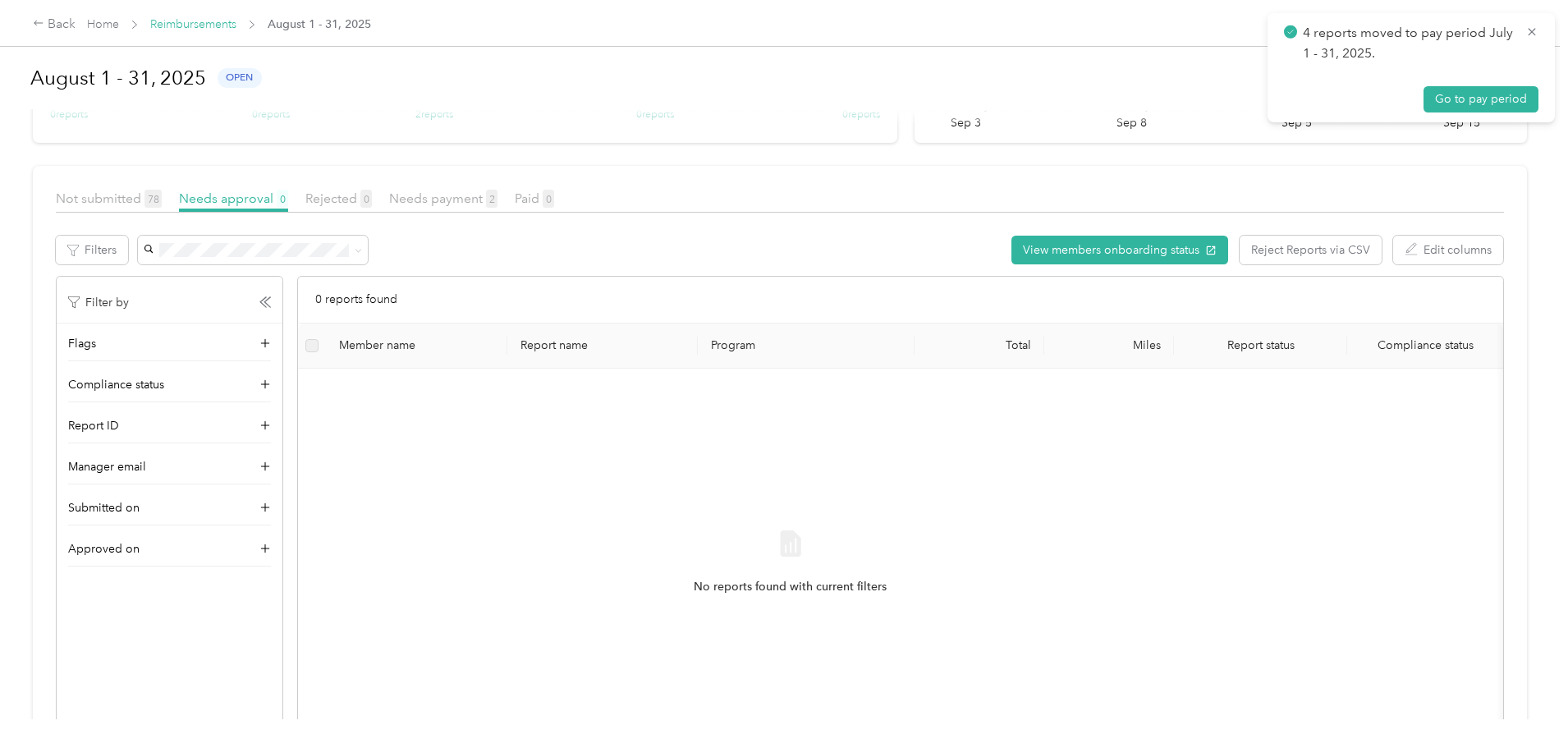 click on "Reimbursements" at bounding box center (193, 24) 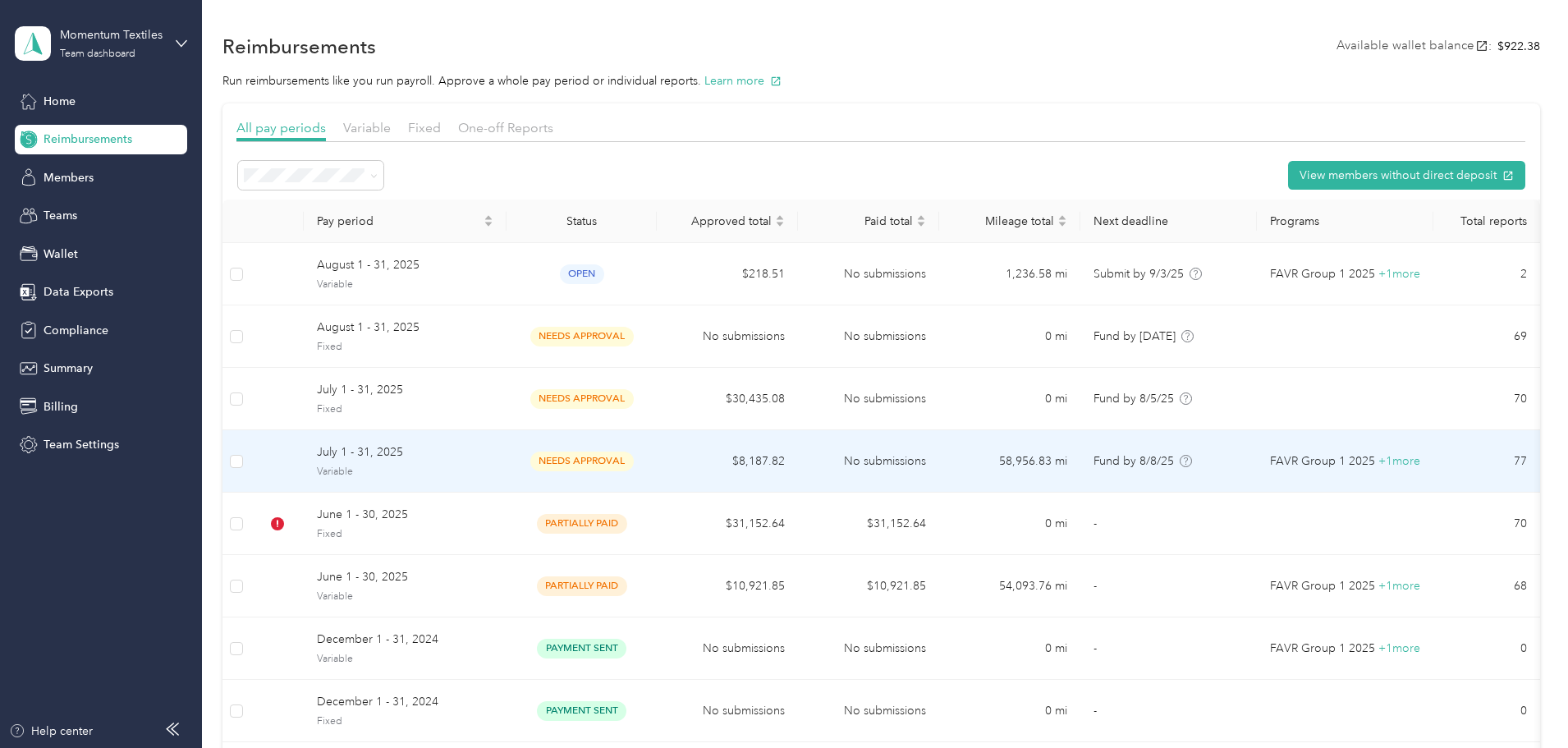 click on "Variable" at bounding box center (405, 472) 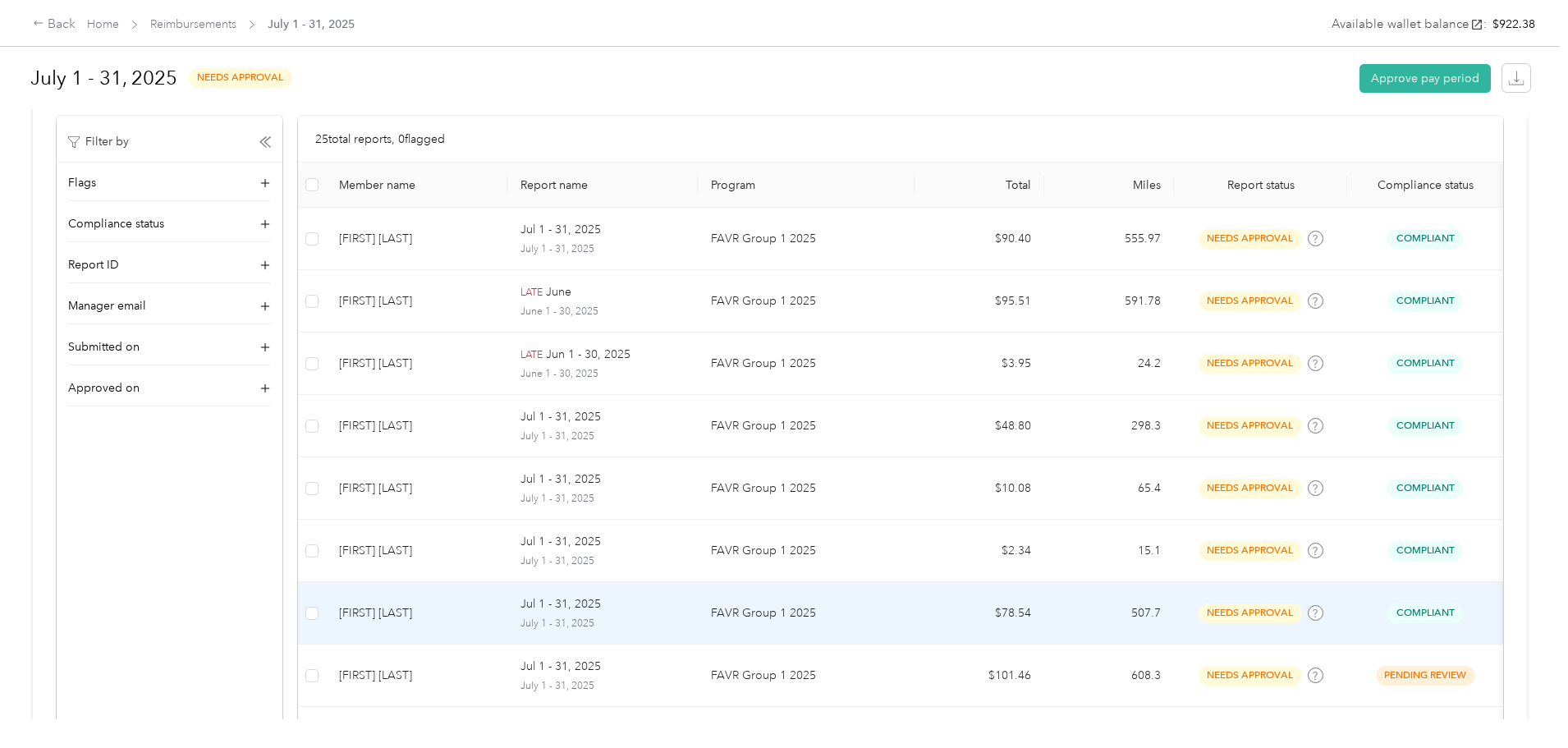 scroll, scrollTop: 0, scrollLeft: 0, axis: both 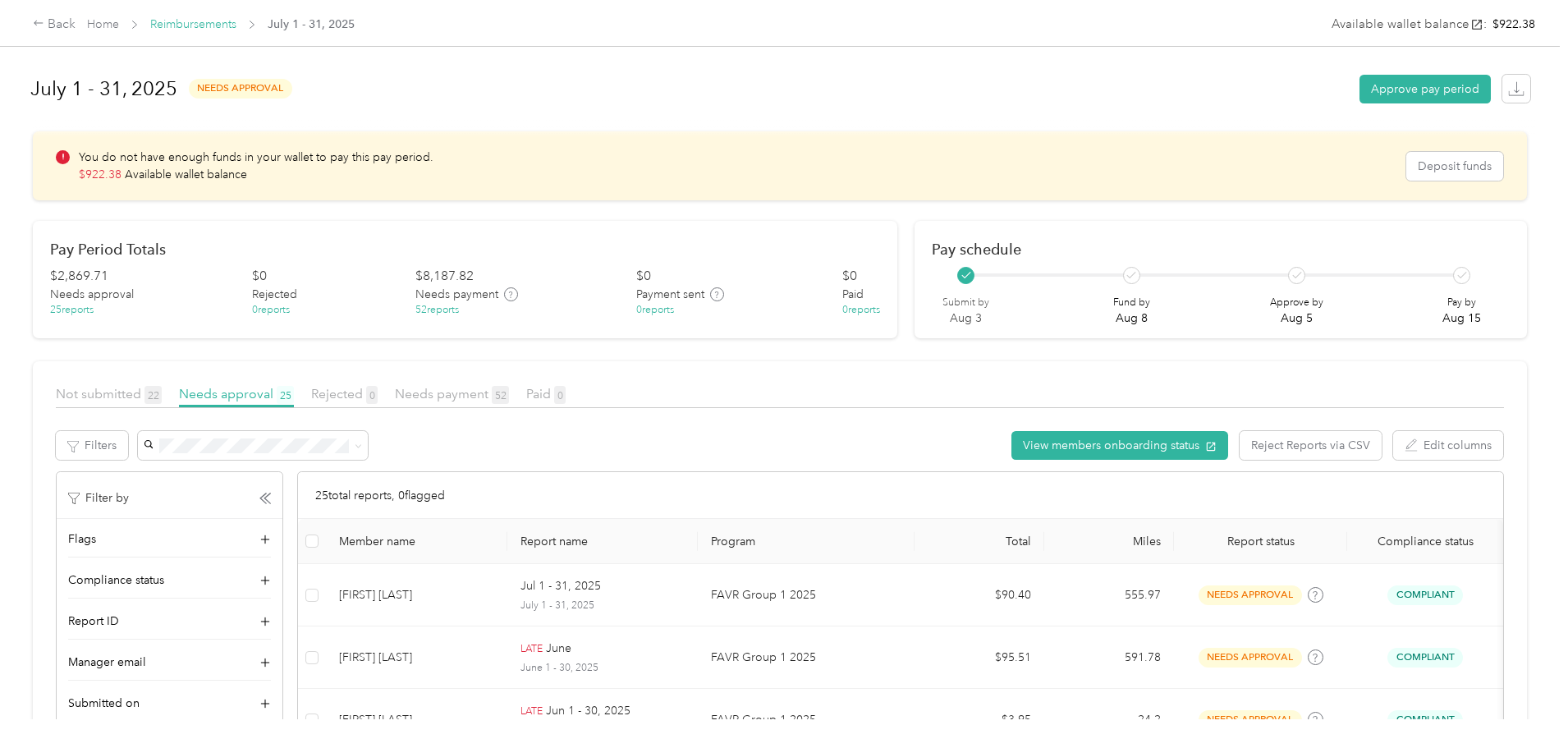 click on "Reimbursements" at bounding box center (193, 24) 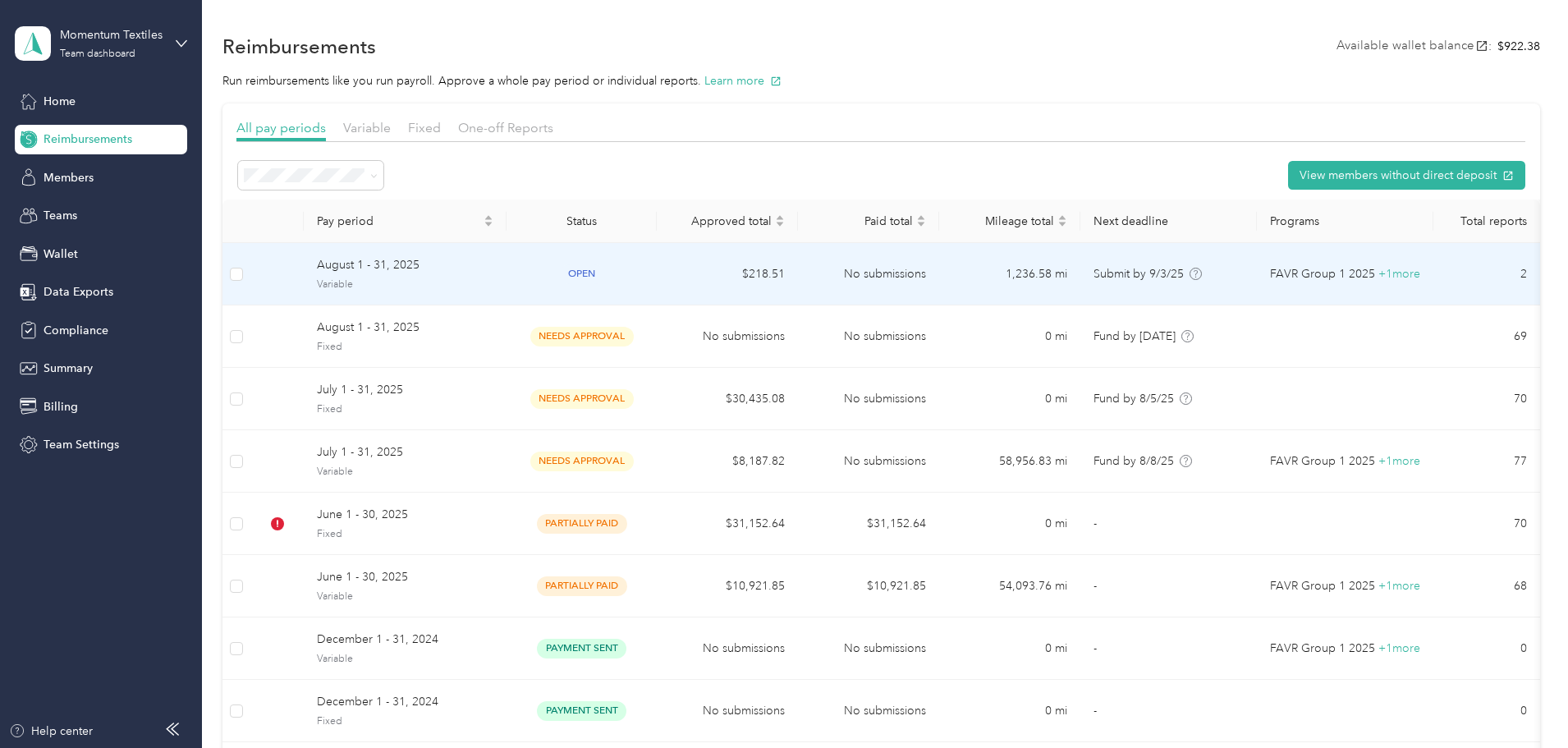 click on "August 1 - 31, 2025" at bounding box center (405, 265) 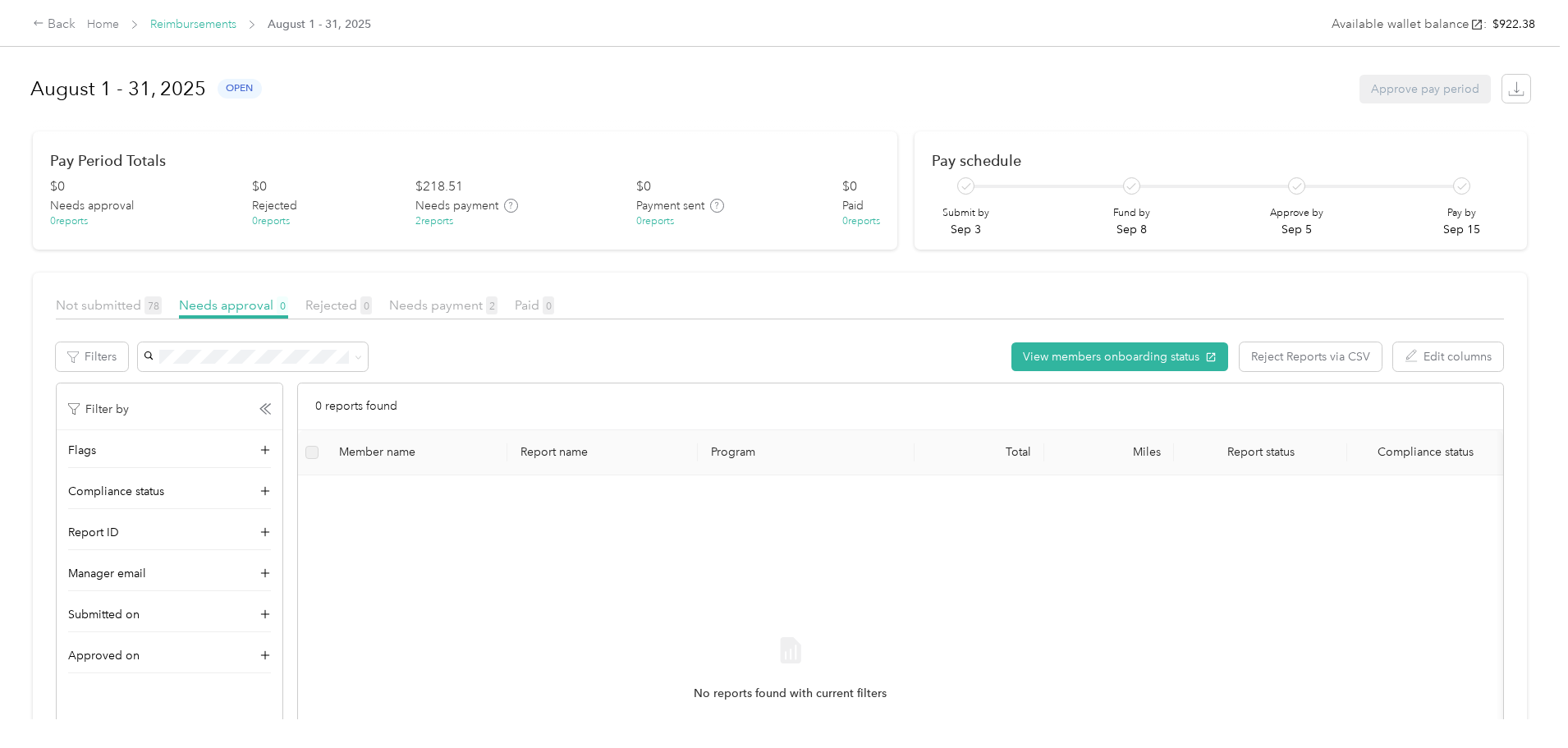 click on "Reimbursements" at bounding box center [193, 24] 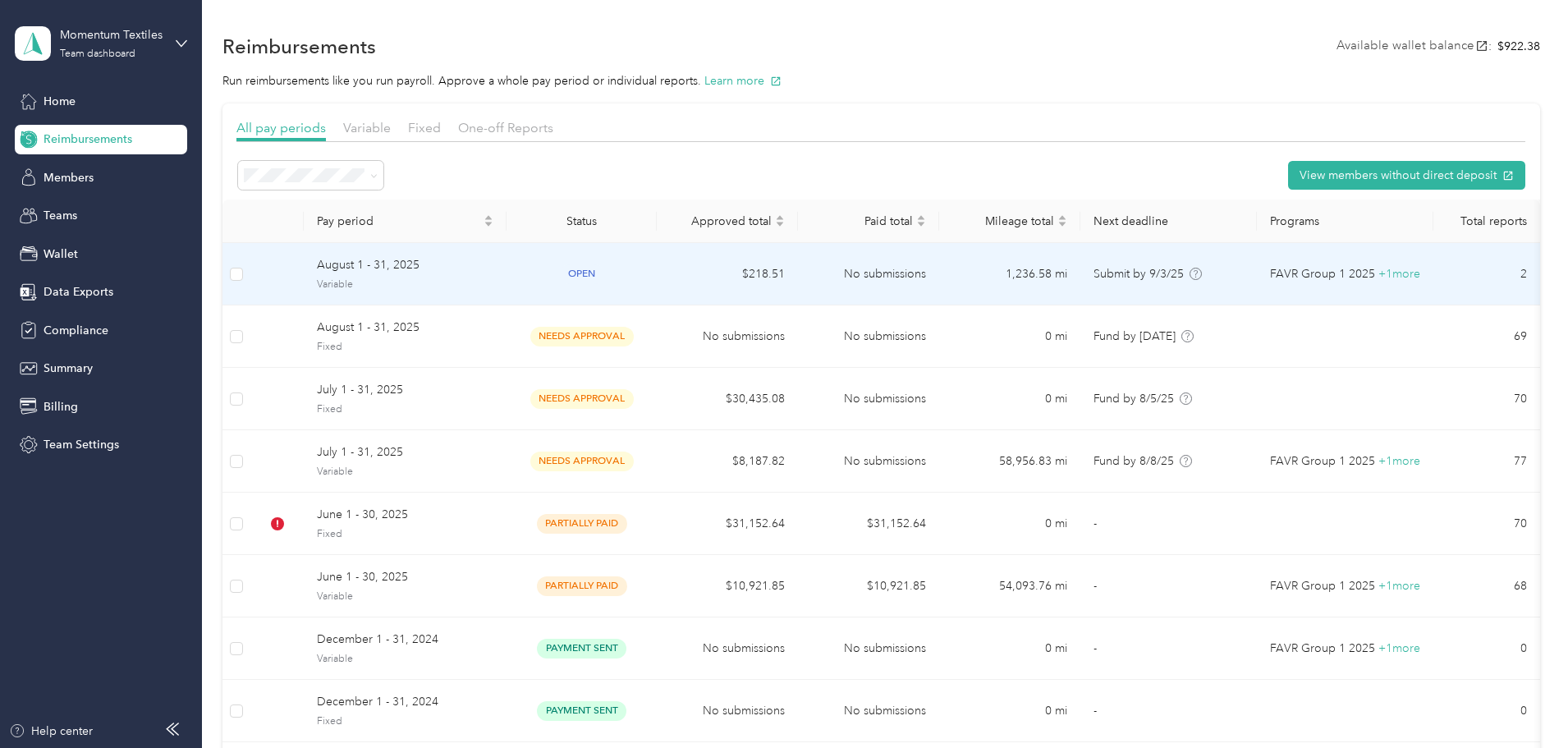 click on "$218.51" at bounding box center (727, 274) 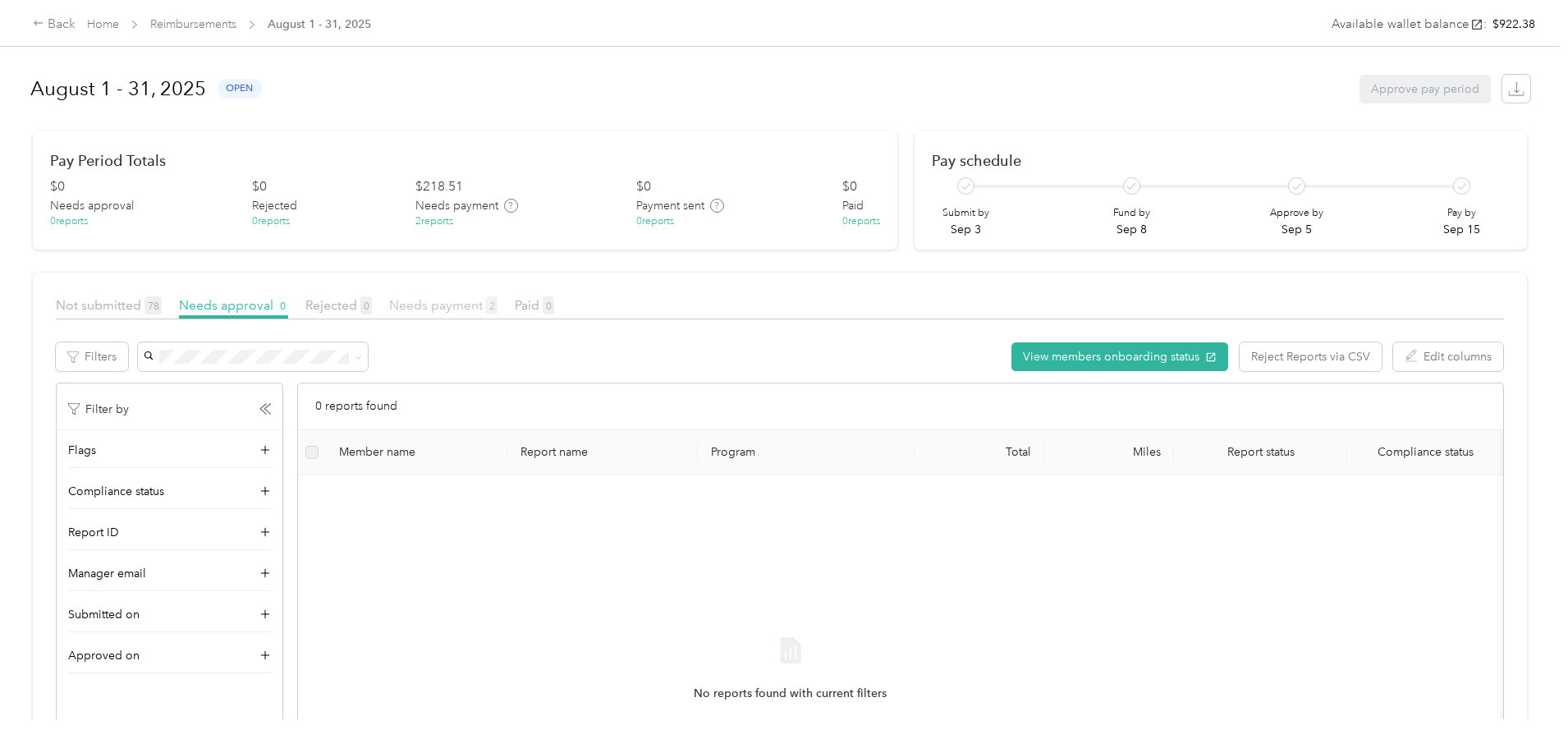 click on "Needs payment   2" at bounding box center (443, 305) 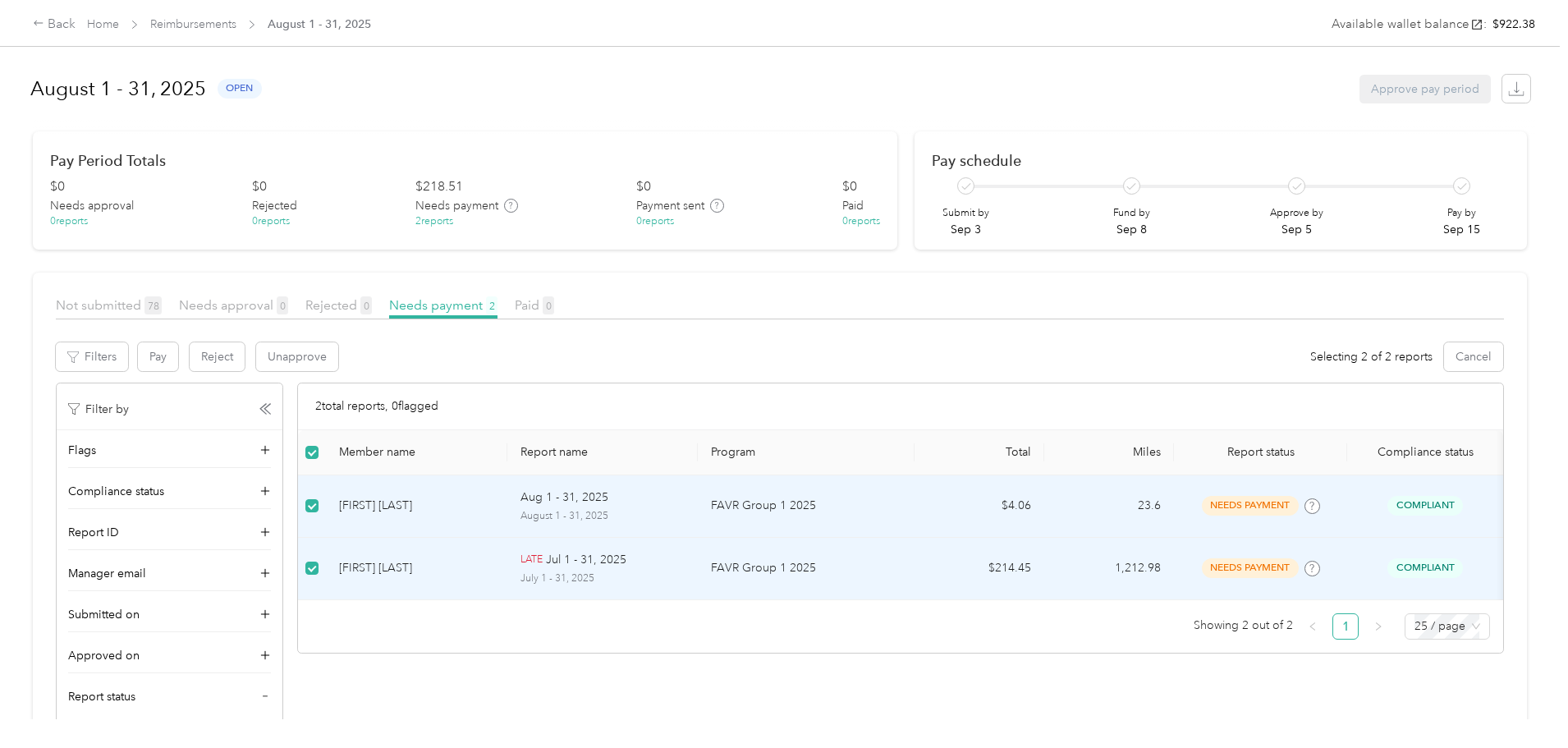 click on "[FIRST] [LAST]" at bounding box center [416, 506] 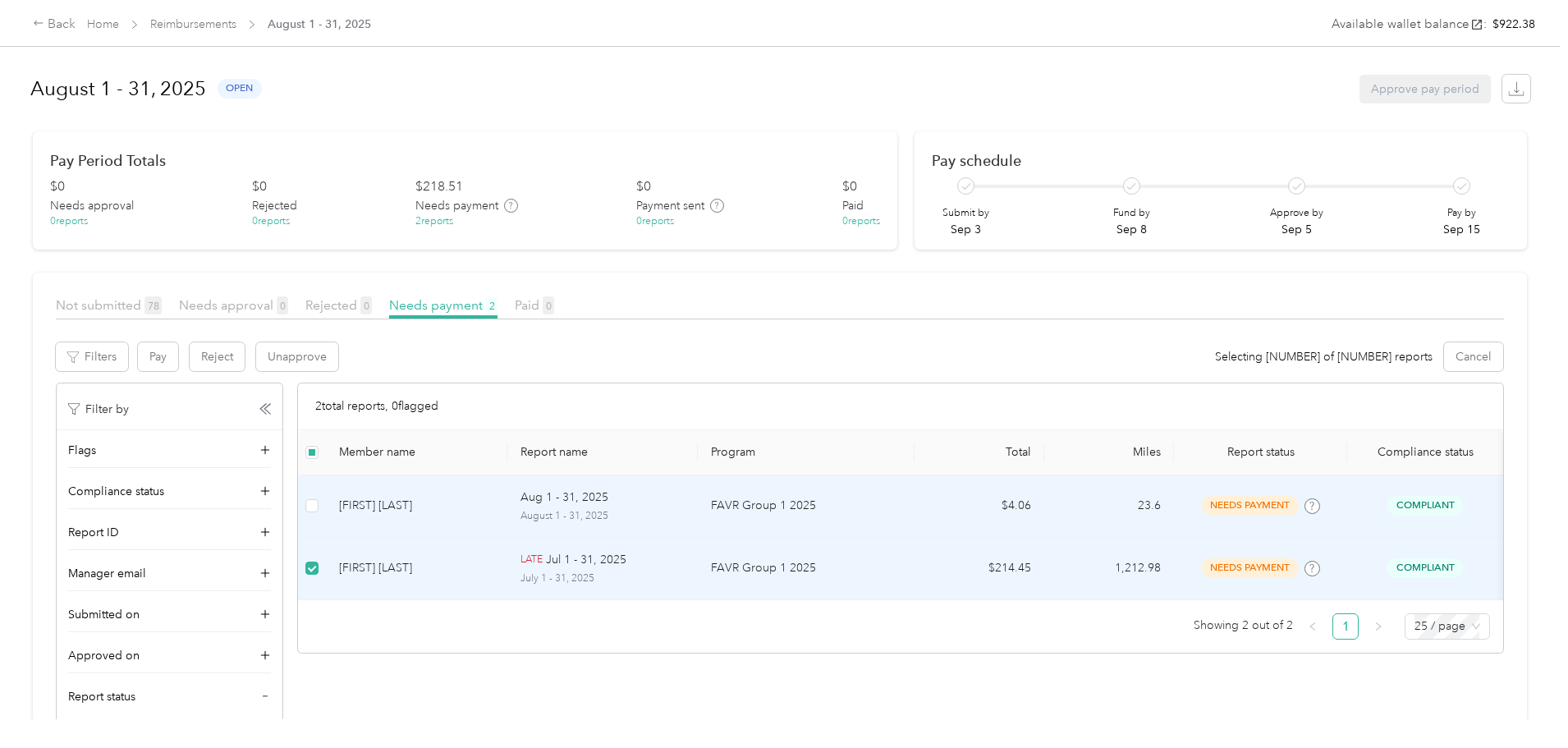 click on "[FIRST] [LAST]" at bounding box center (416, 507) 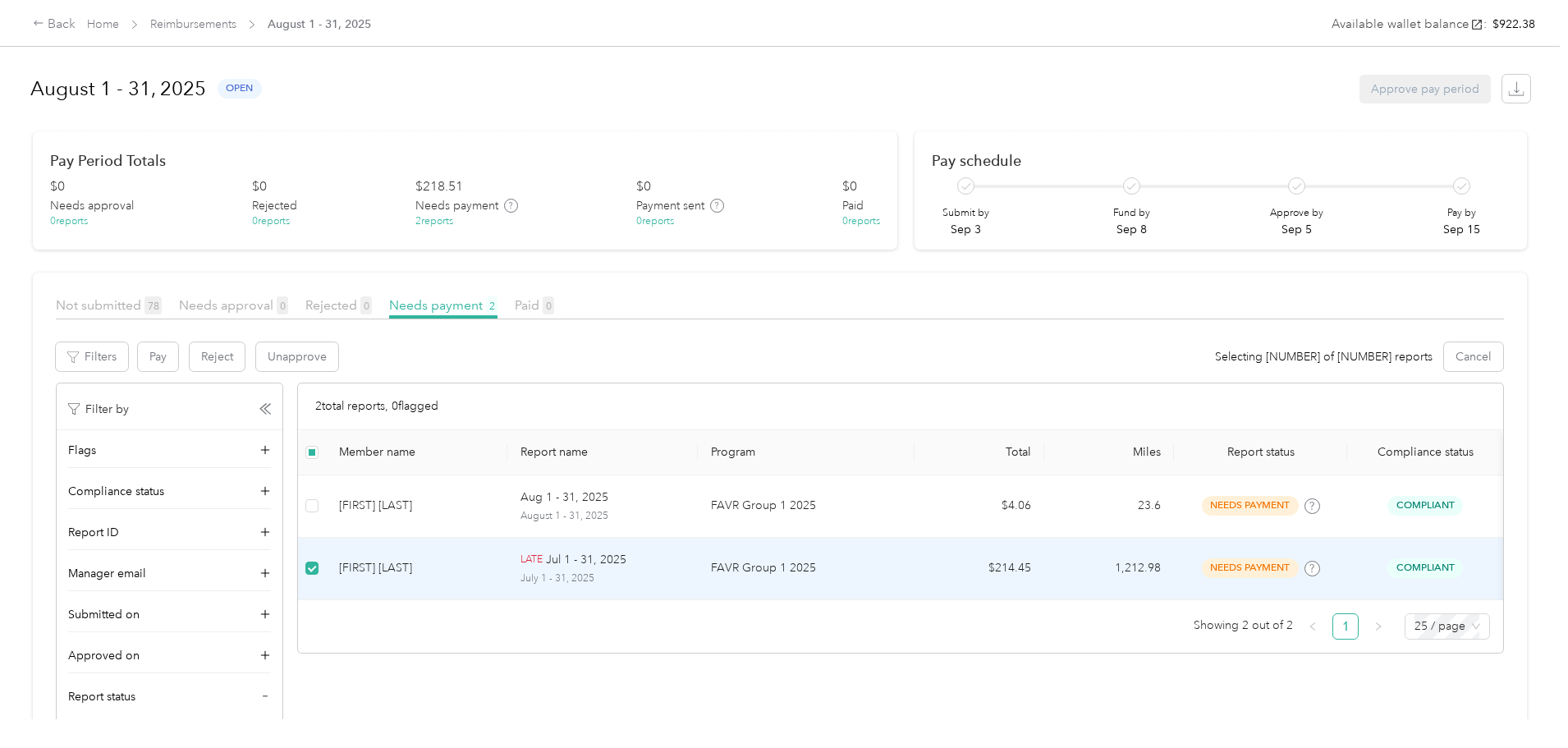 click on "[FIRST] [LAST]" at bounding box center (416, 568) 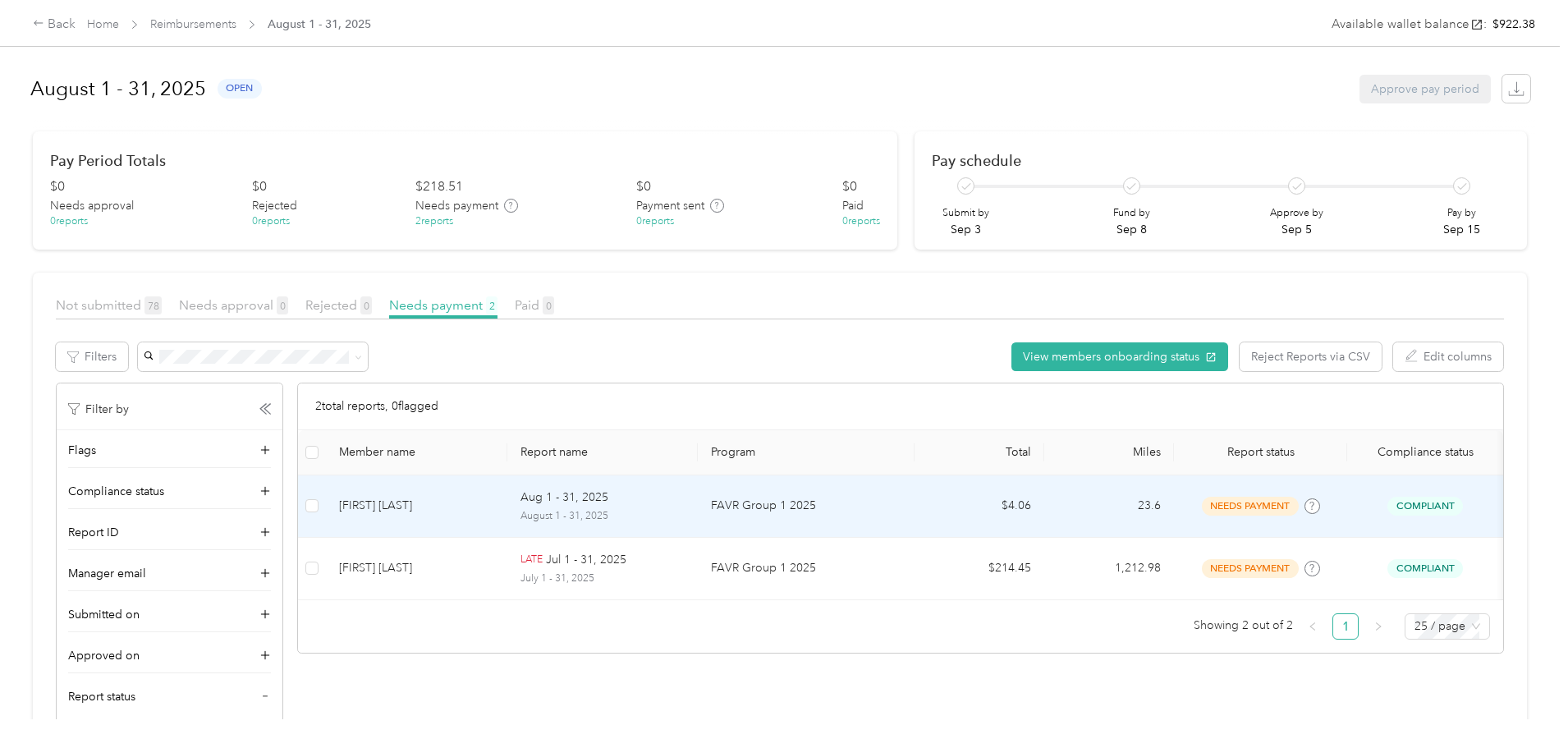 click on "[FIRST] [LAST]" at bounding box center (416, 506) 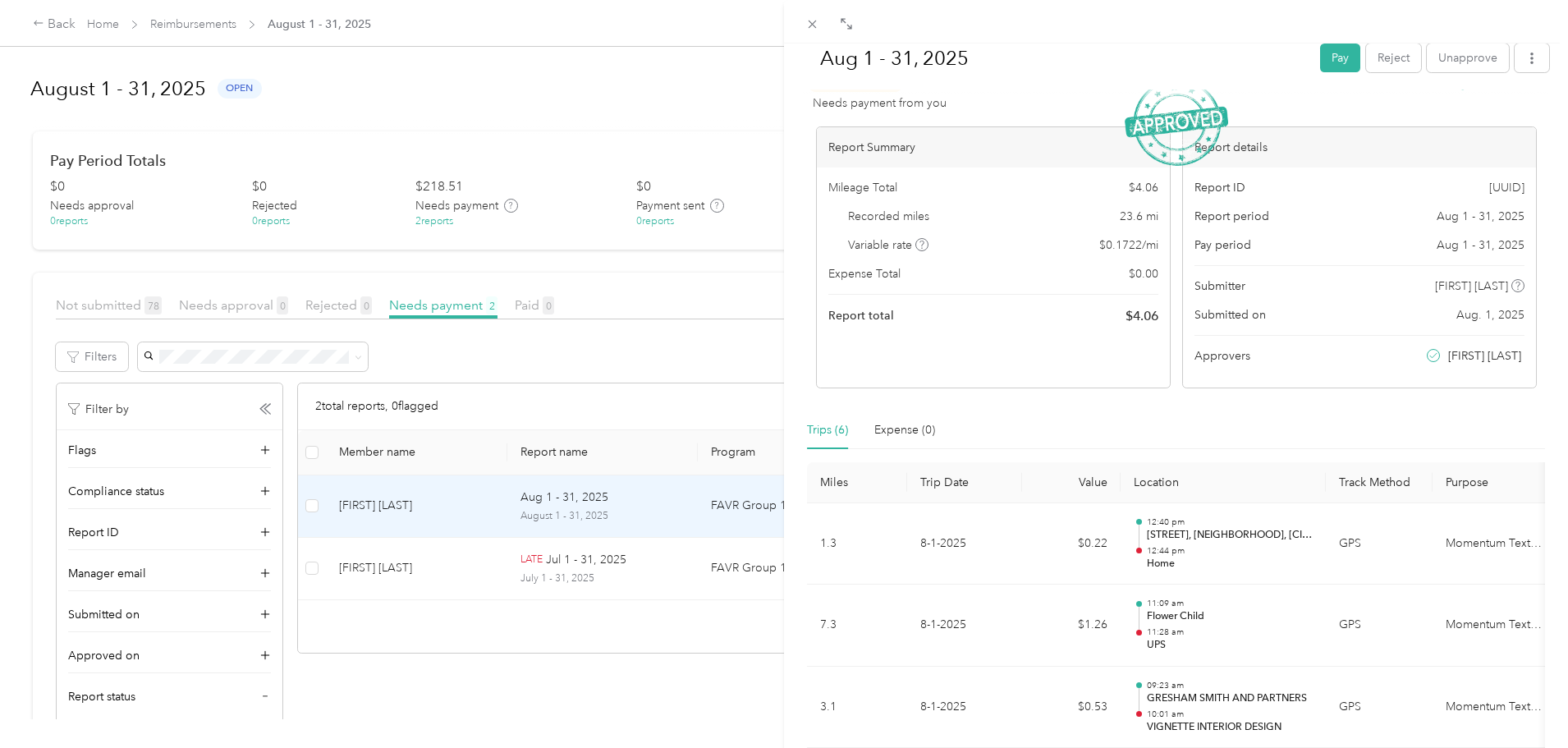scroll, scrollTop: 0, scrollLeft: 0, axis: both 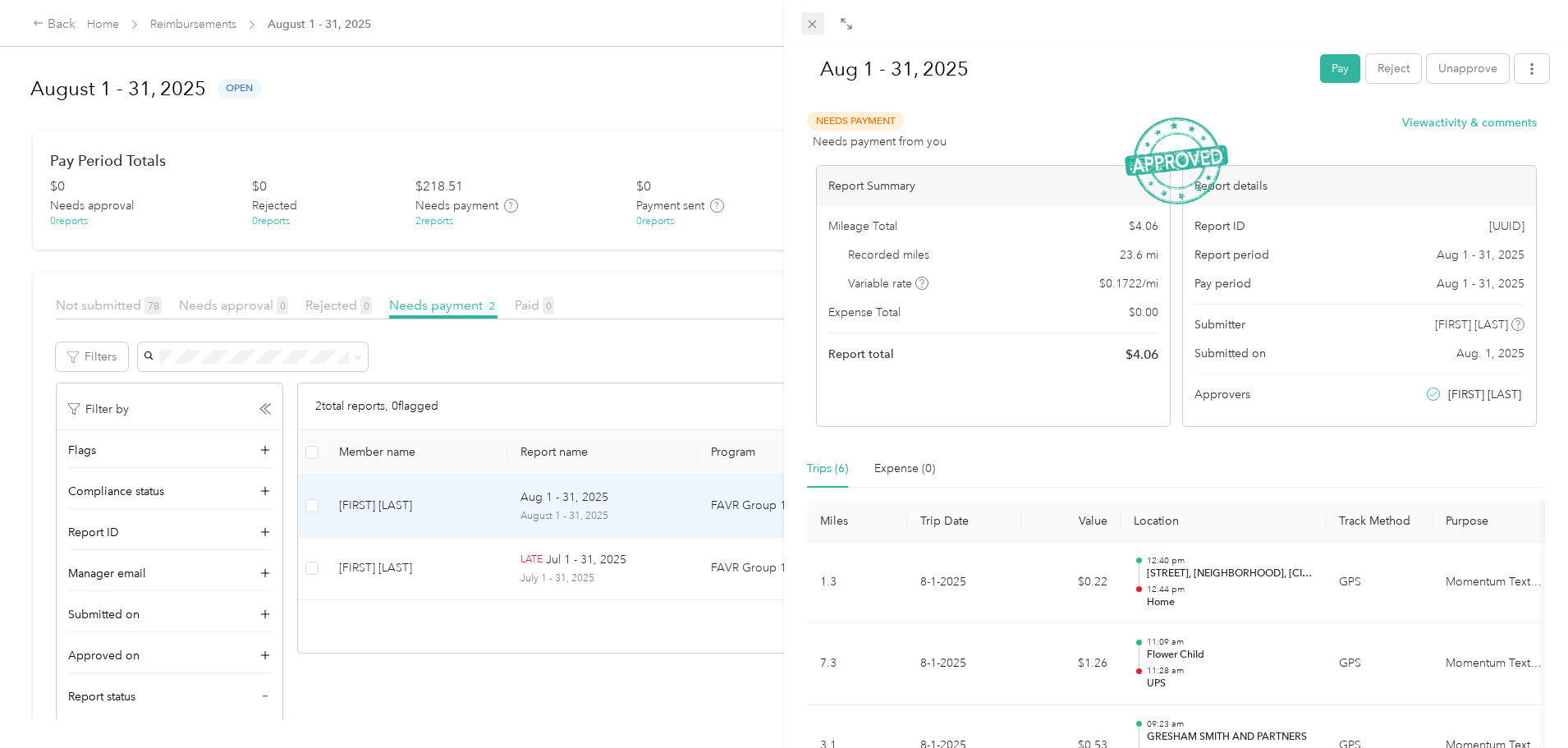 click 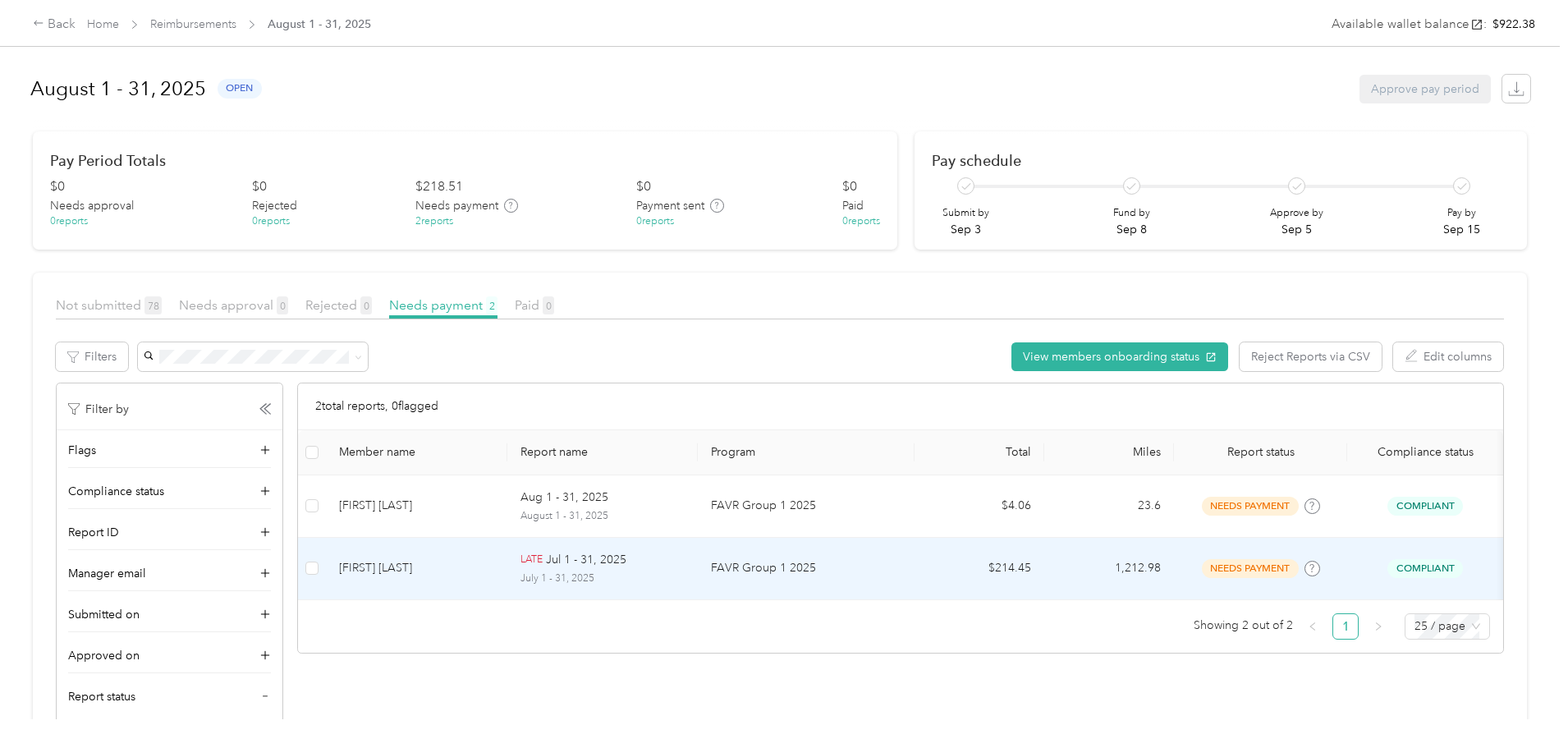 click on "LATE Jul 1 - 31, 2025 July 1 - 31, 2025" at bounding box center [603, 569] 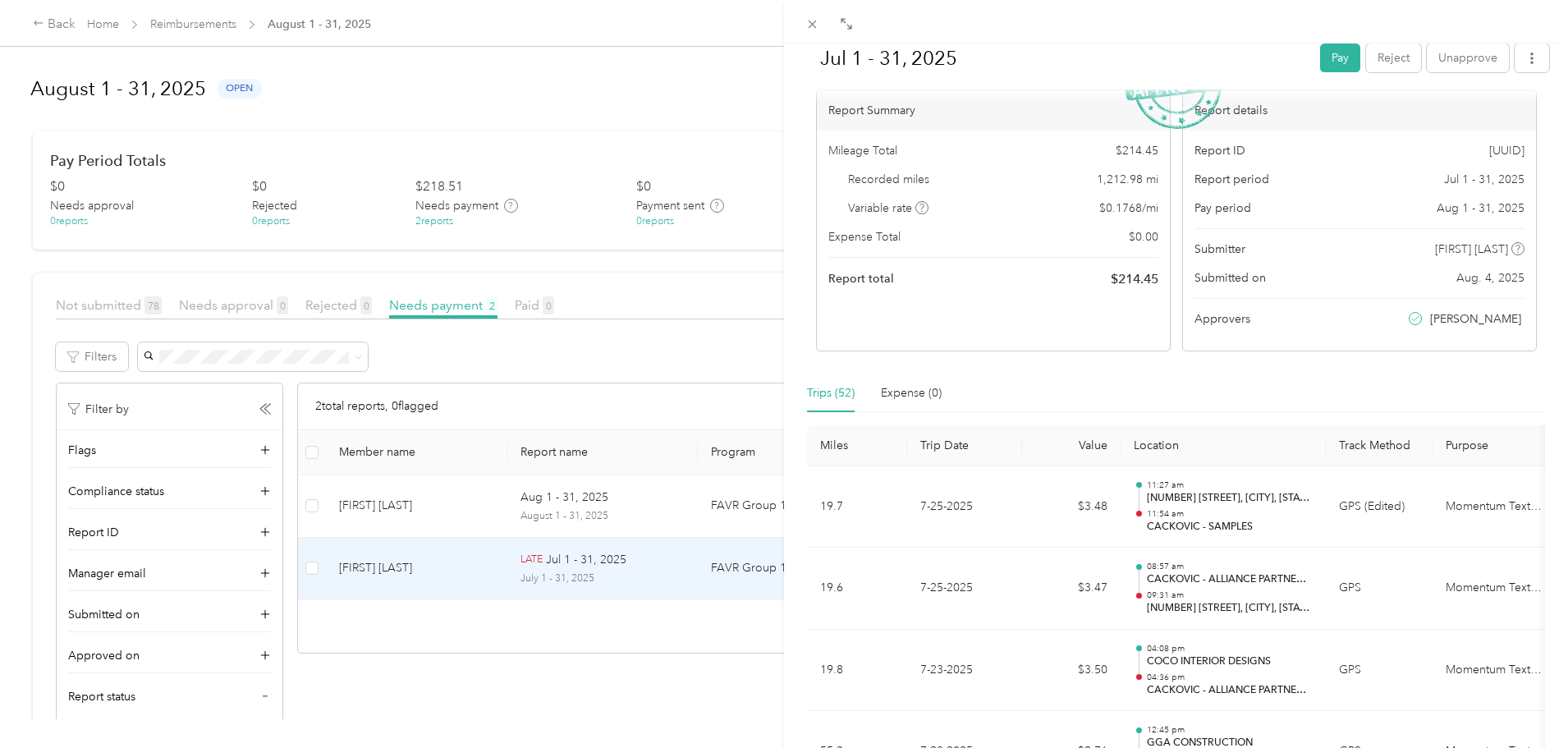 scroll, scrollTop: 0, scrollLeft: 0, axis: both 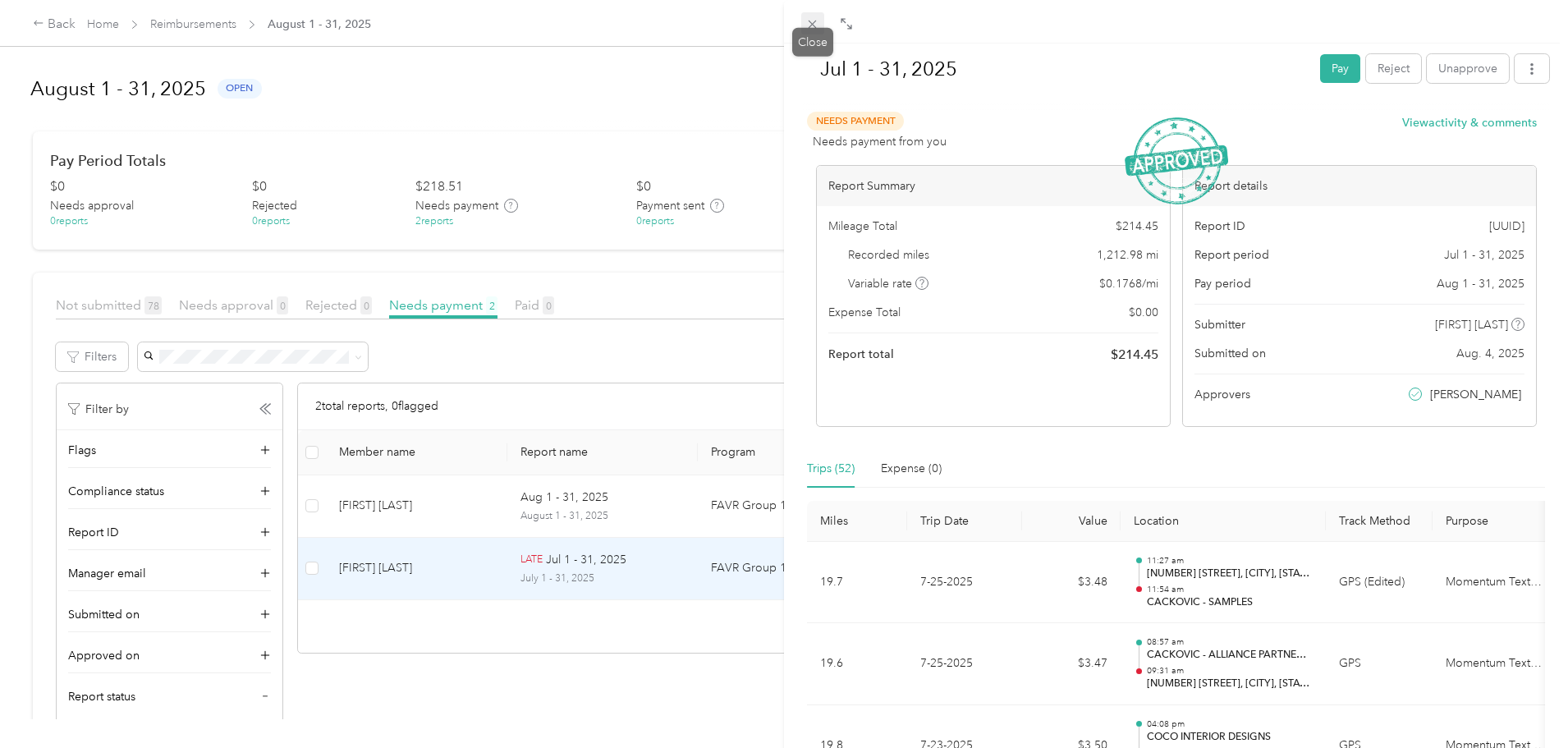click 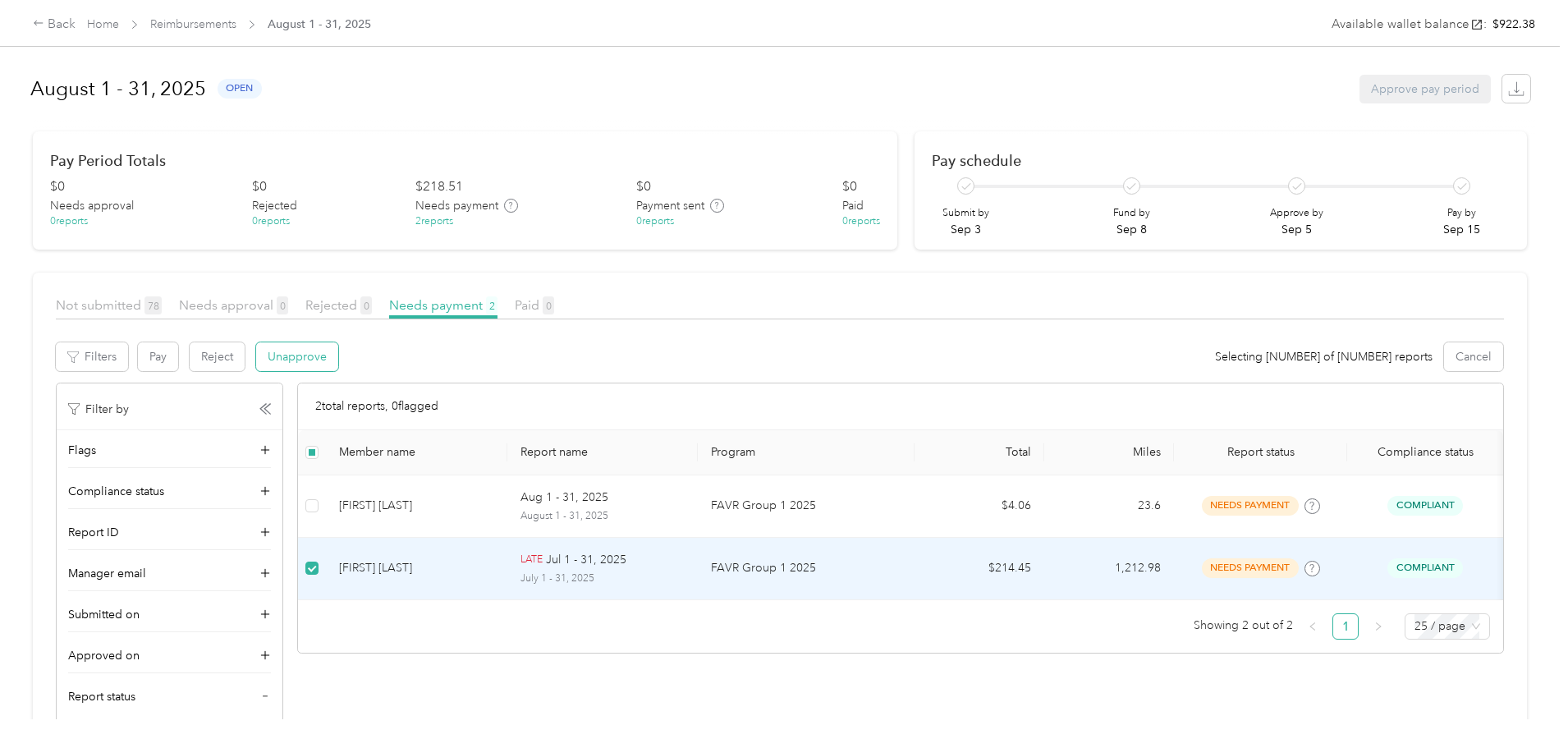 click on "Unapprove" at bounding box center (297, 356) 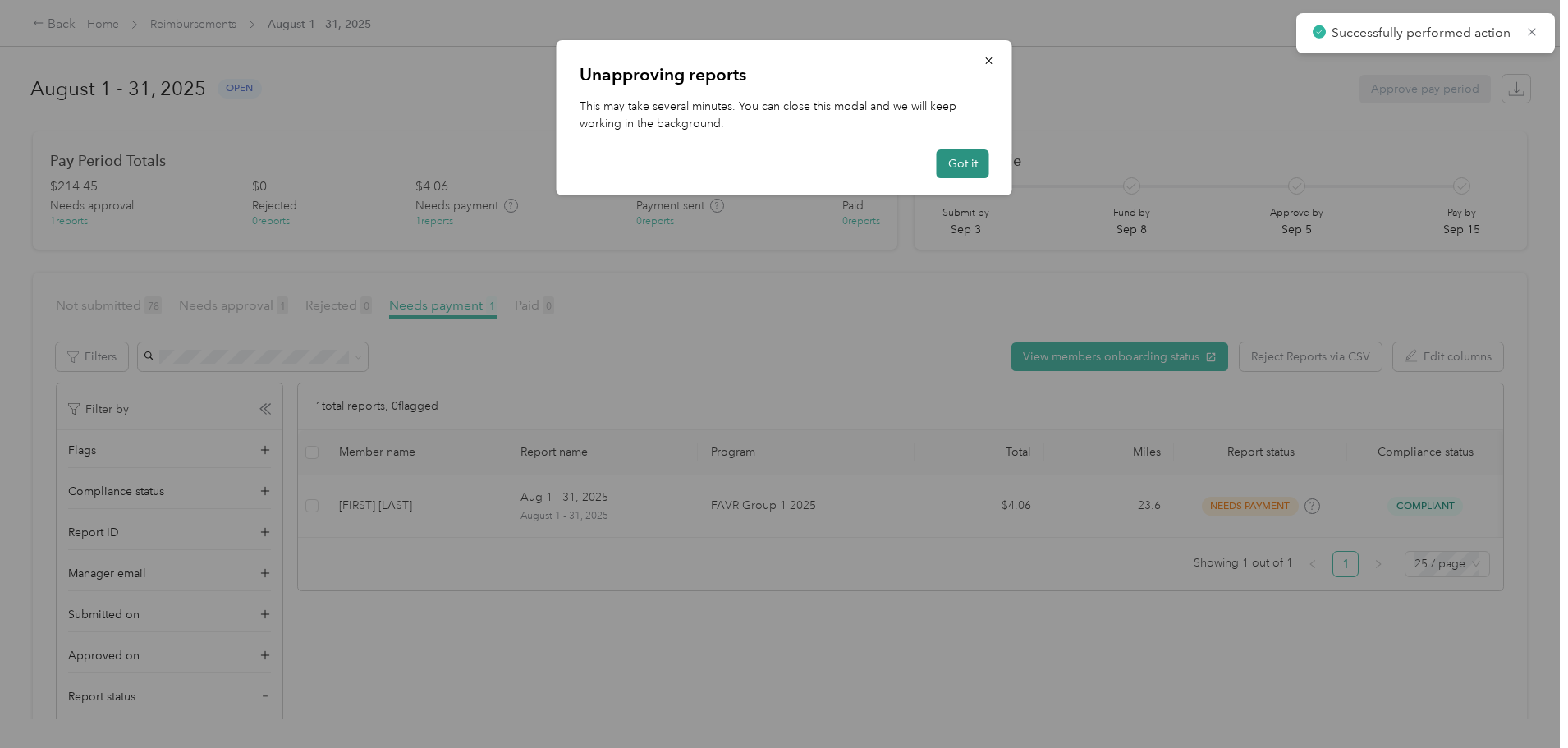 click on "Got it" at bounding box center (963, 163) 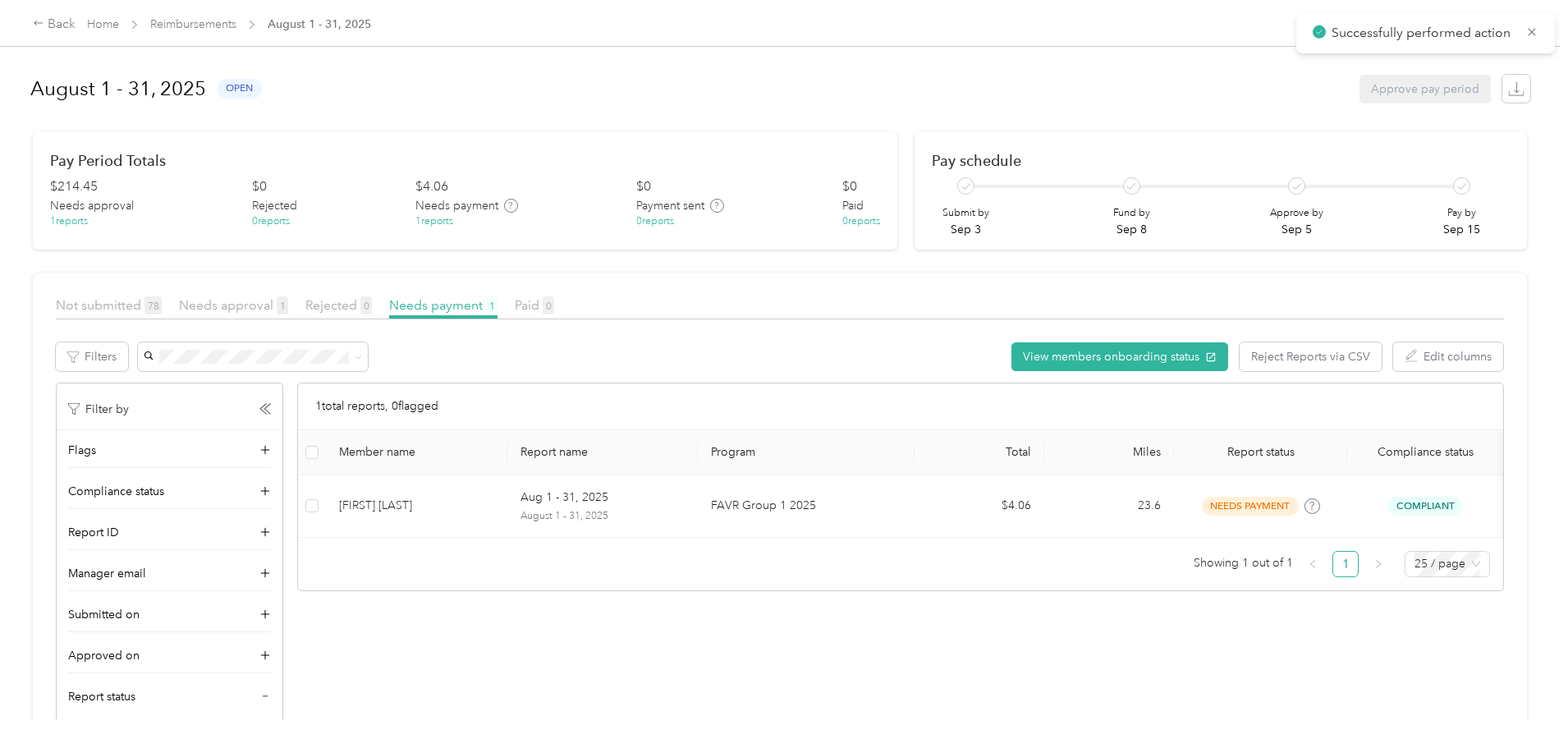 click on "Needs approval   1" at bounding box center (233, 305) 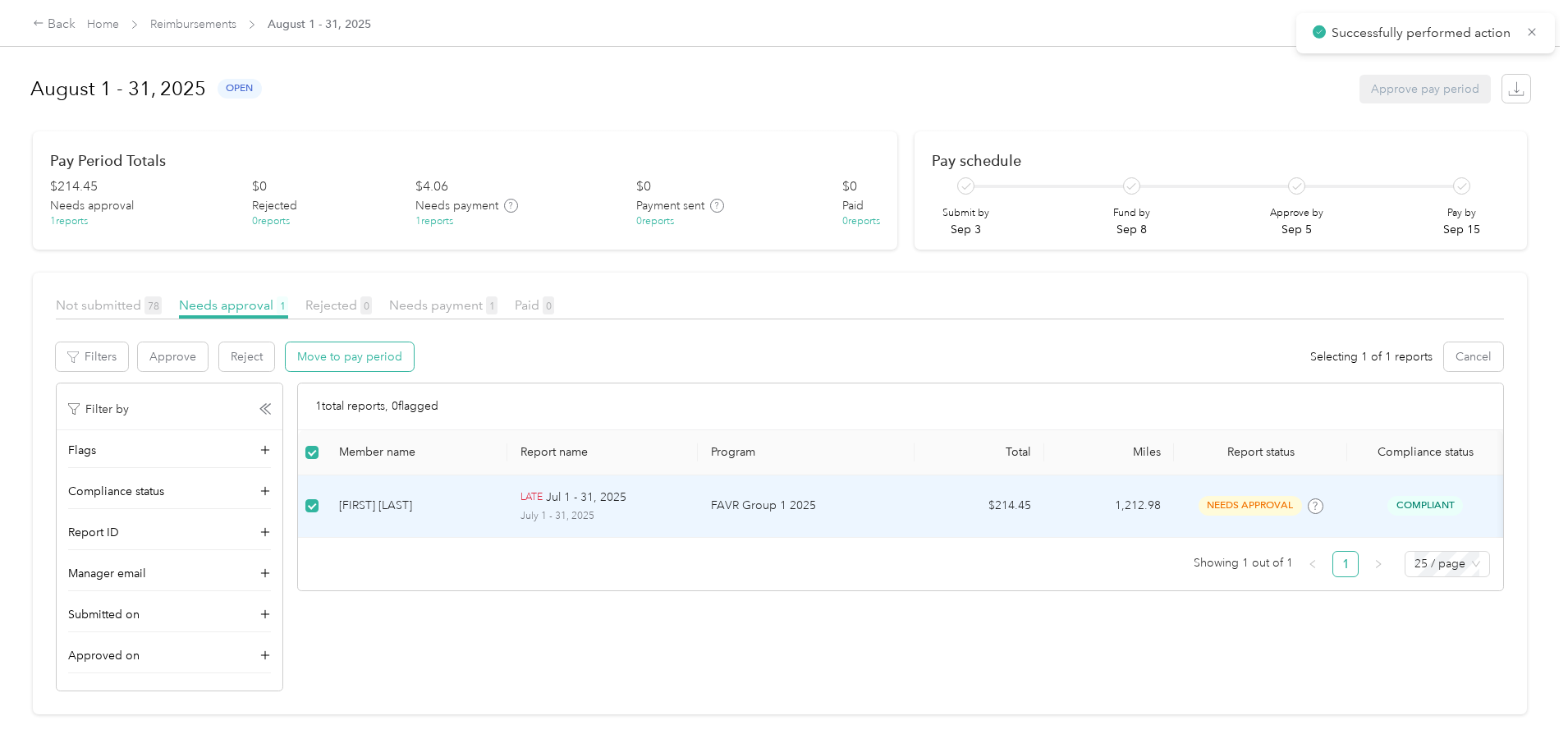 click on "Move to pay period" at bounding box center (350, 356) 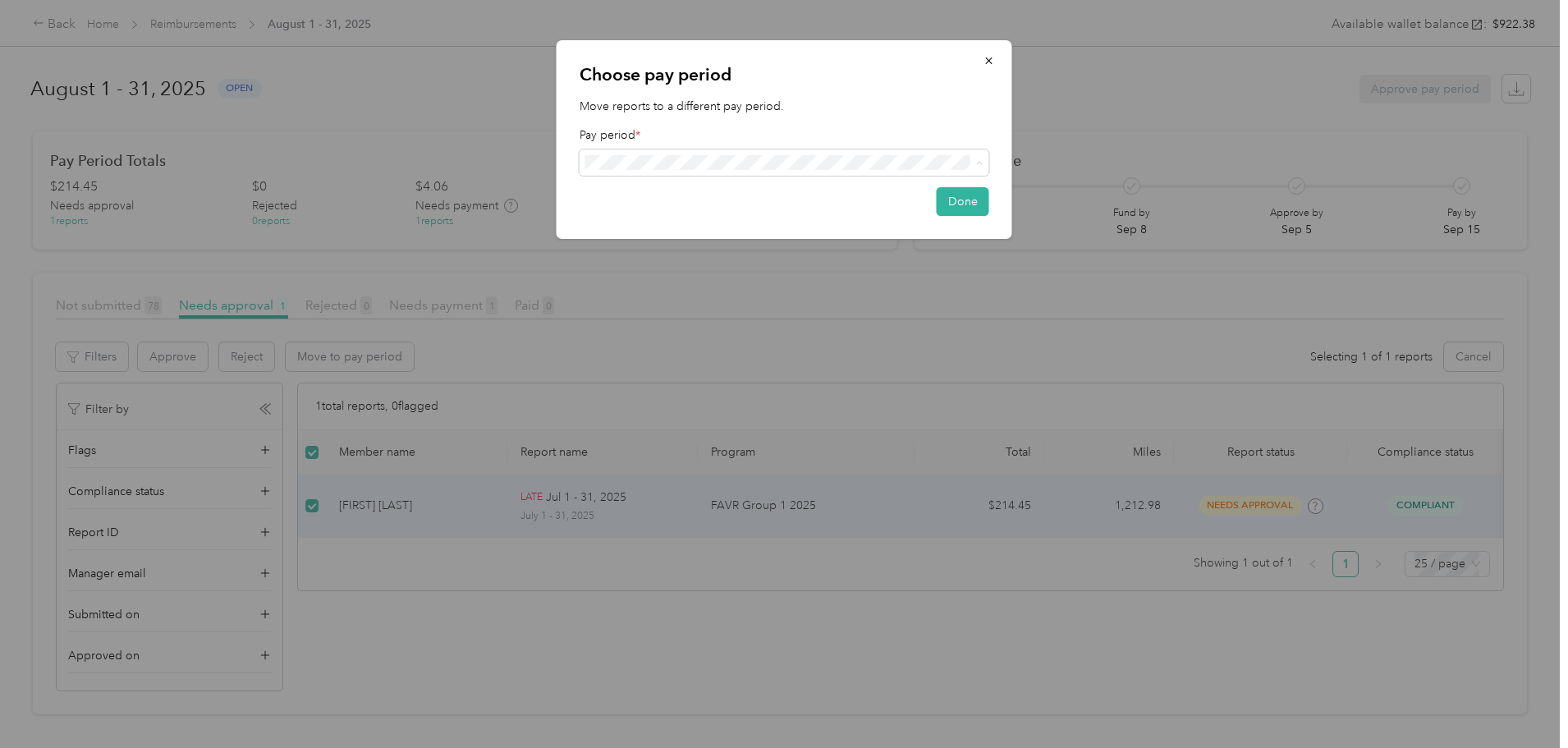 click on "[DATE] - [DATE] ( variable )" at bounding box center (658, 283) 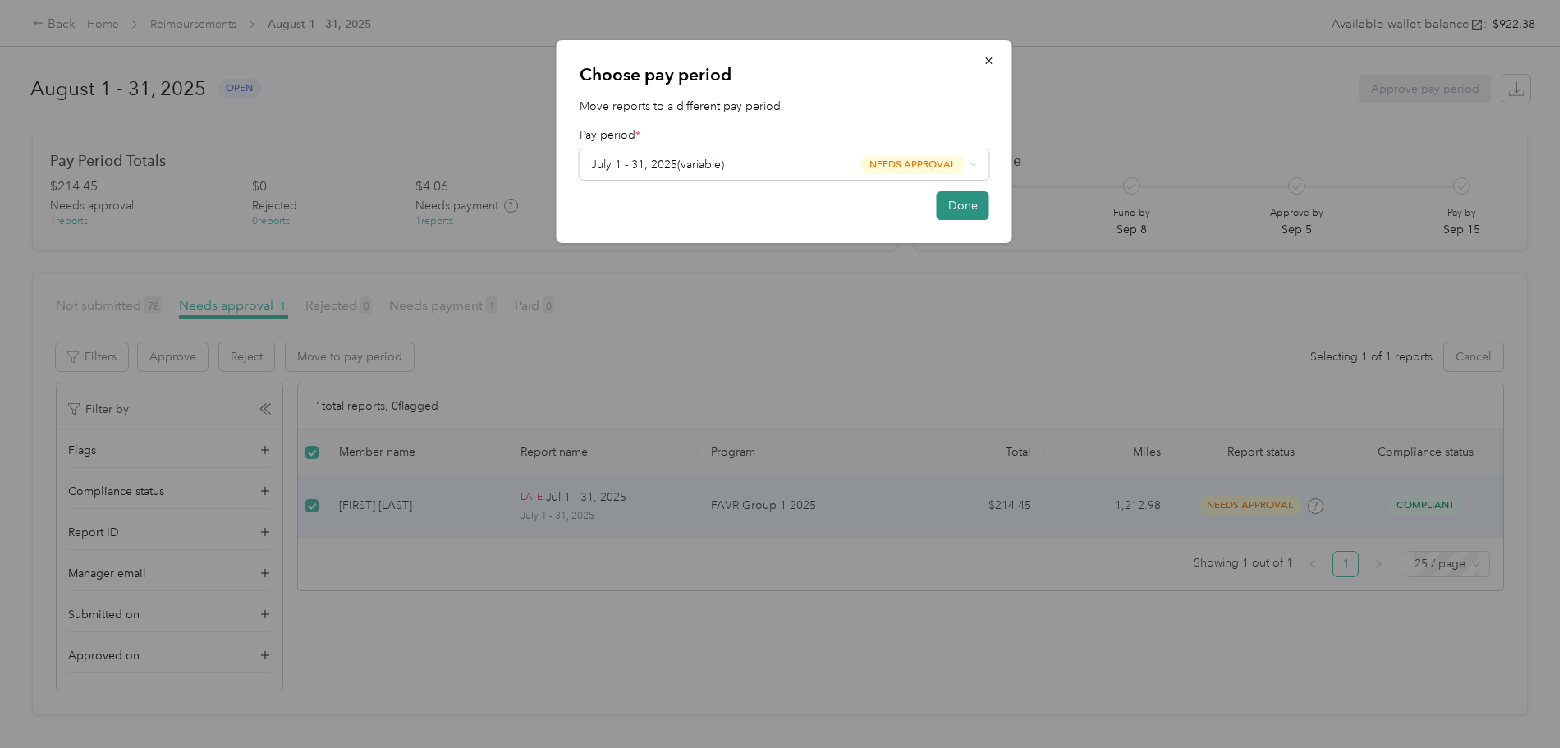 click on "Done" at bounding box center [963, 205] 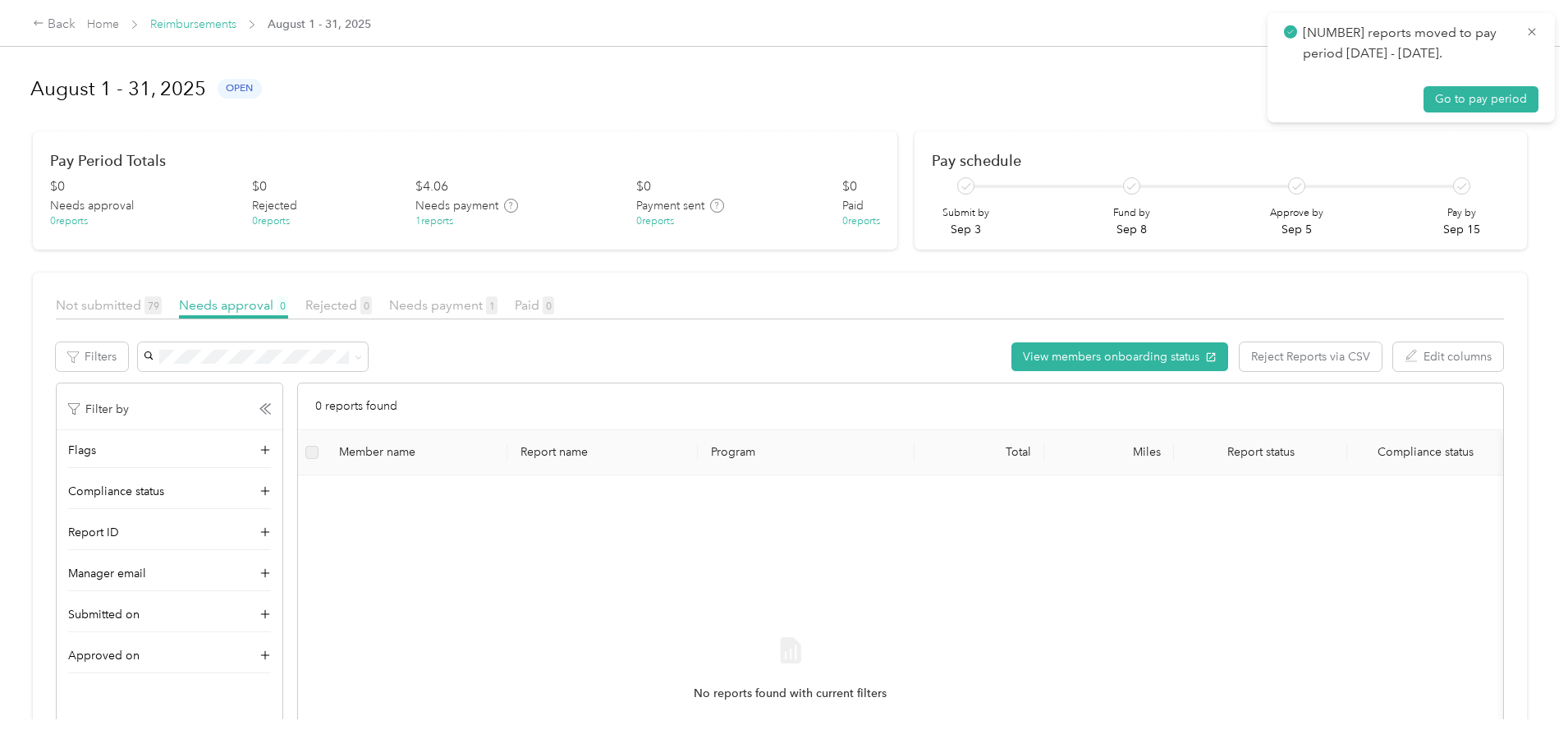 click on "Reimbursements" at bounding box center [193, 24] 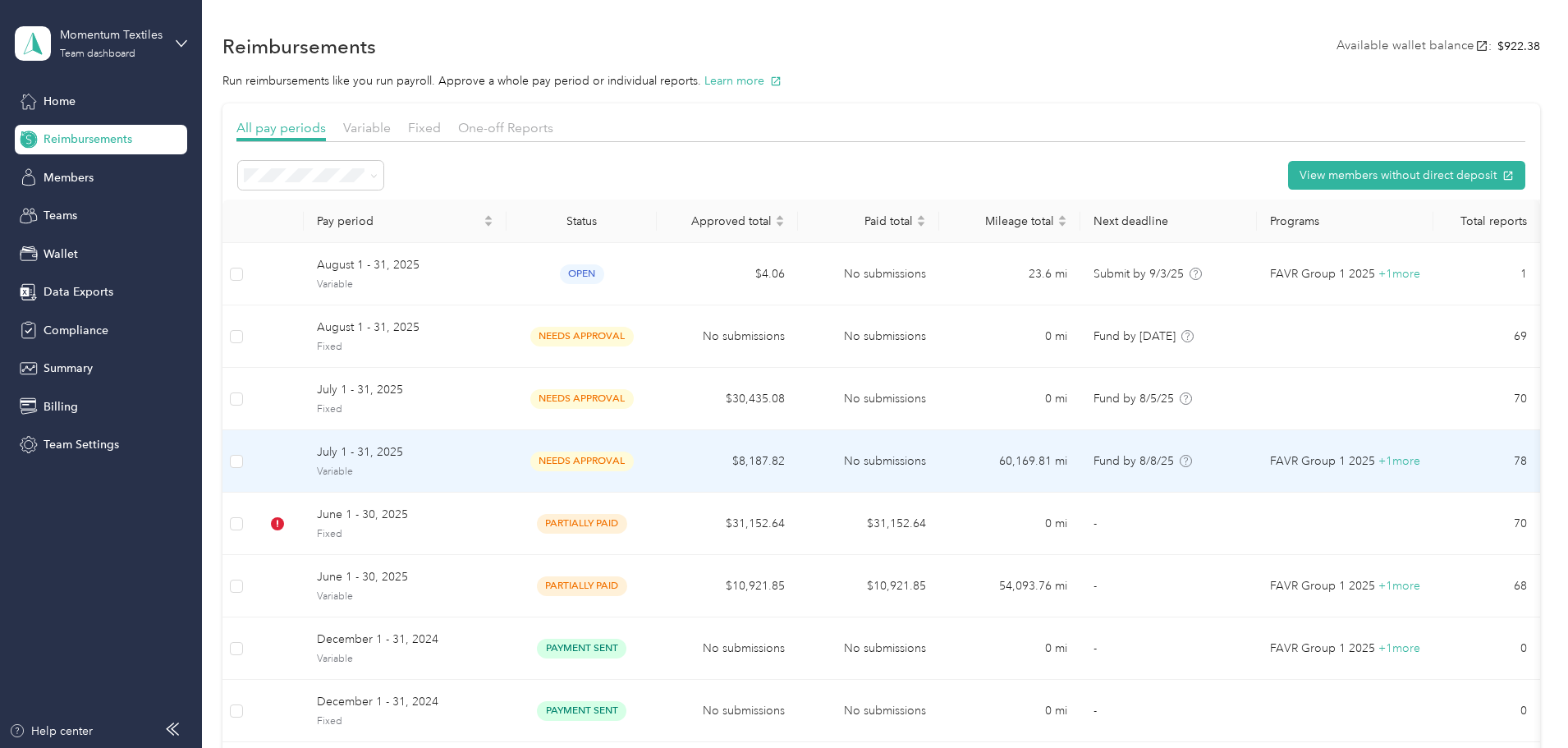 click on "July 1 - 31, 2025" at bounding box center [405, 452] 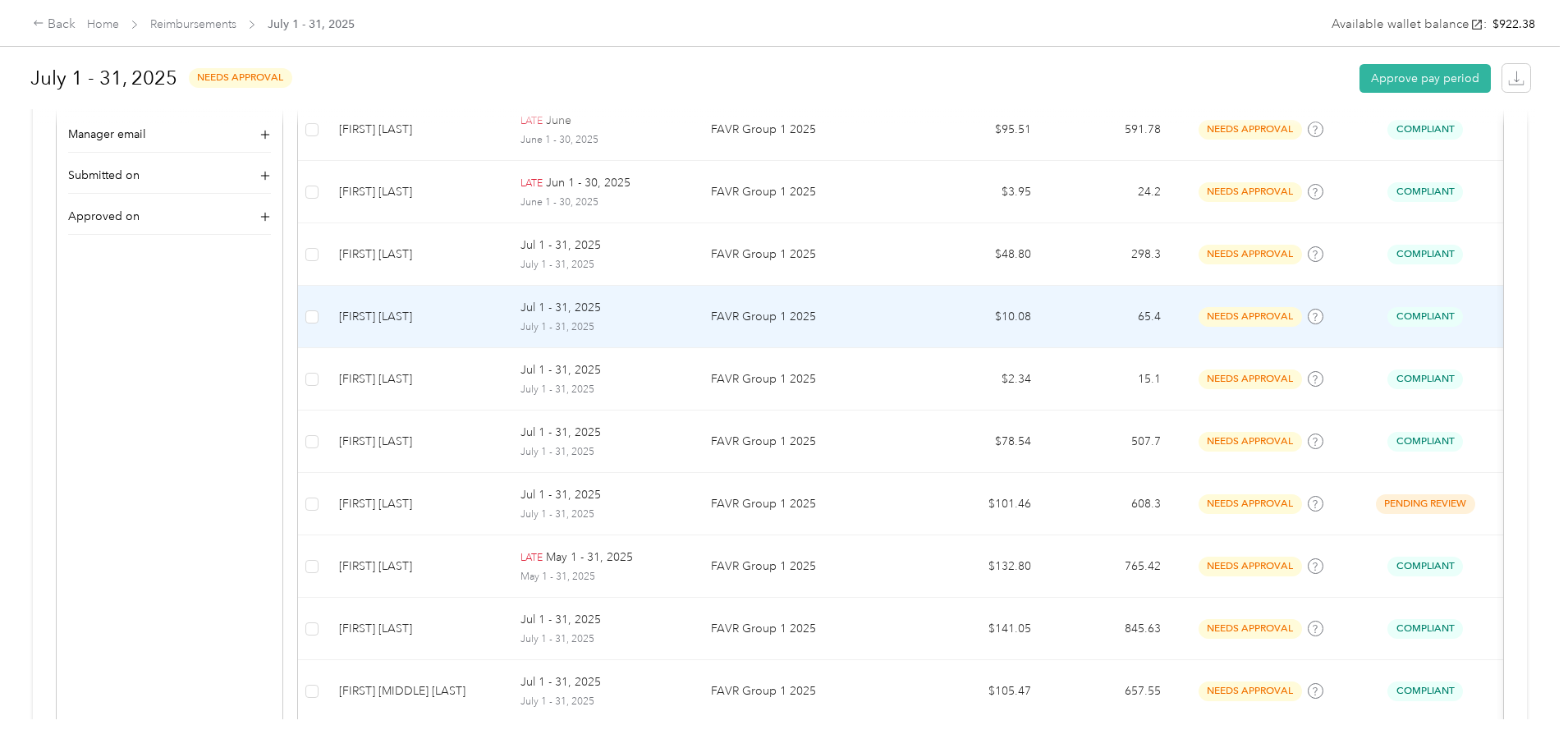 scroll, scrollTop: 246, scrollLeft: 0, axis: vertical 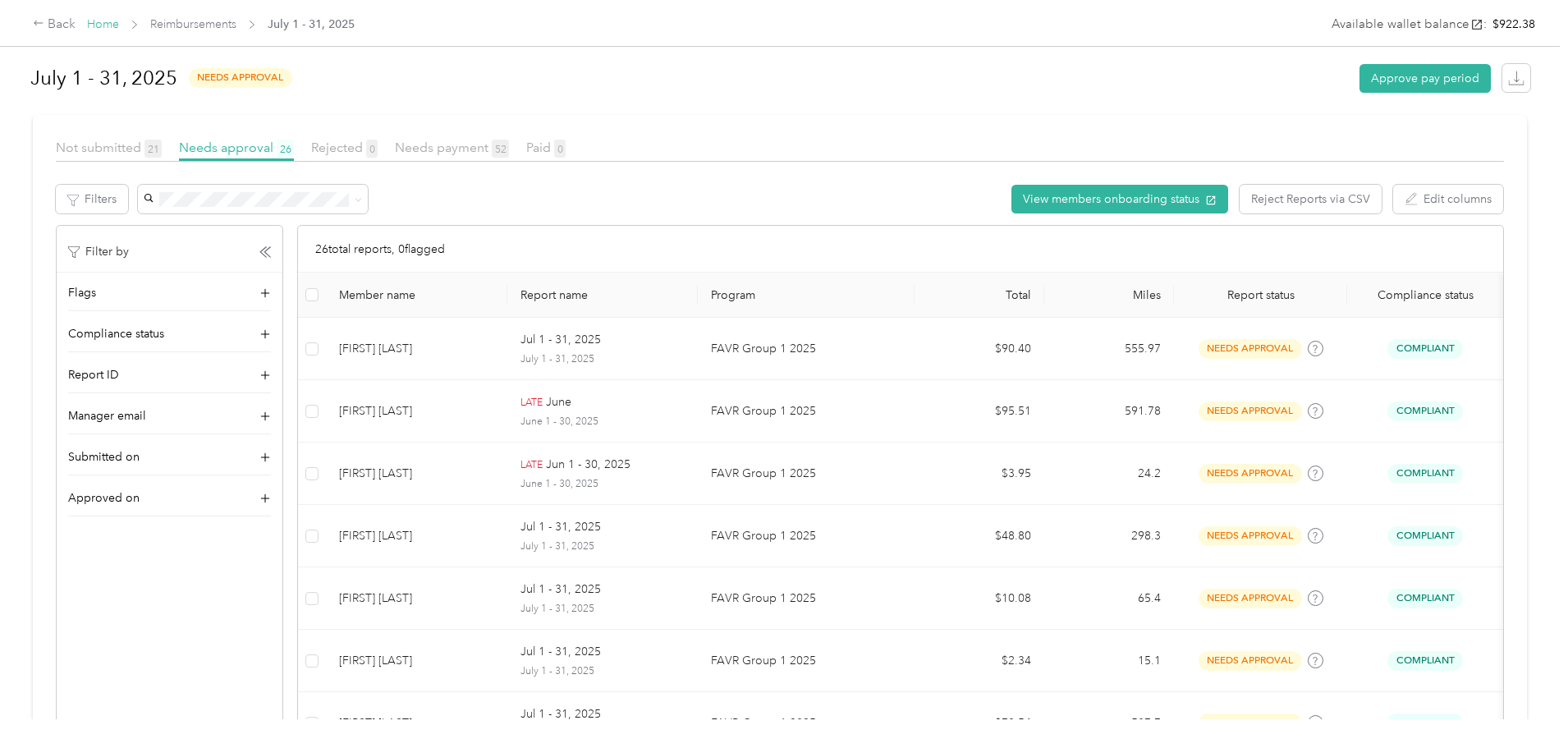 click on "Home" at bounding box center (103, 24) 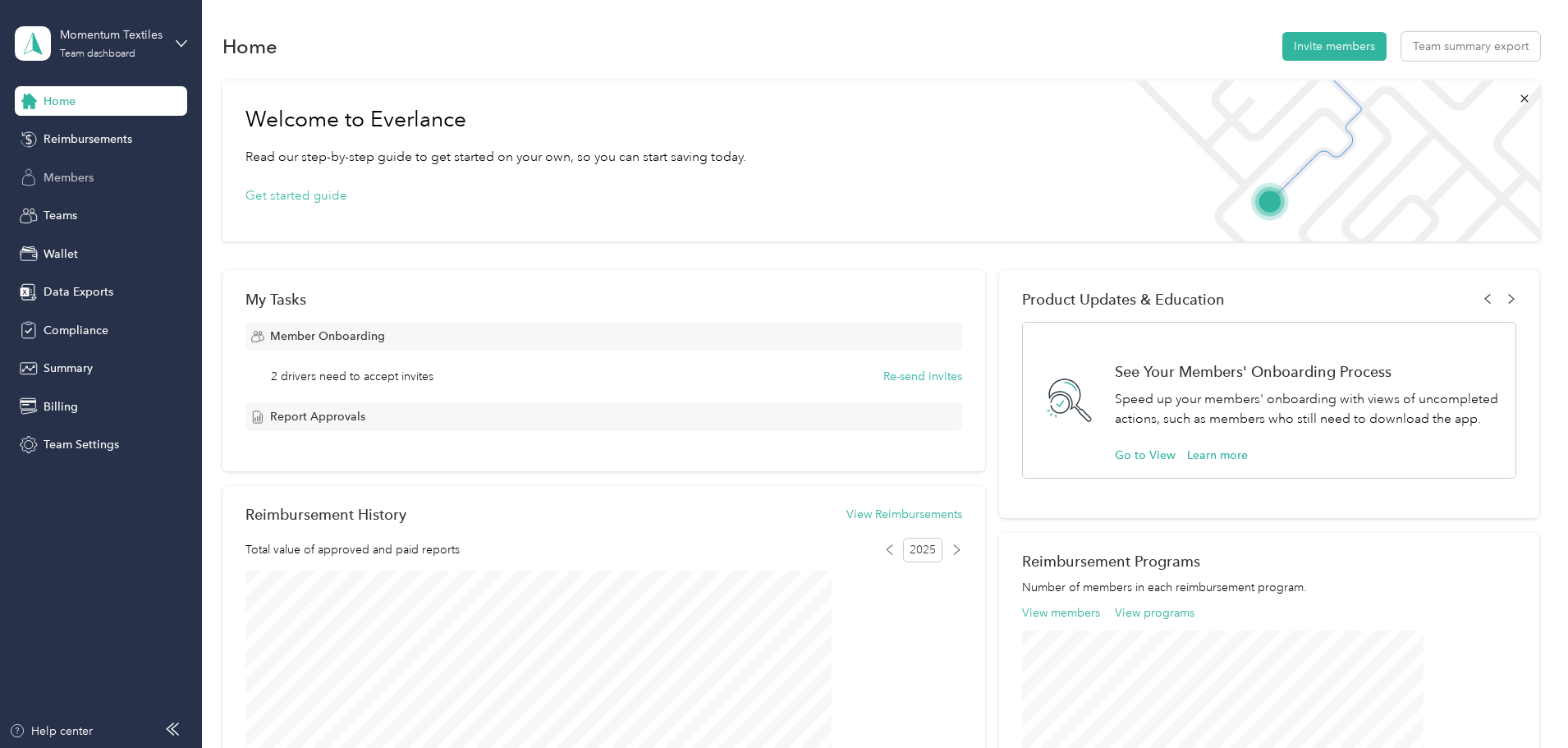 click on "Members" at bounding box center [68, 177] 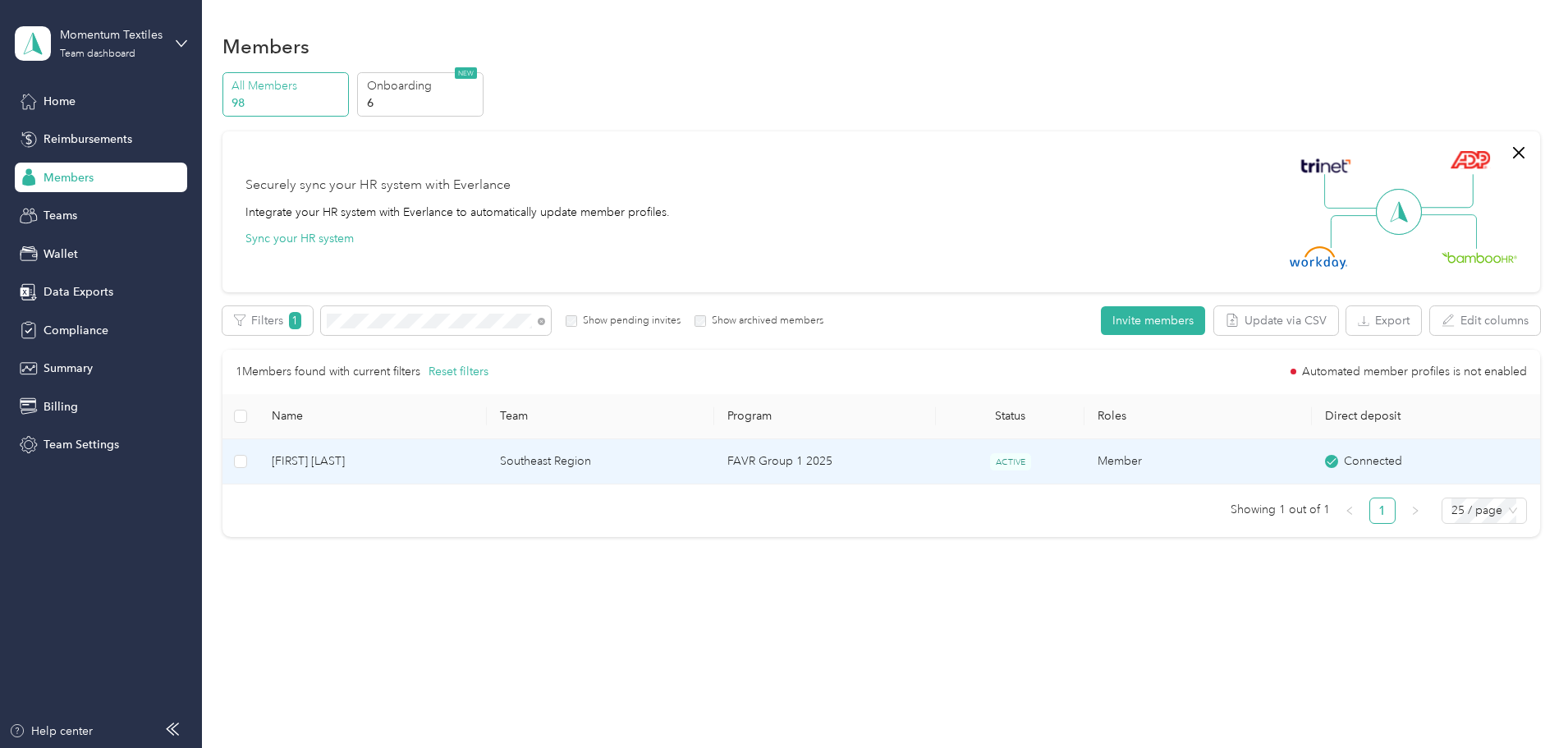 click on "Southeast Region" at bounding box center (600, 461) 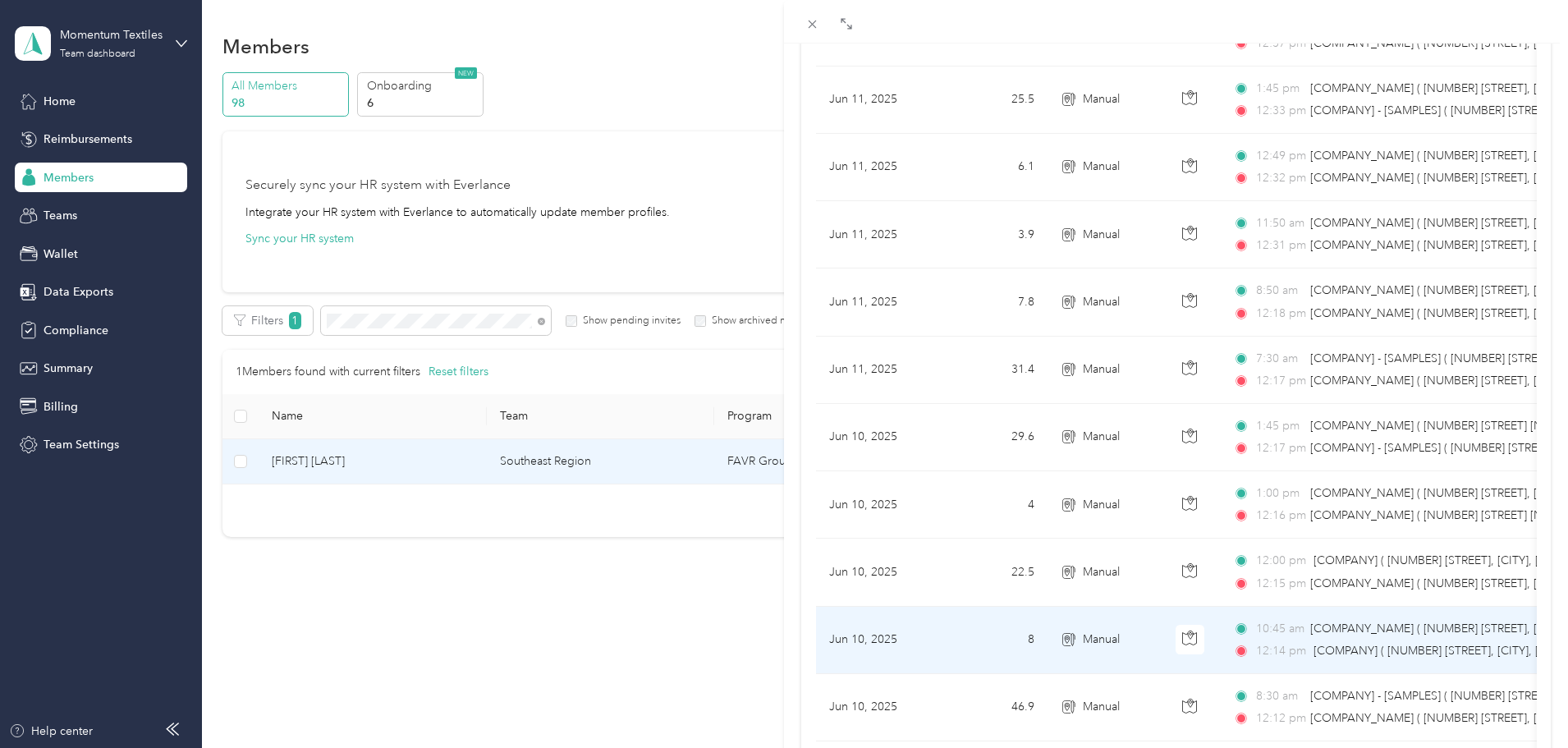 scroll, scrollTop: 1350, scrollLeft: 0, axis: vertical 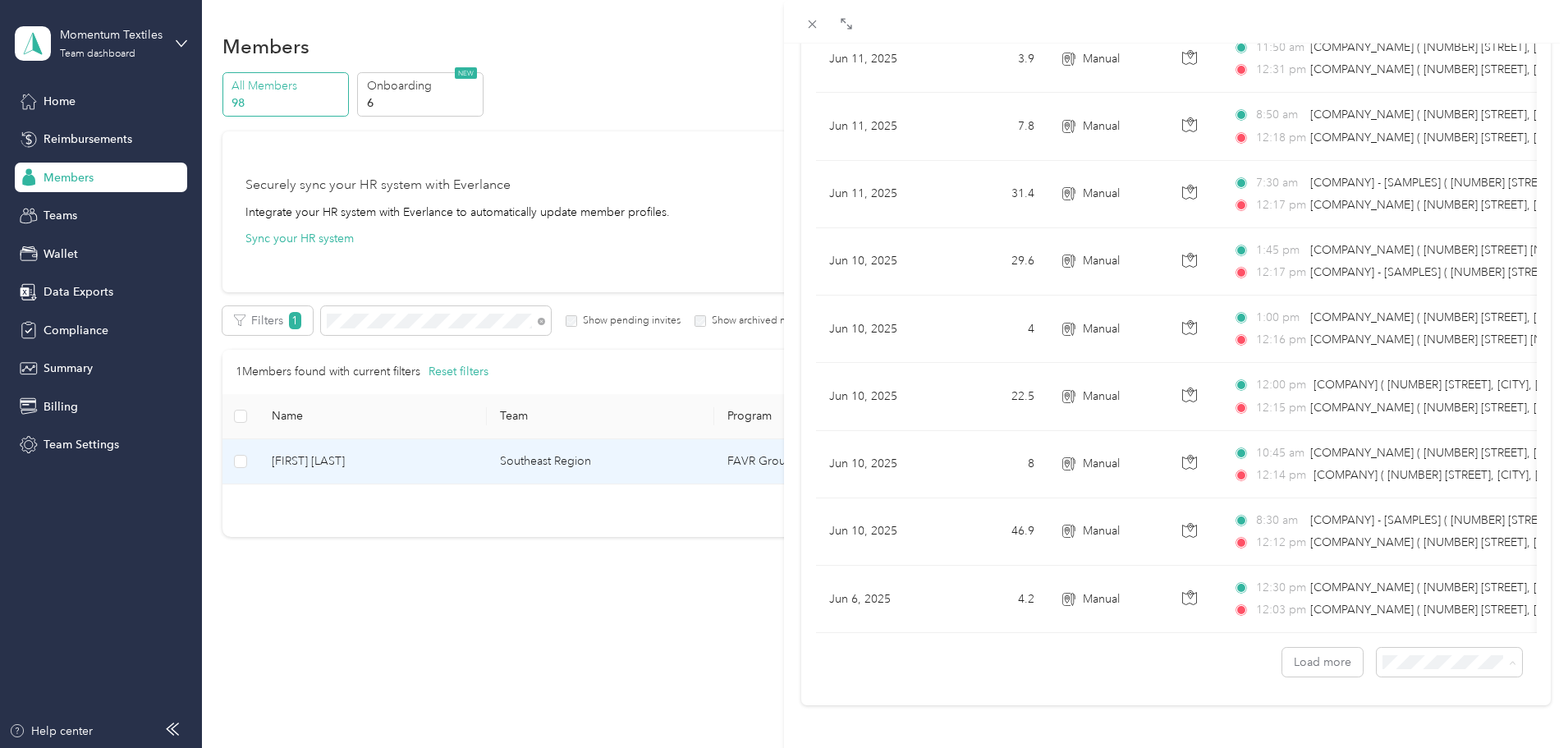 click on "100 per load" at bounding box center [1410, 619] 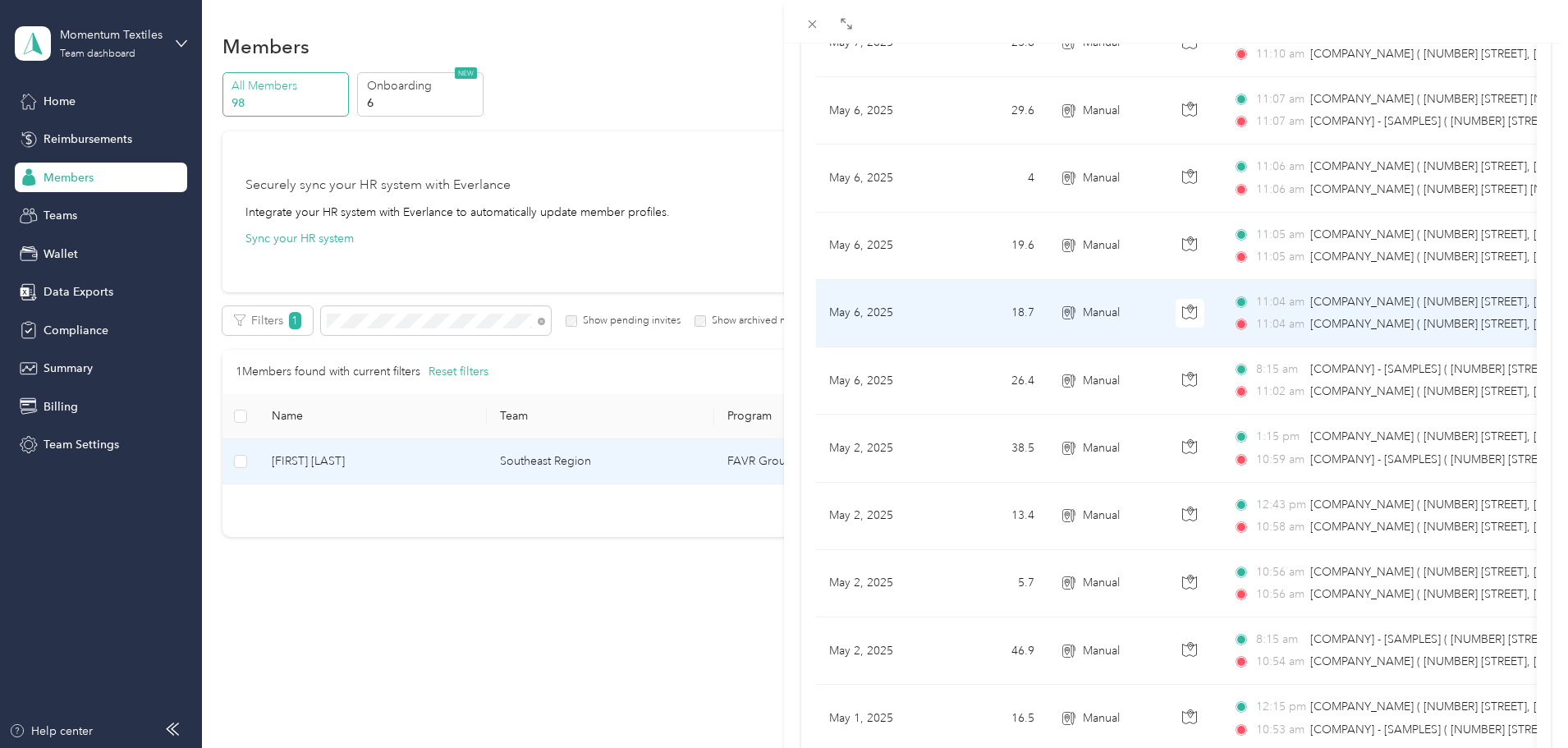 scroll, scrollTop: 6415, scrollLeft: 0, axis: vertical 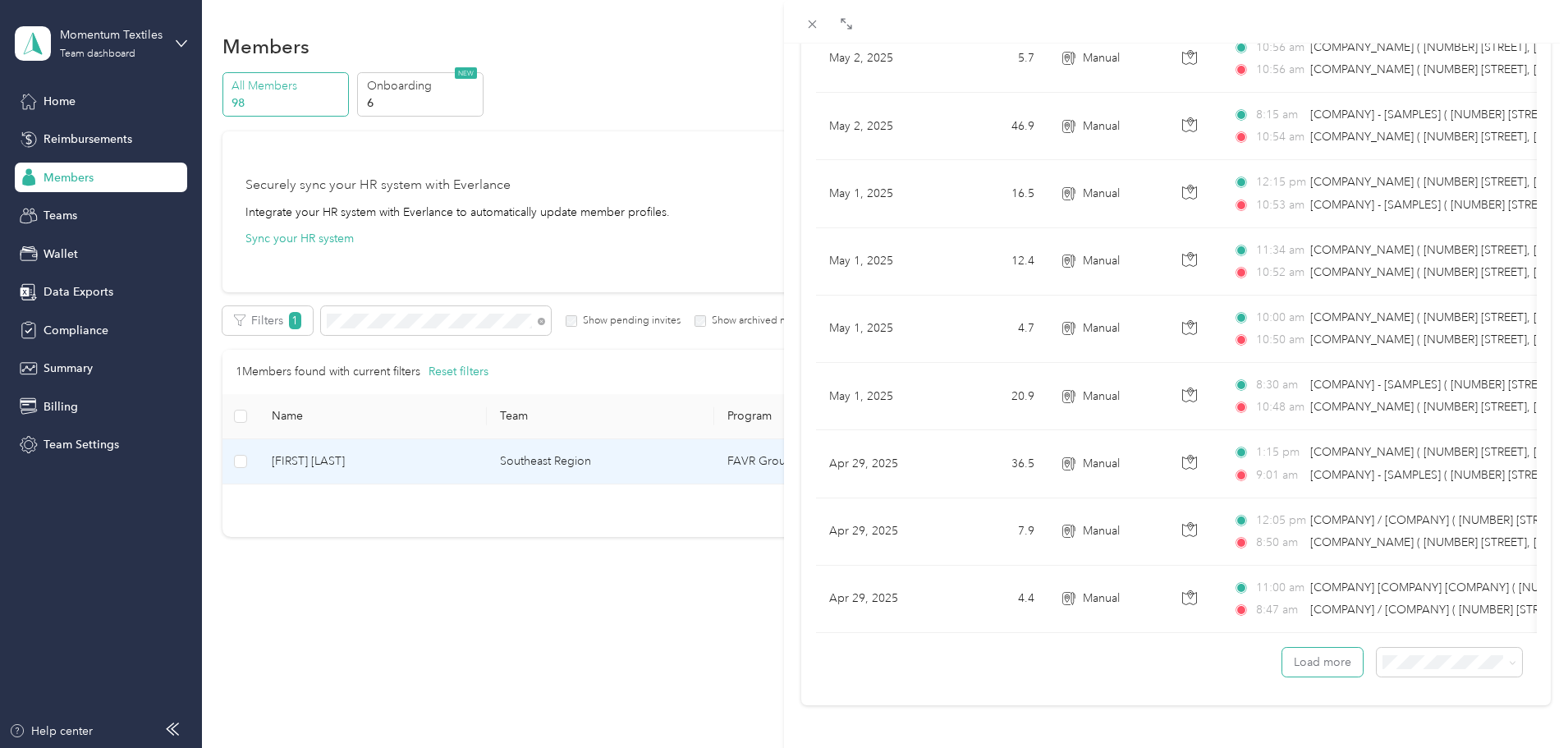 drag, startPoint x: 1323, startPoint y: 648, endPoint x: 1249, endPoint y: 530, distance: 139.28388 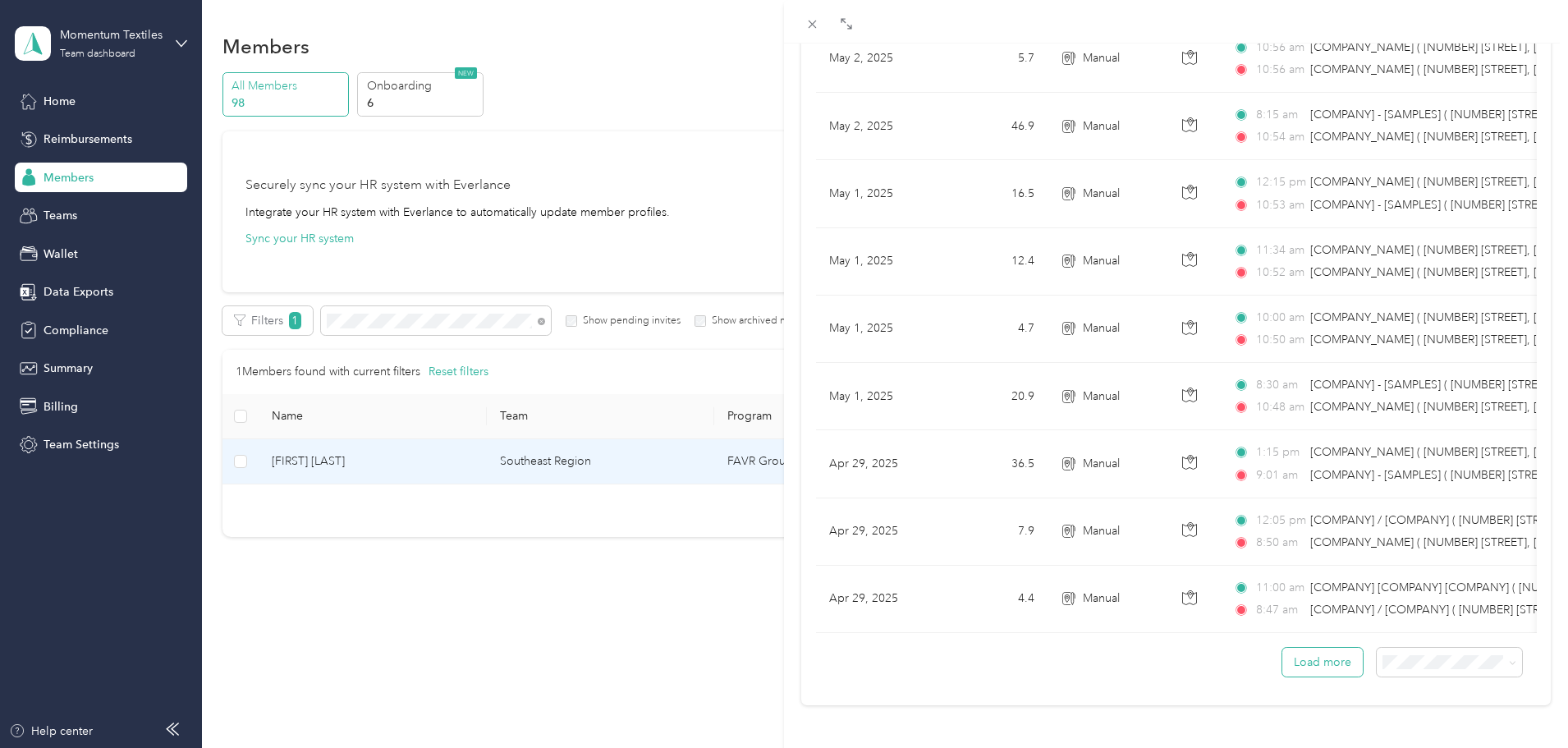 click on "Load more" at bounding box center [1323, 662] 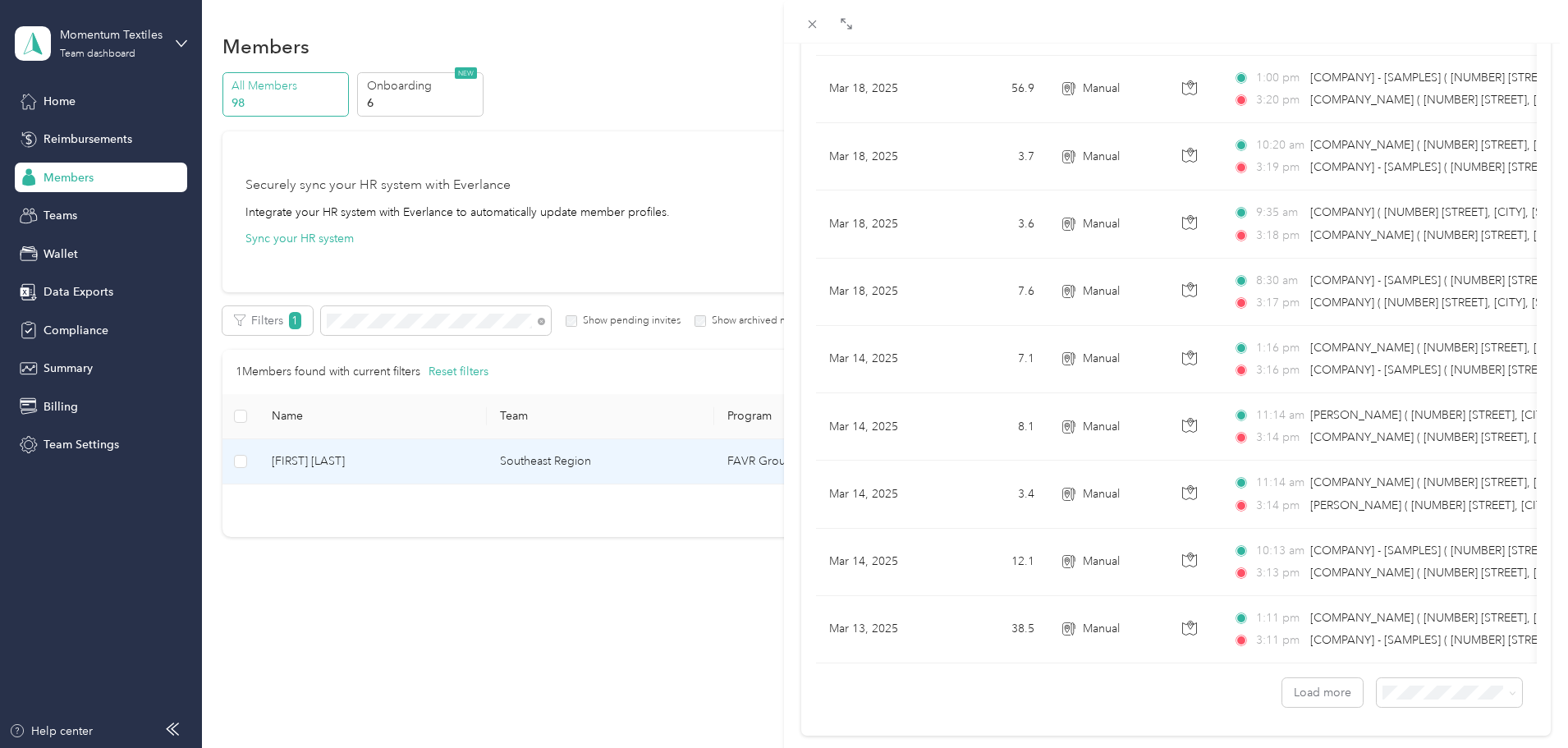 scroll, scrollTop: 13168, scrollLeft: 0, axis: vertical 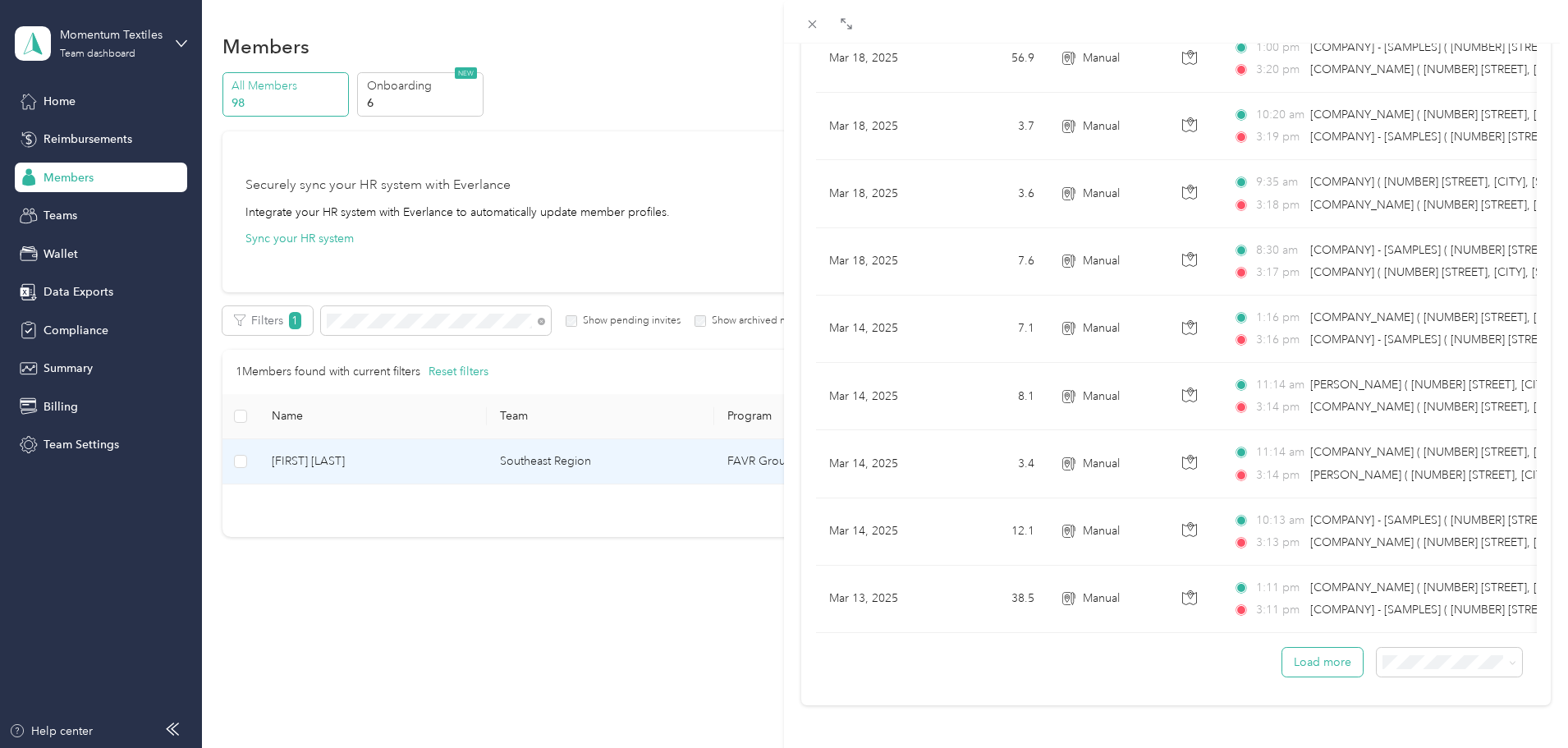 click on "Load more" at bounding box center [1323, 662] 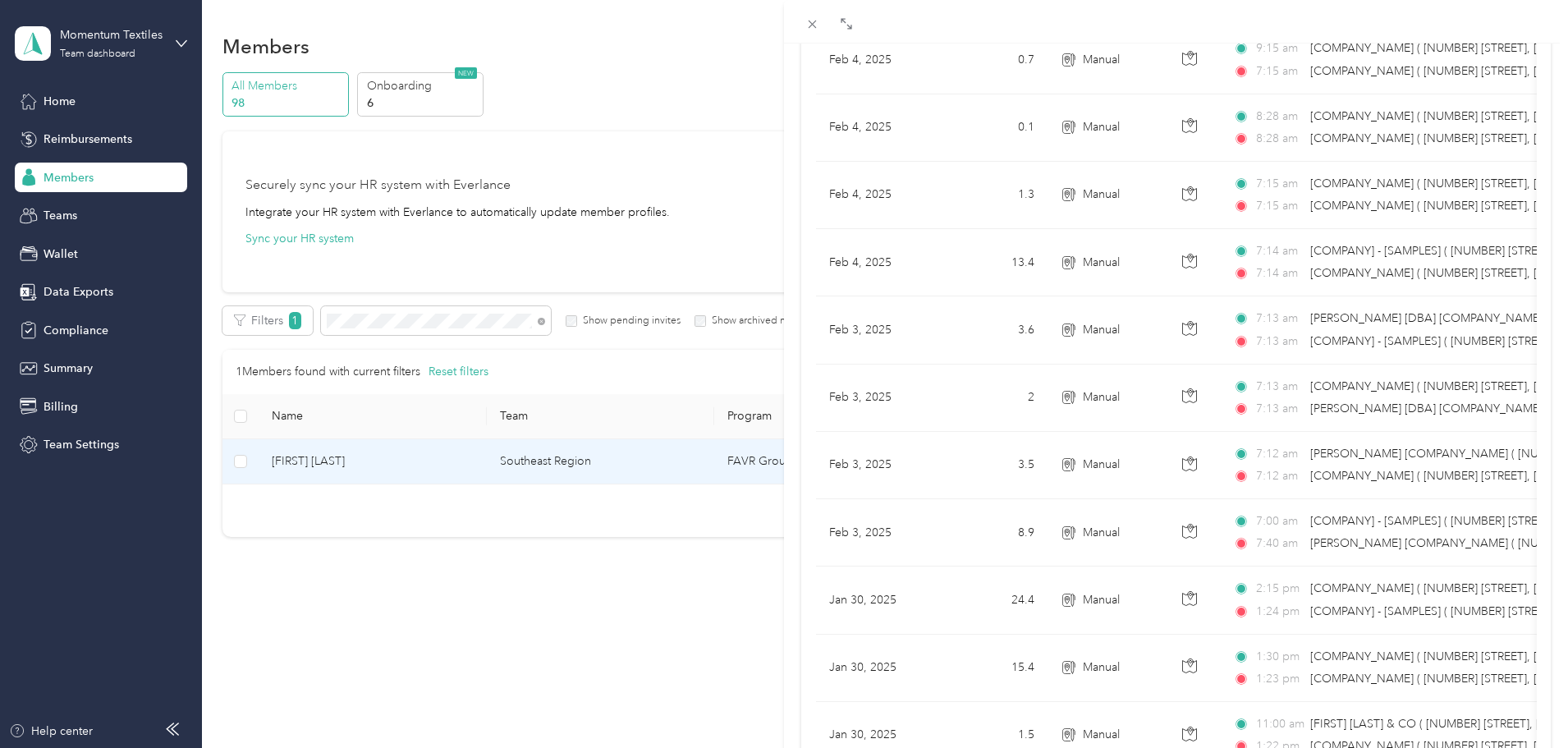 scroll, scrollTop: 19922, scrollLeft: 0, axis: vertical 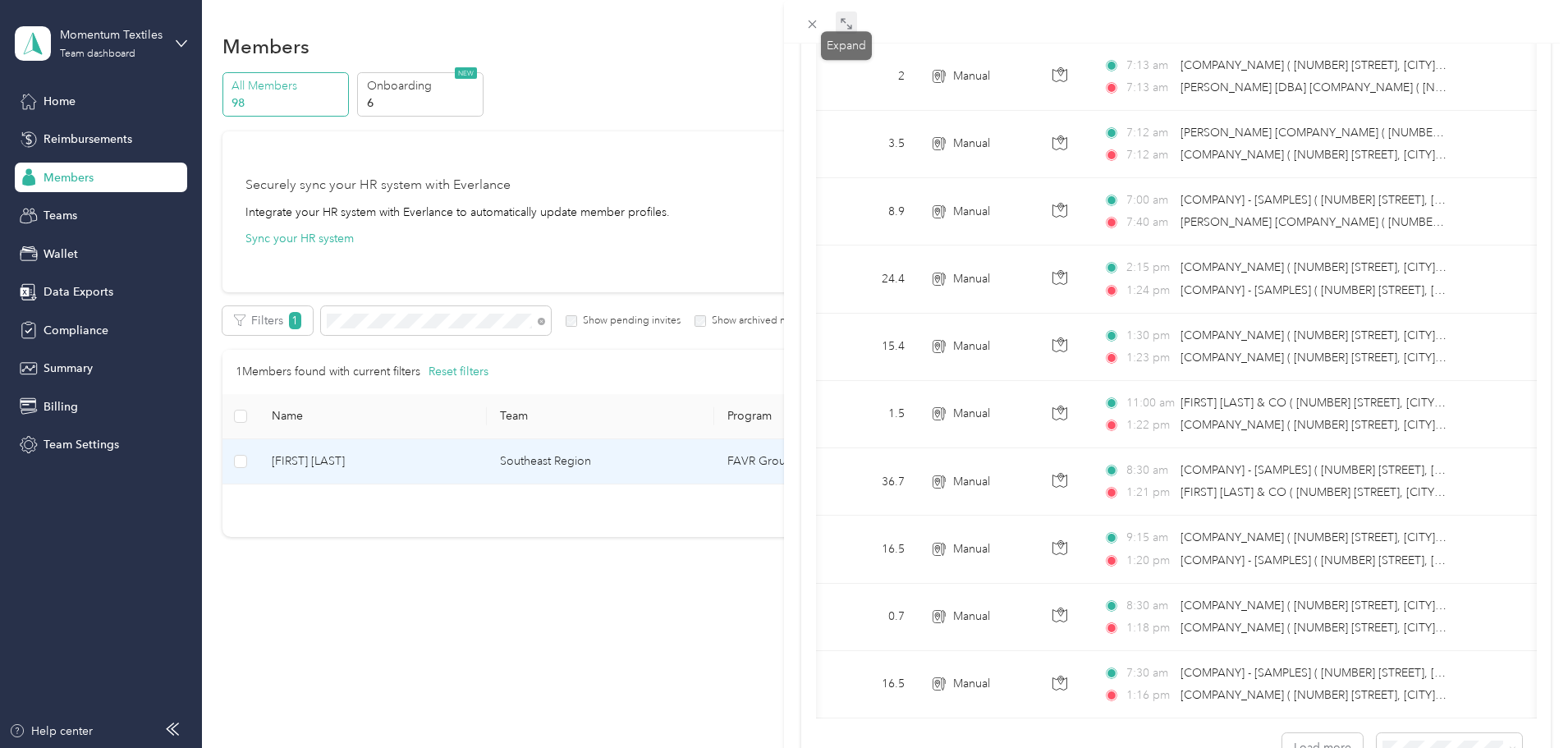 click 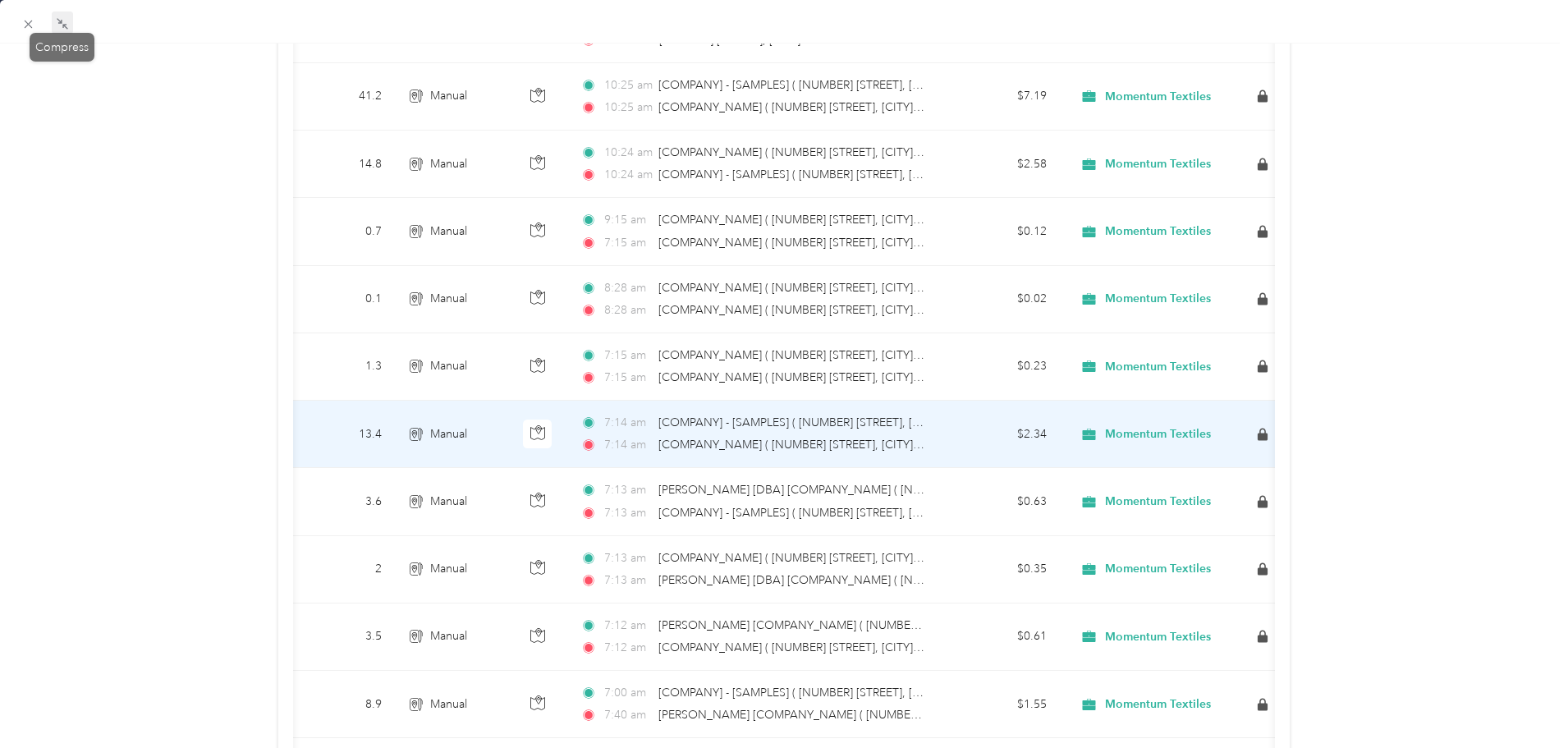 scroll, scrollTop: 19928, scrollLeft: 0, axis: vertical 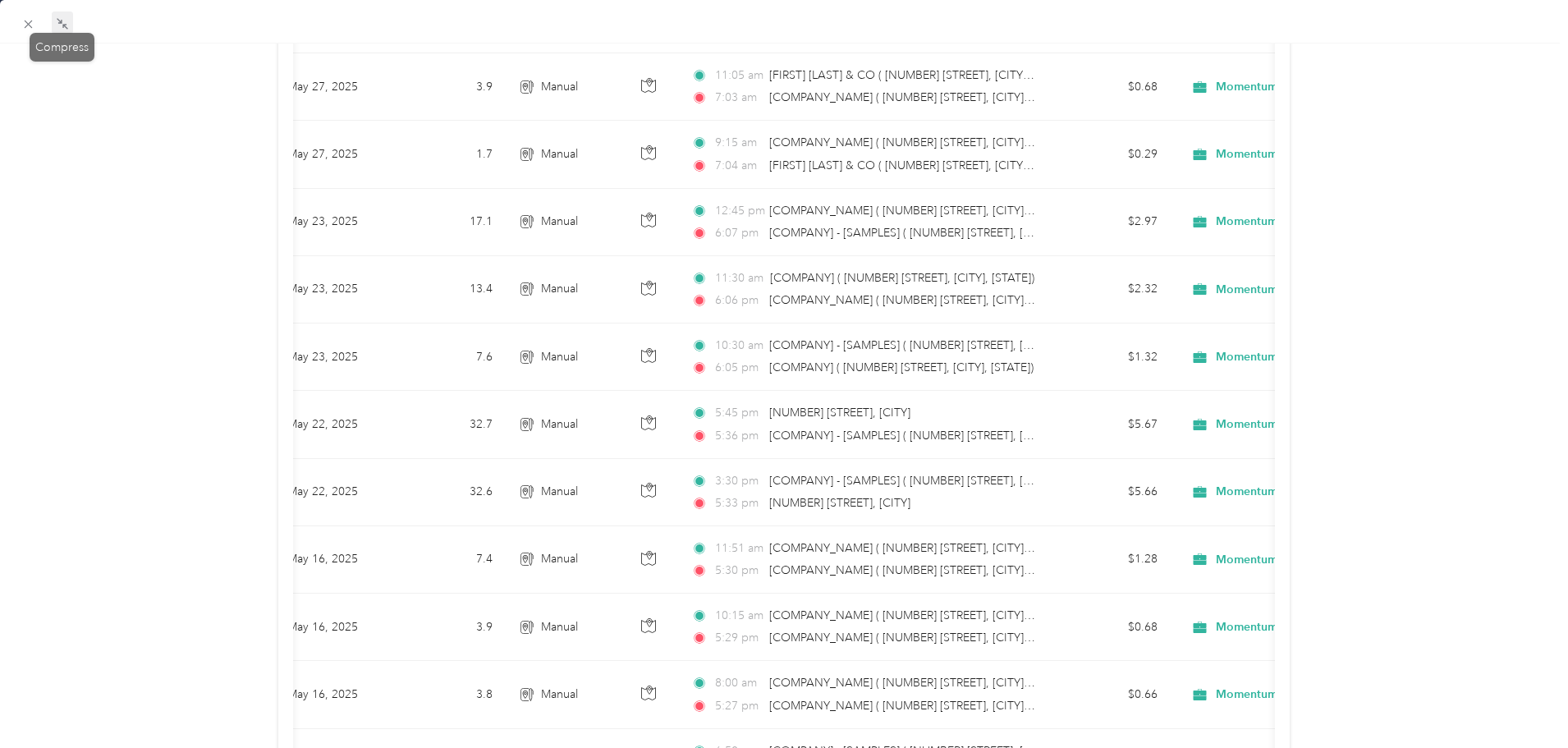 click 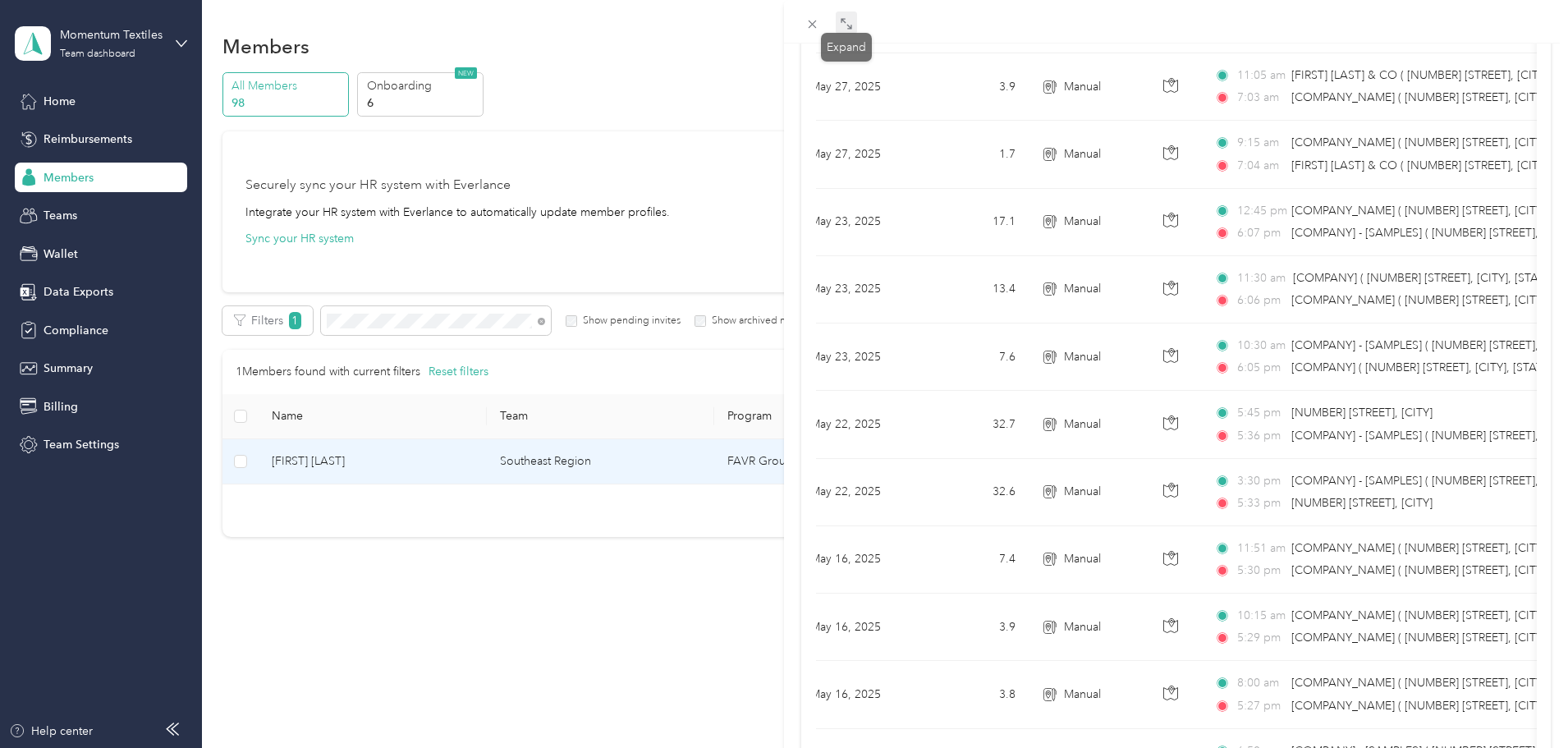 scroll, scrollTop: 0, scrollLeft: 0, axis: both 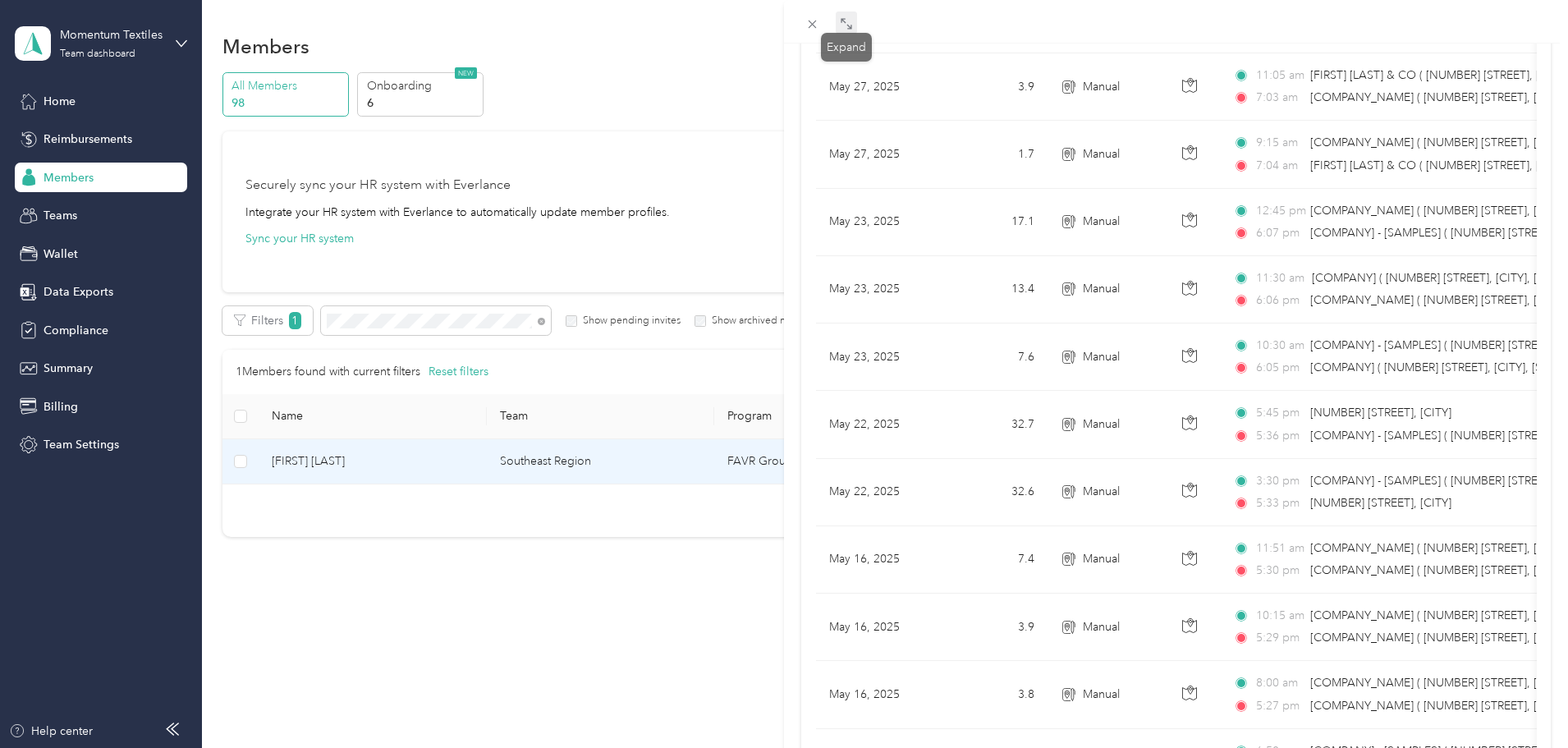 click on "[FIRST] [LAST] Archive Trips Expenses Reports Member info Program Rates Work hours Trips Date Mileage (mi) Track Method Map Locations Mileage value Purpose               [DATE] [NUMBER] Manual [TIME] [COMPANY] ( [NUMBER] [STREET], [CITY], [STATE]) [TIME] $[AMOUNT] [PRODUCT] [DATE] [NUMBER] Manual [TIME] [COMPANY] ( [NUMBER] [STREET], [CITY], [STATE]) [TIME] $[AMOUNT] [PRODUCT] [DATE] [NUMBER] Manual [TIME] [NUMBER] [STREET], [CITY] [TIME] [COMPANY] ( [NUMBER] [STREET], [CITY], [STATE]) $[AMOUNT] [PRODUCT] [DATE] [NUMBER] Manual [TIME] [COMPANY] ( [NUMBER] [STREET], [CITY], [STATE]) [TIME] [COMPANY] ( [NUMBER] [STREET], [CITY], [STATE]) $[AMOUNT] [PRODUCT] [DATE] [NUMBER] Manual" at bounding box center (784, 374) 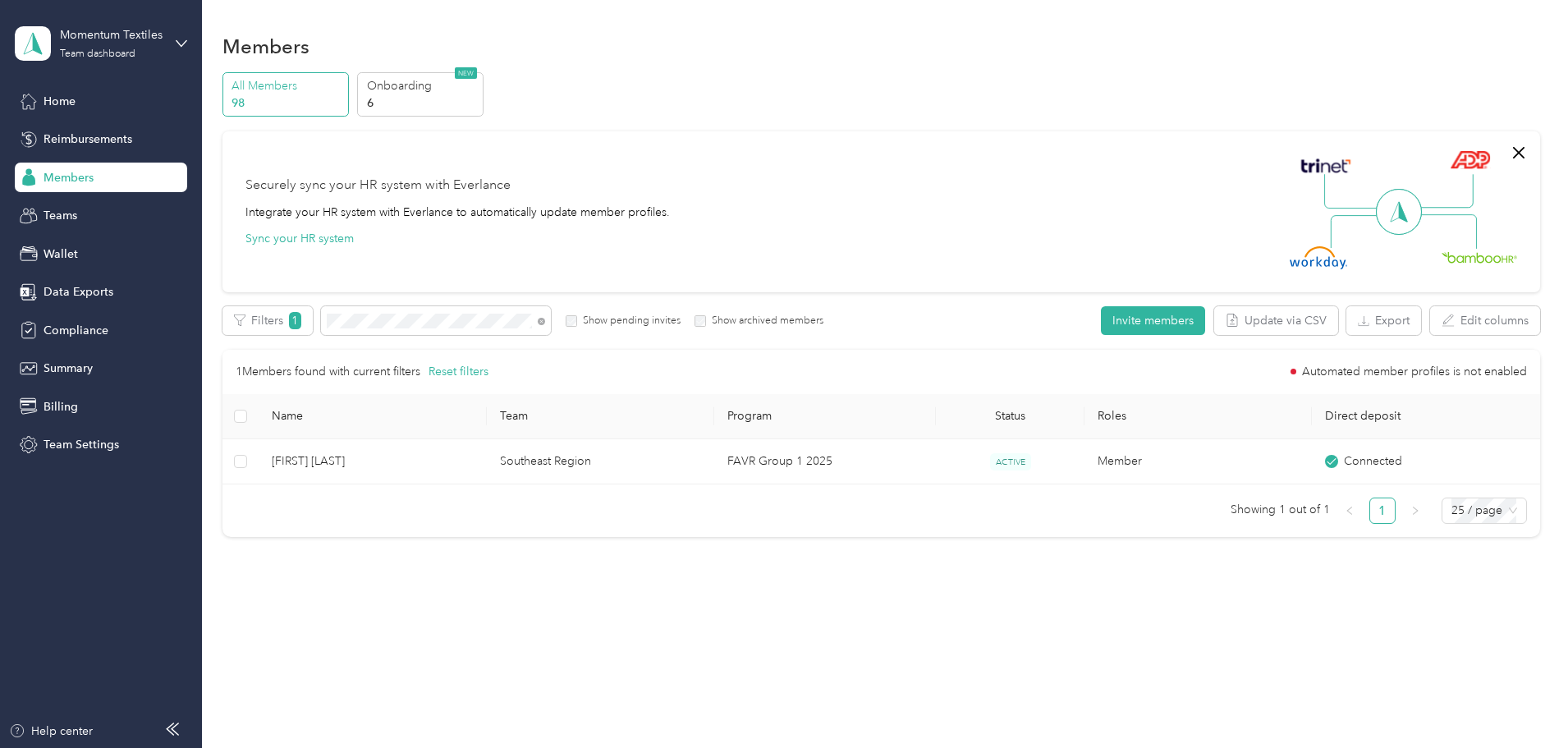 scroll, scrollTop: 80, scrollLeft: 0, axis: vertical 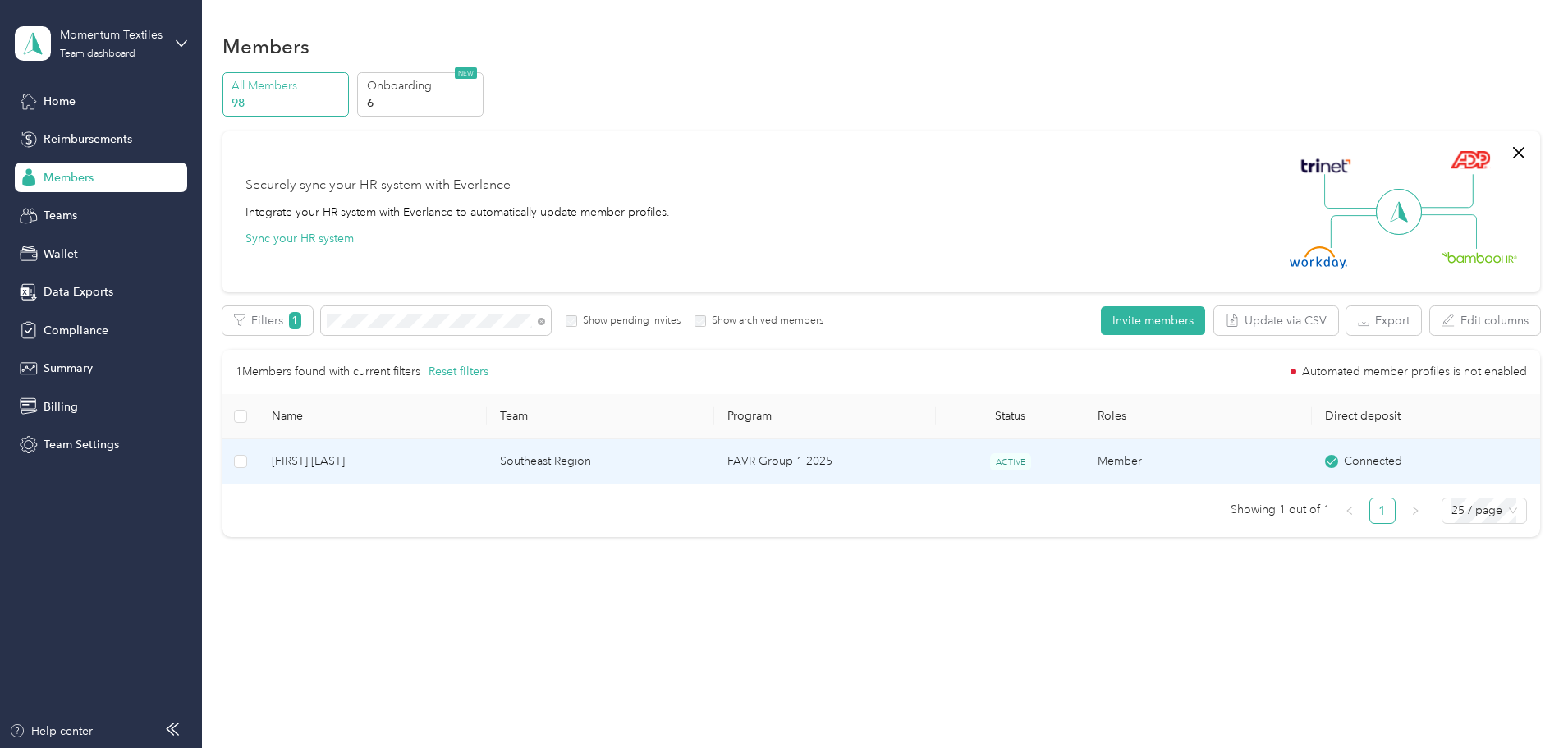 click on "FAVR Group 1 2025" at bounding box center (825, 461) 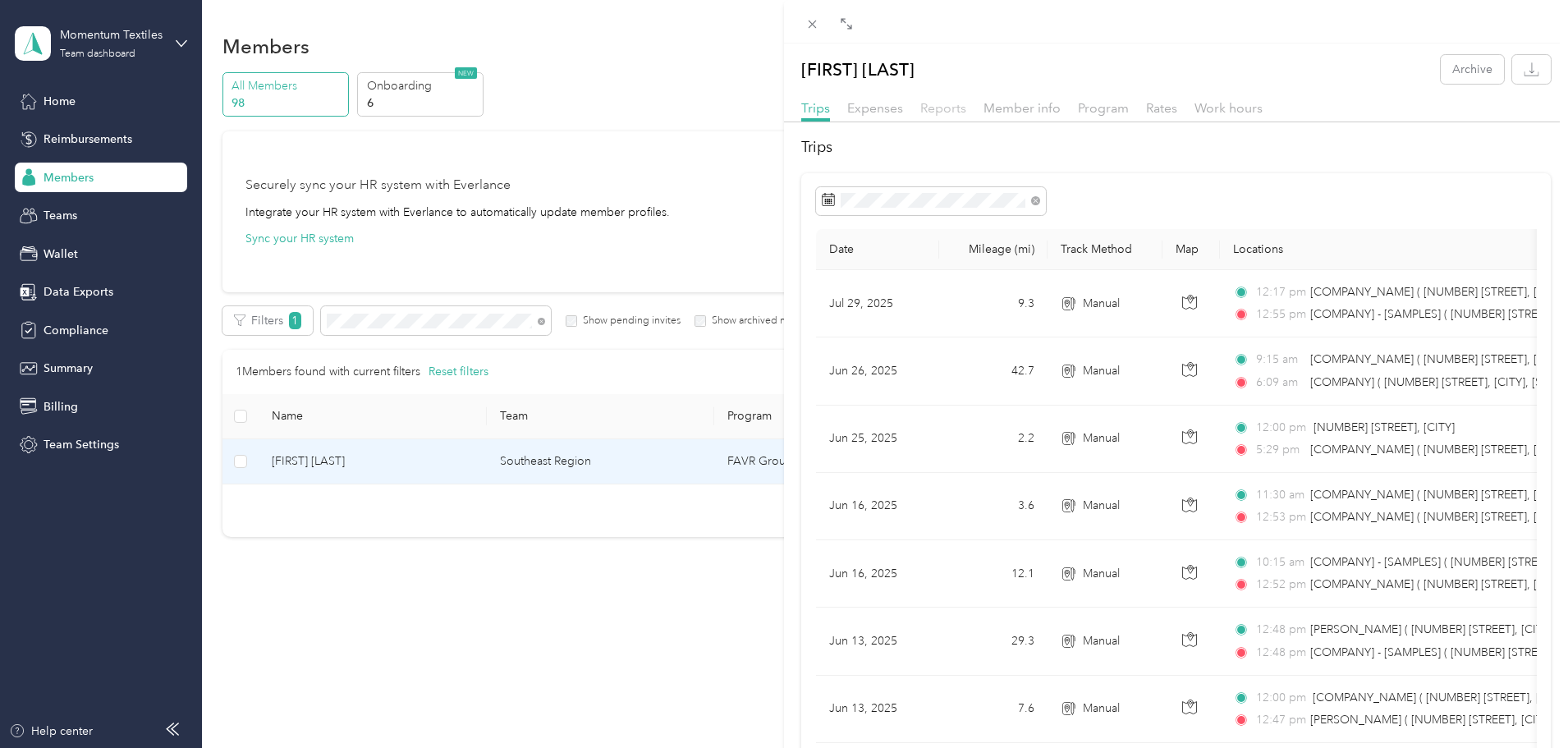 click on "Reports" at bounding box center [943, 108] 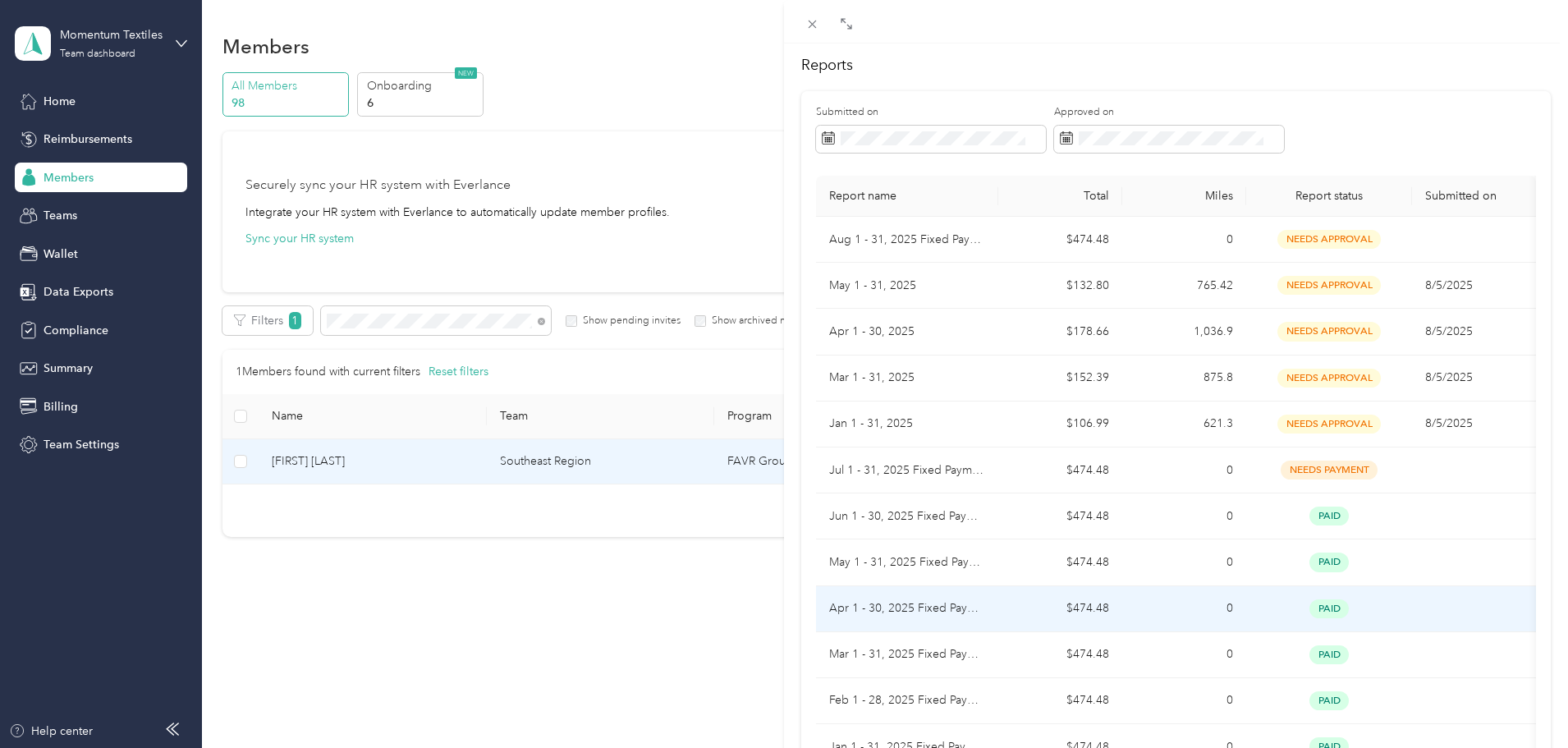 scroll, scrollTop: 0, scrollLeft: 0, axis: both 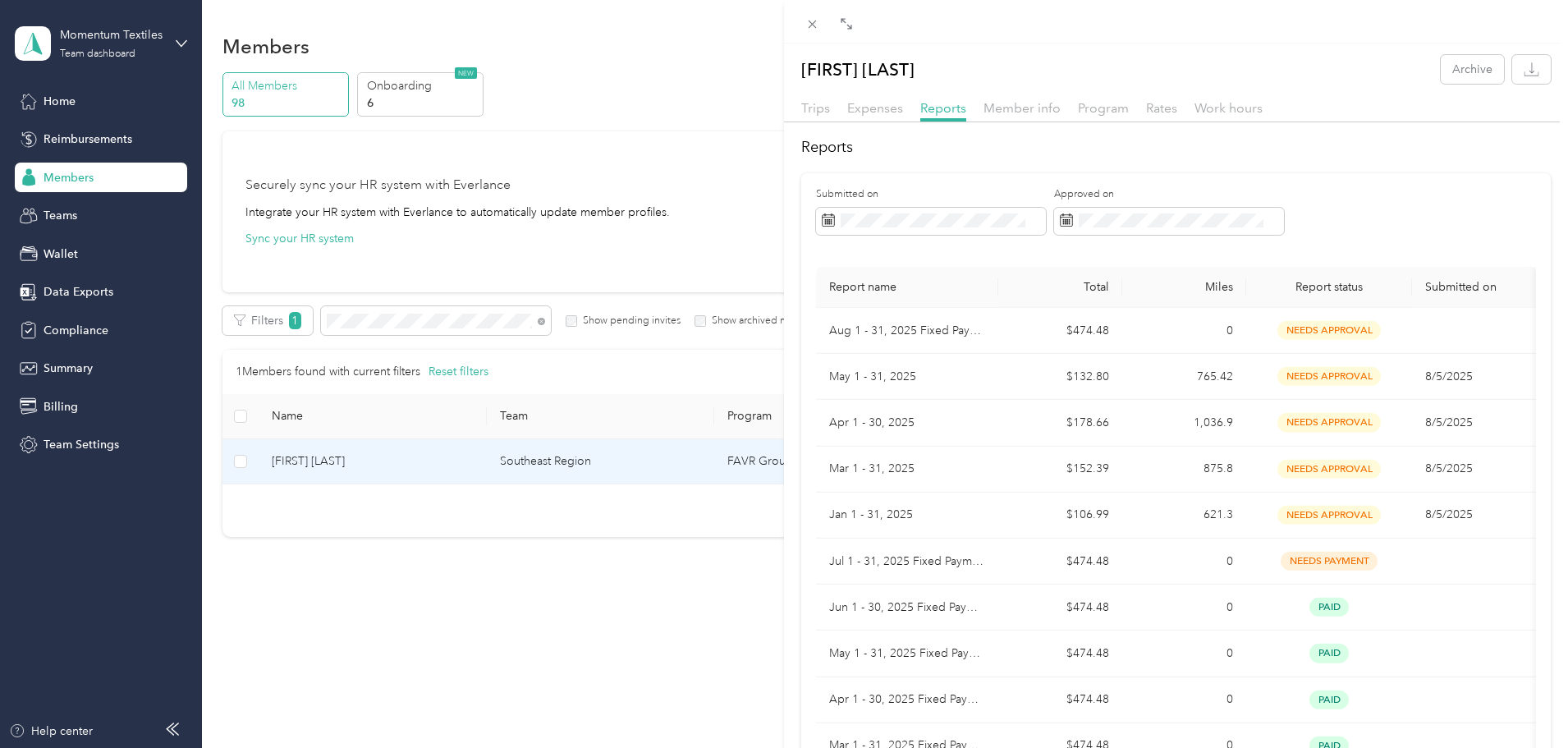 click on "Trips" at bounding box center (815, 108) 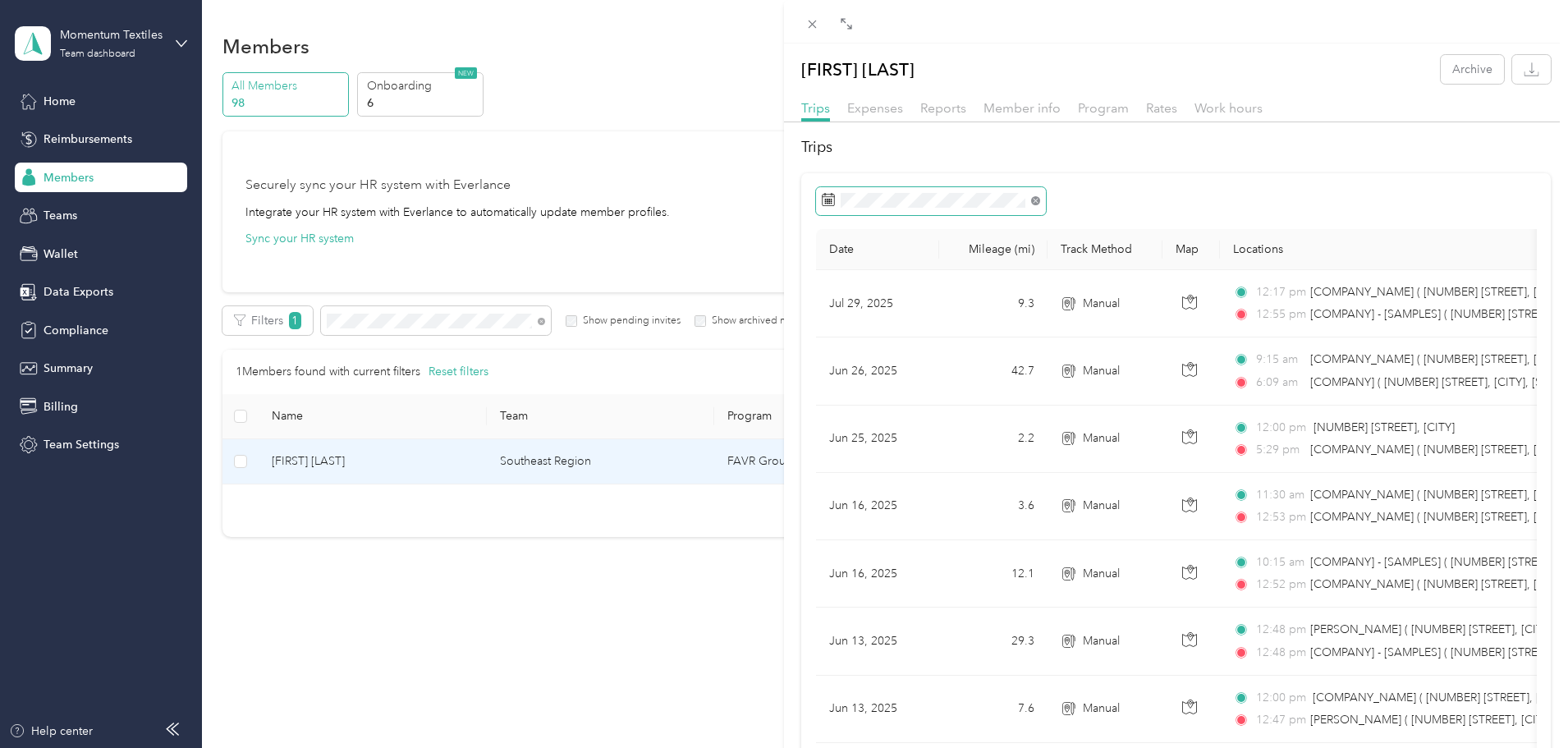 click 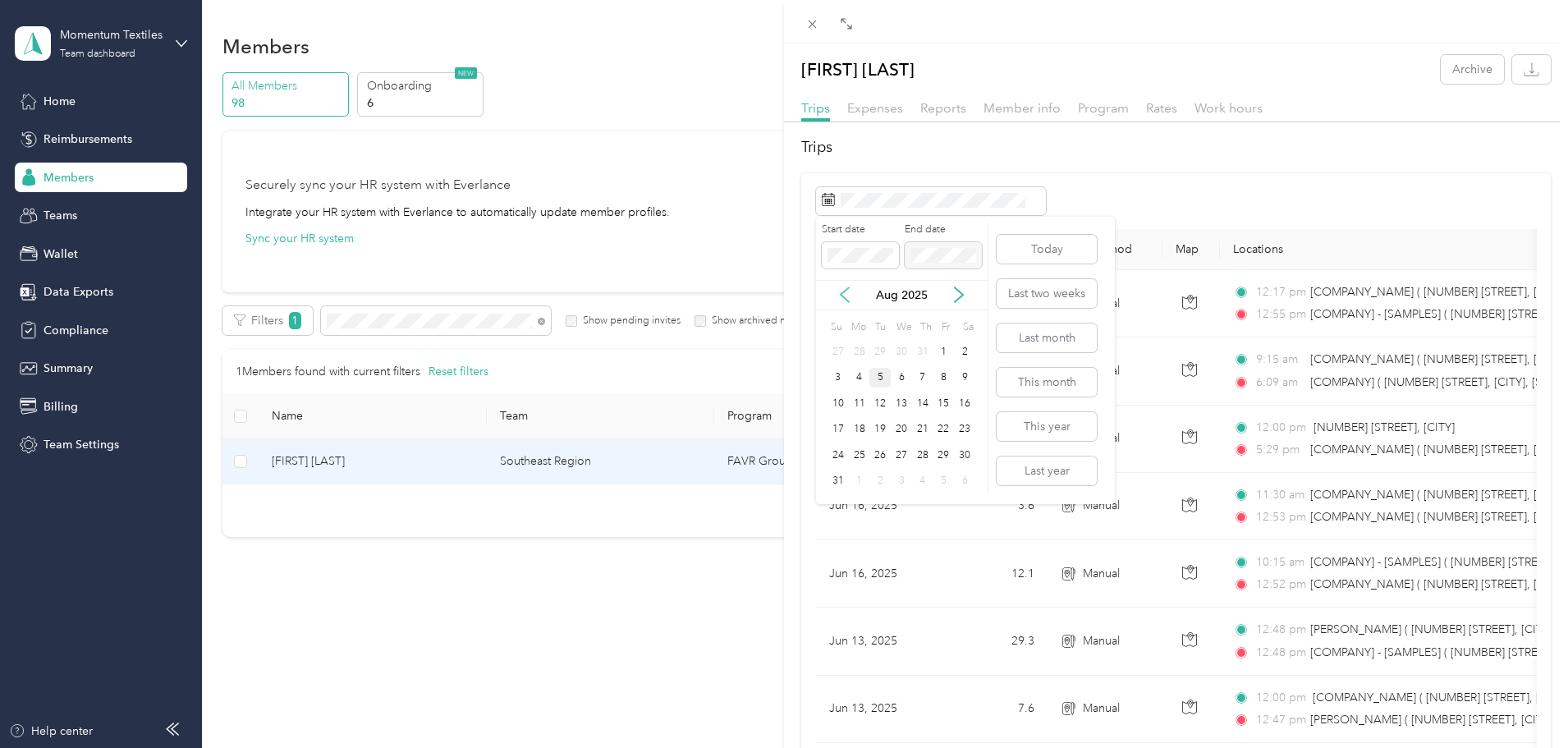 click 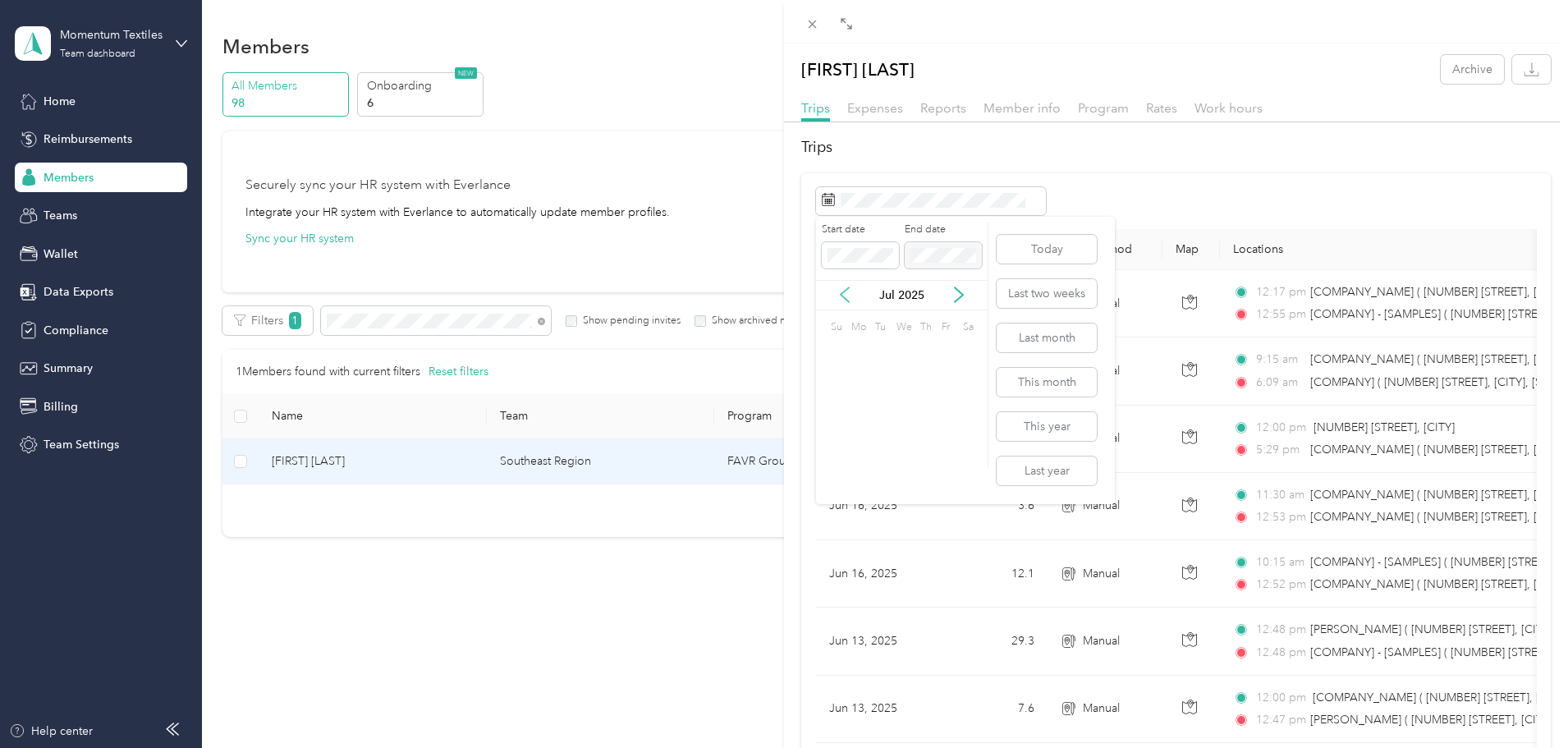 click 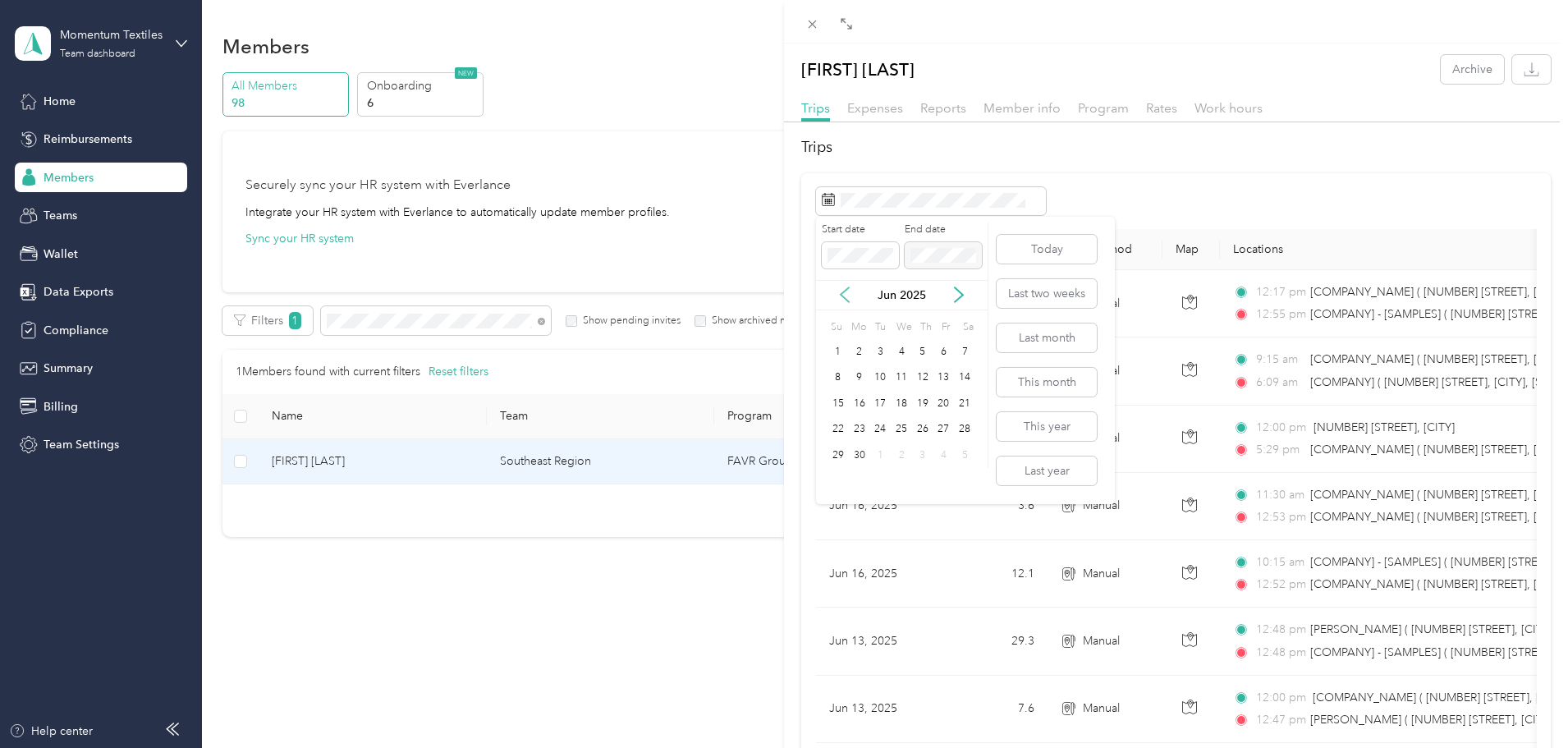 click 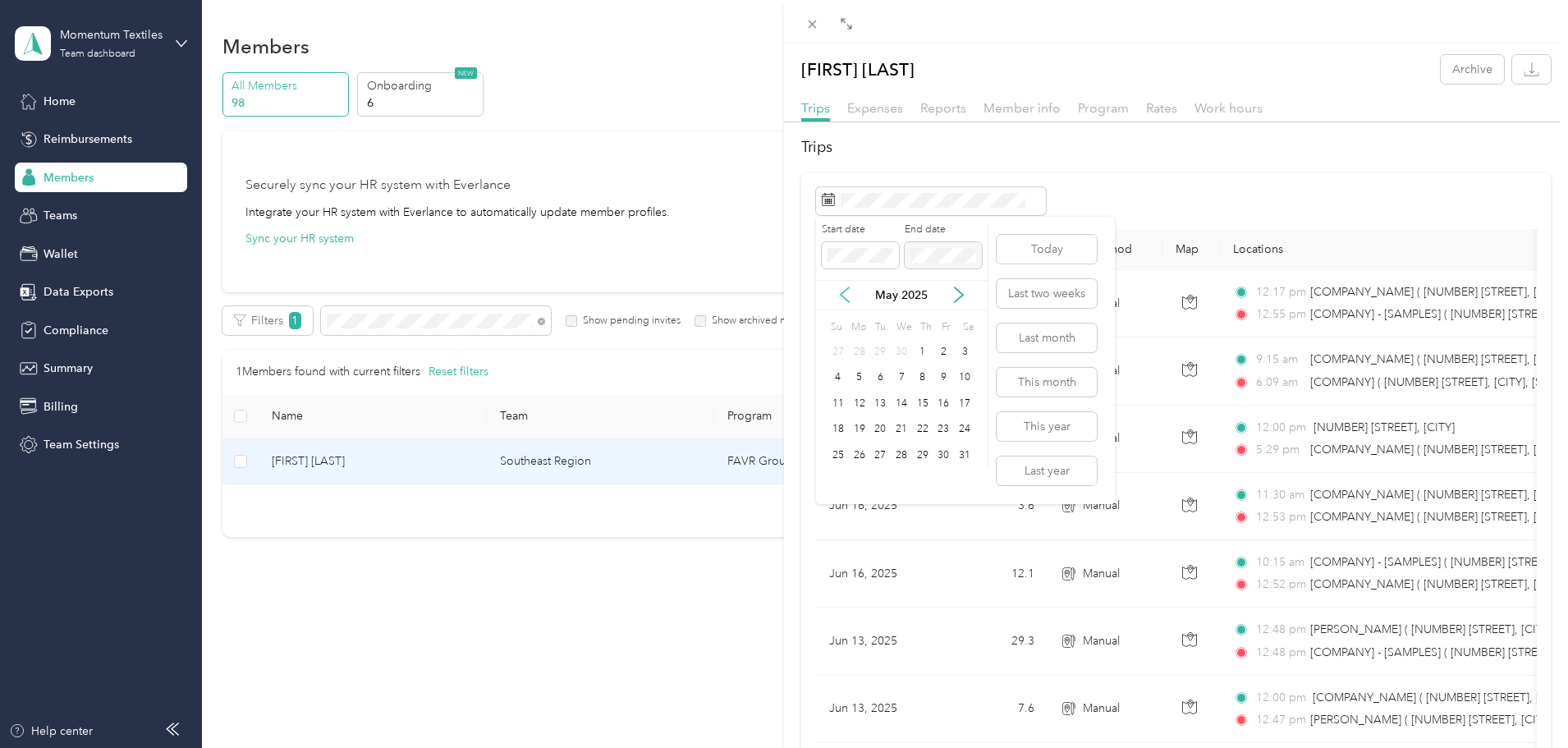 click 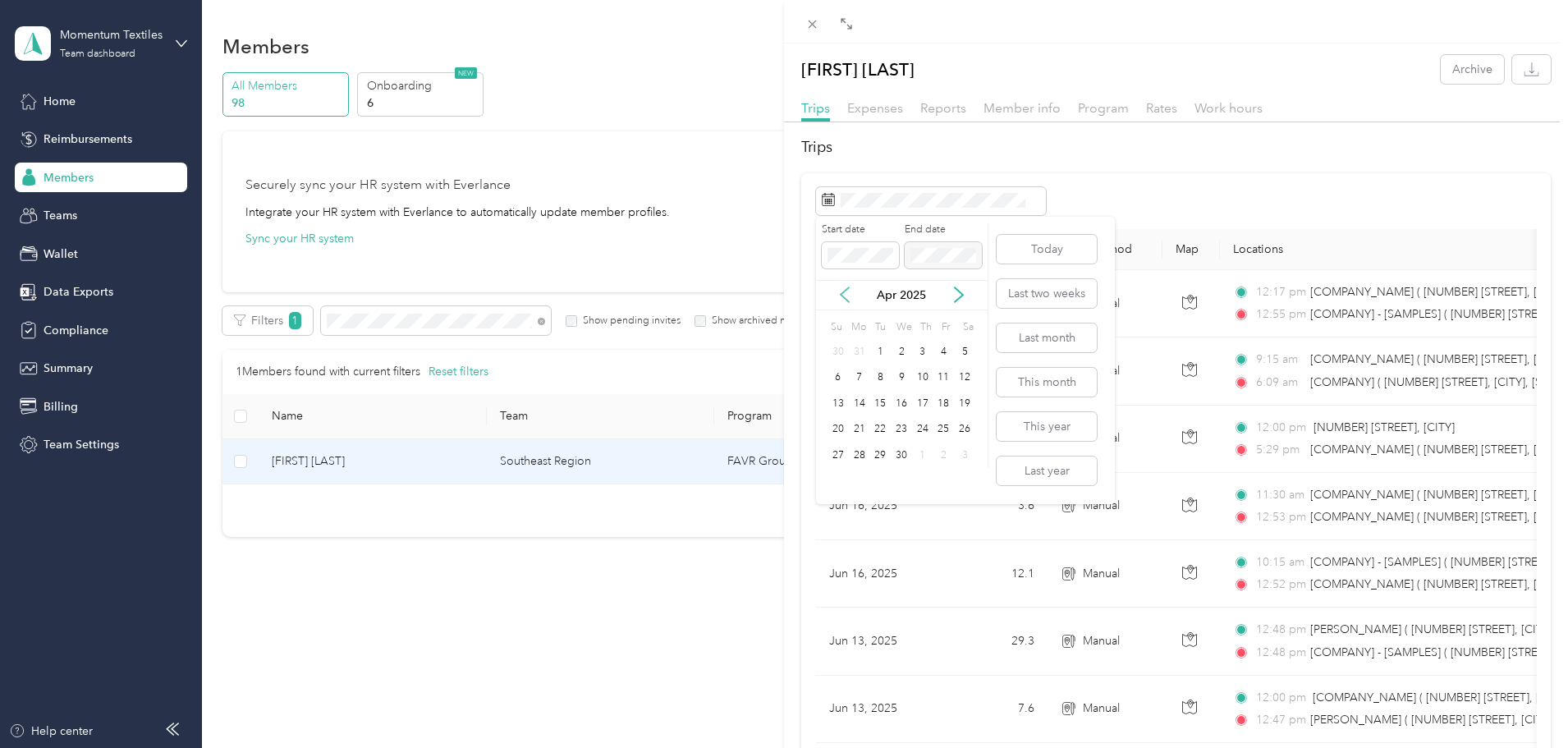 click 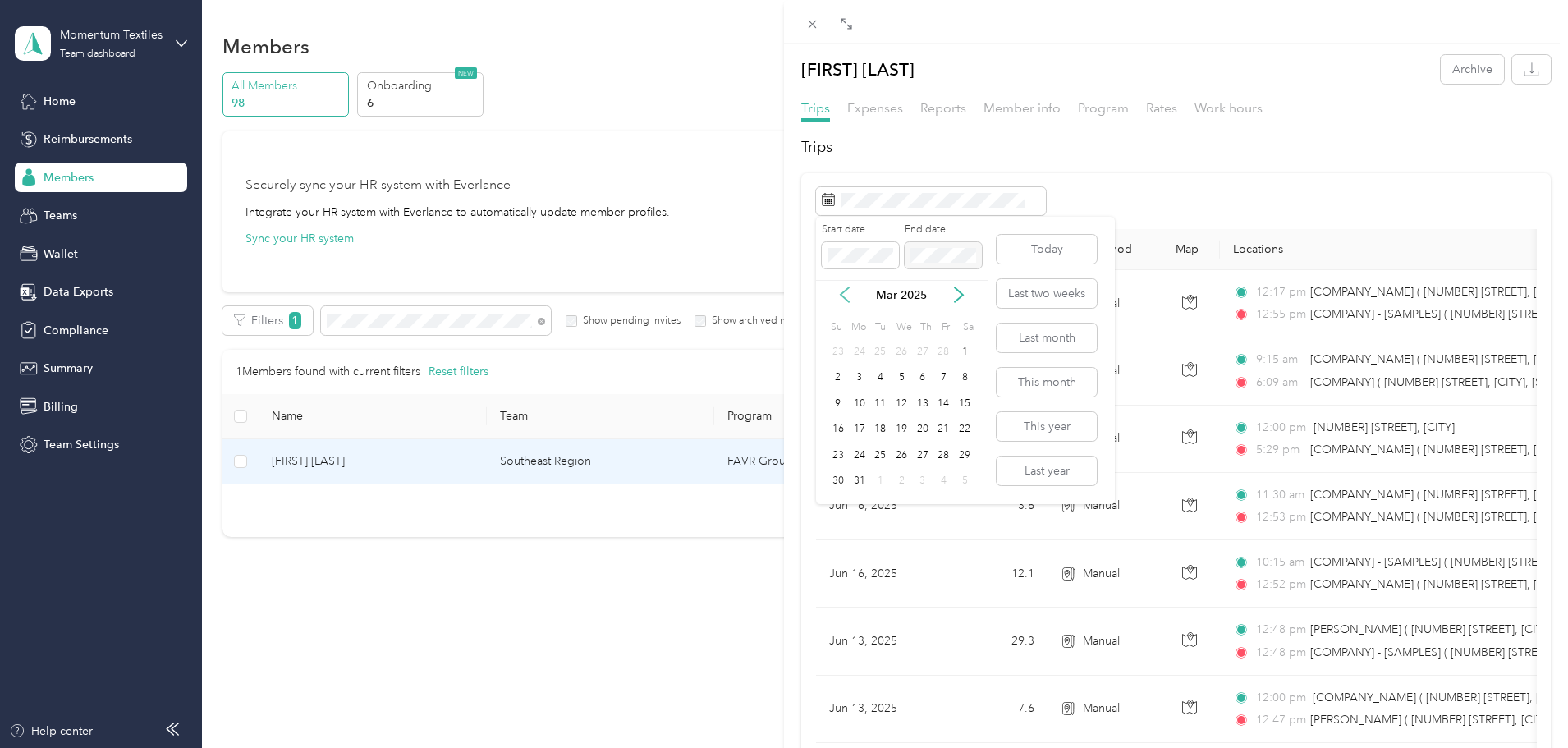 click 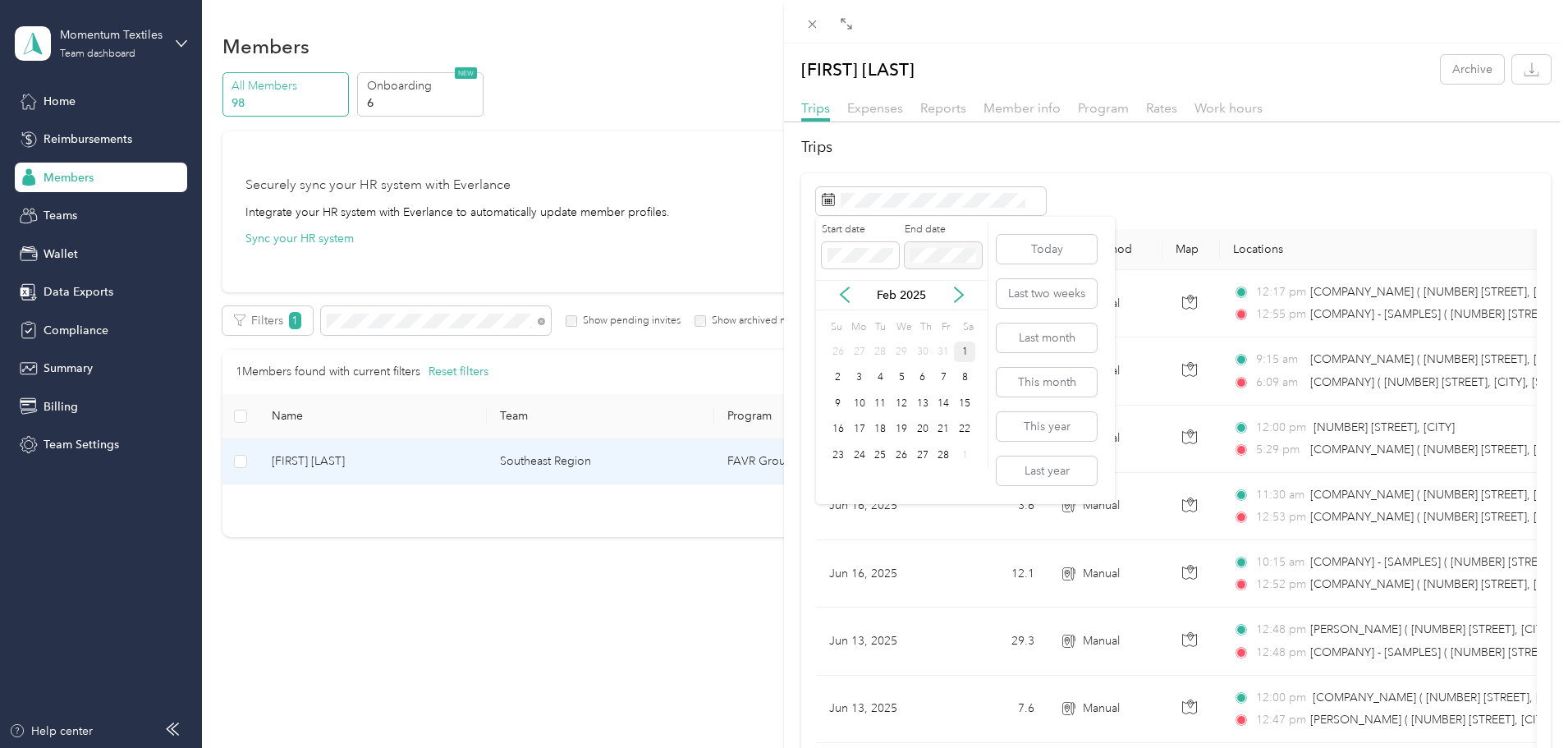 click on "1" at bounding box center [965, 351] 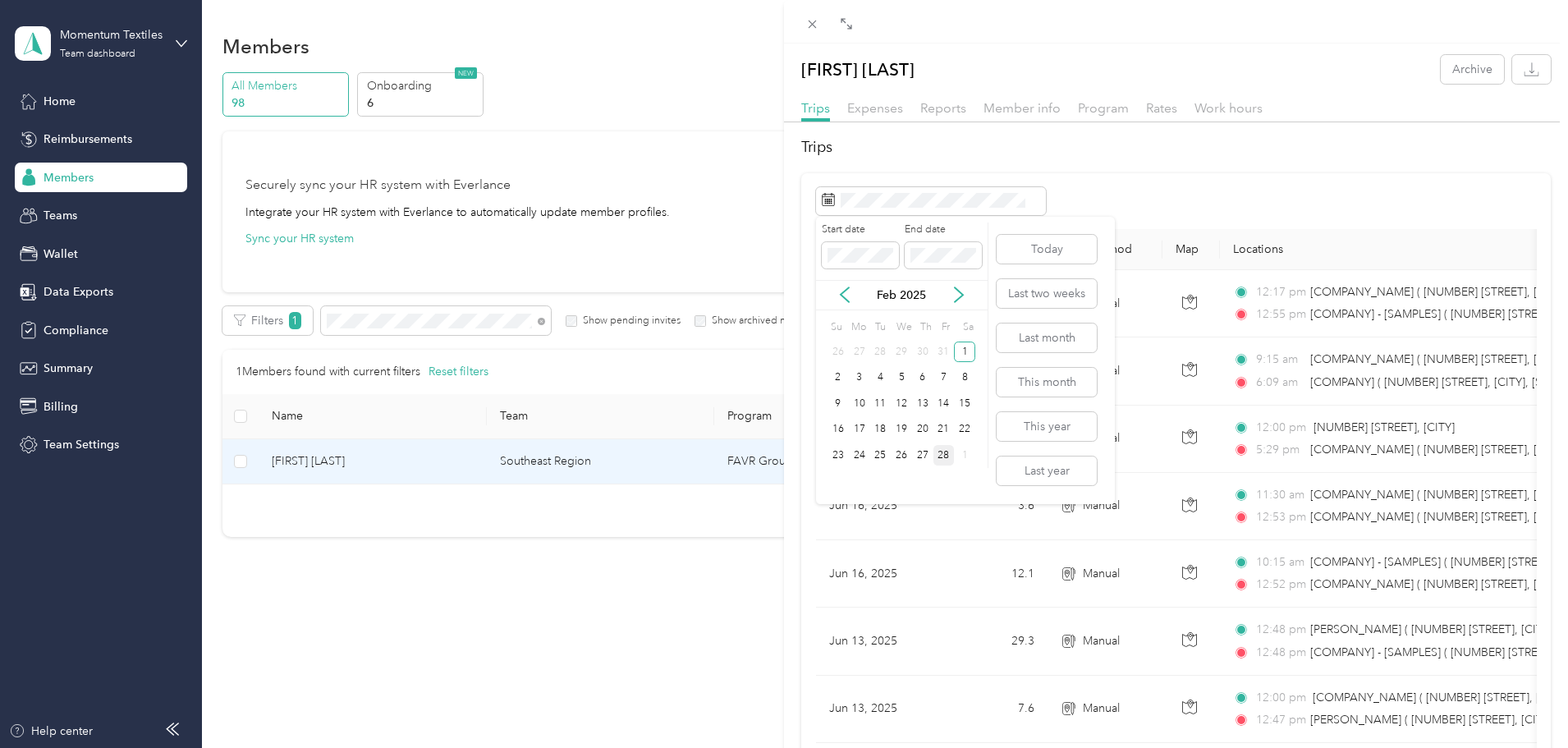 click on "28" at bounding box center (944, 455) 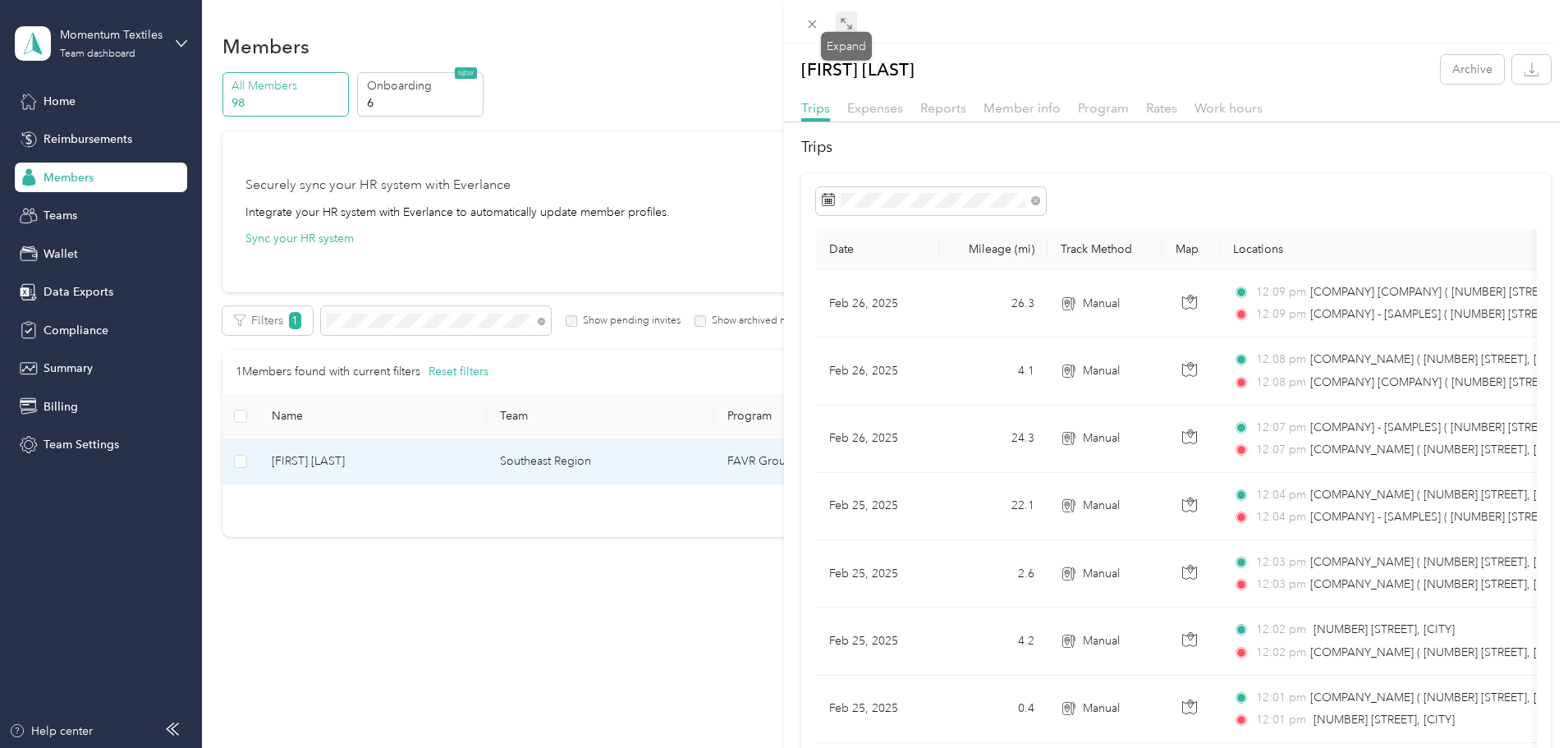 click at bounding box center (846, 23) 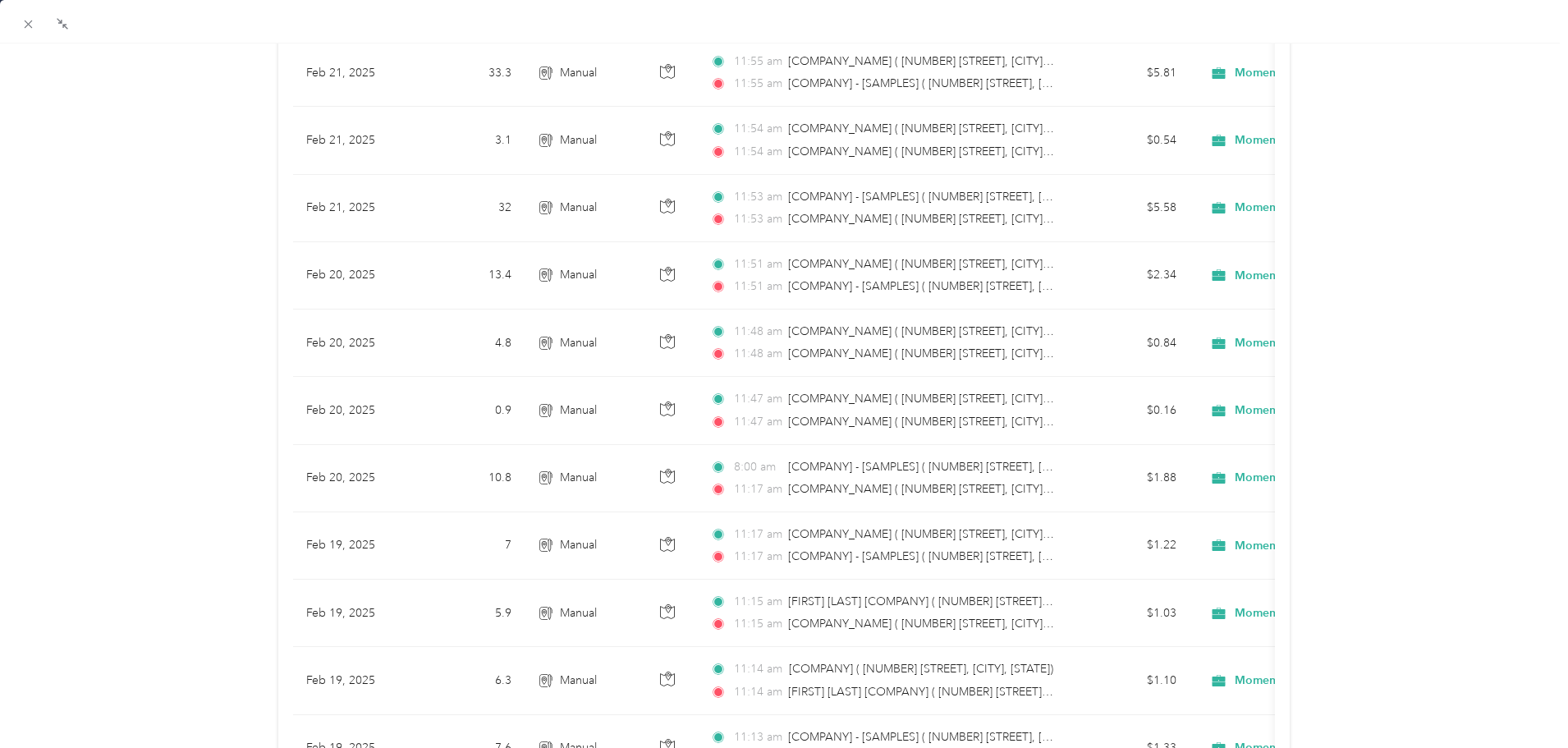 scroll, scrollTop: 1356, scrollLeft: 0, axis: vertical 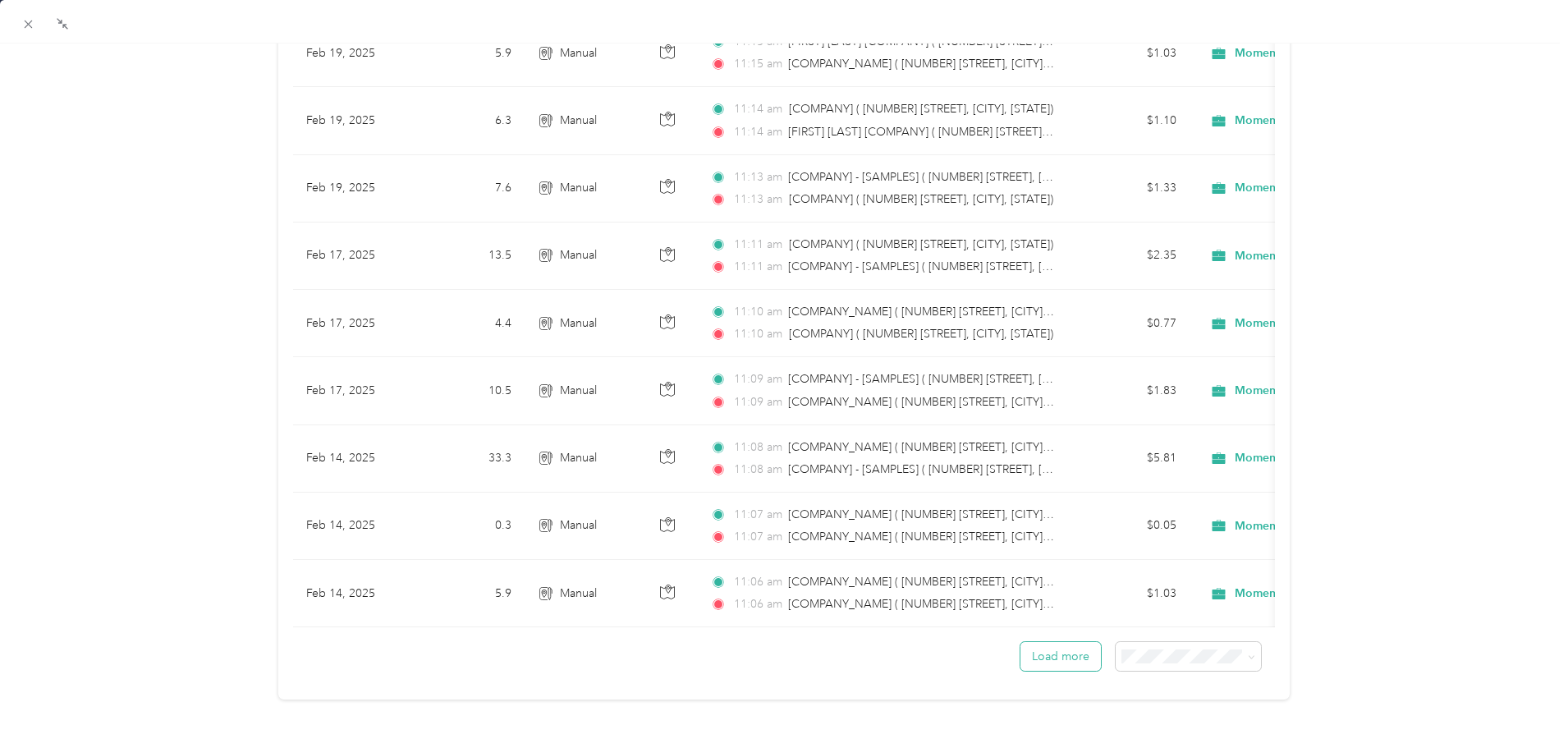 click on "Load more" at bounding box center (1061, 656) 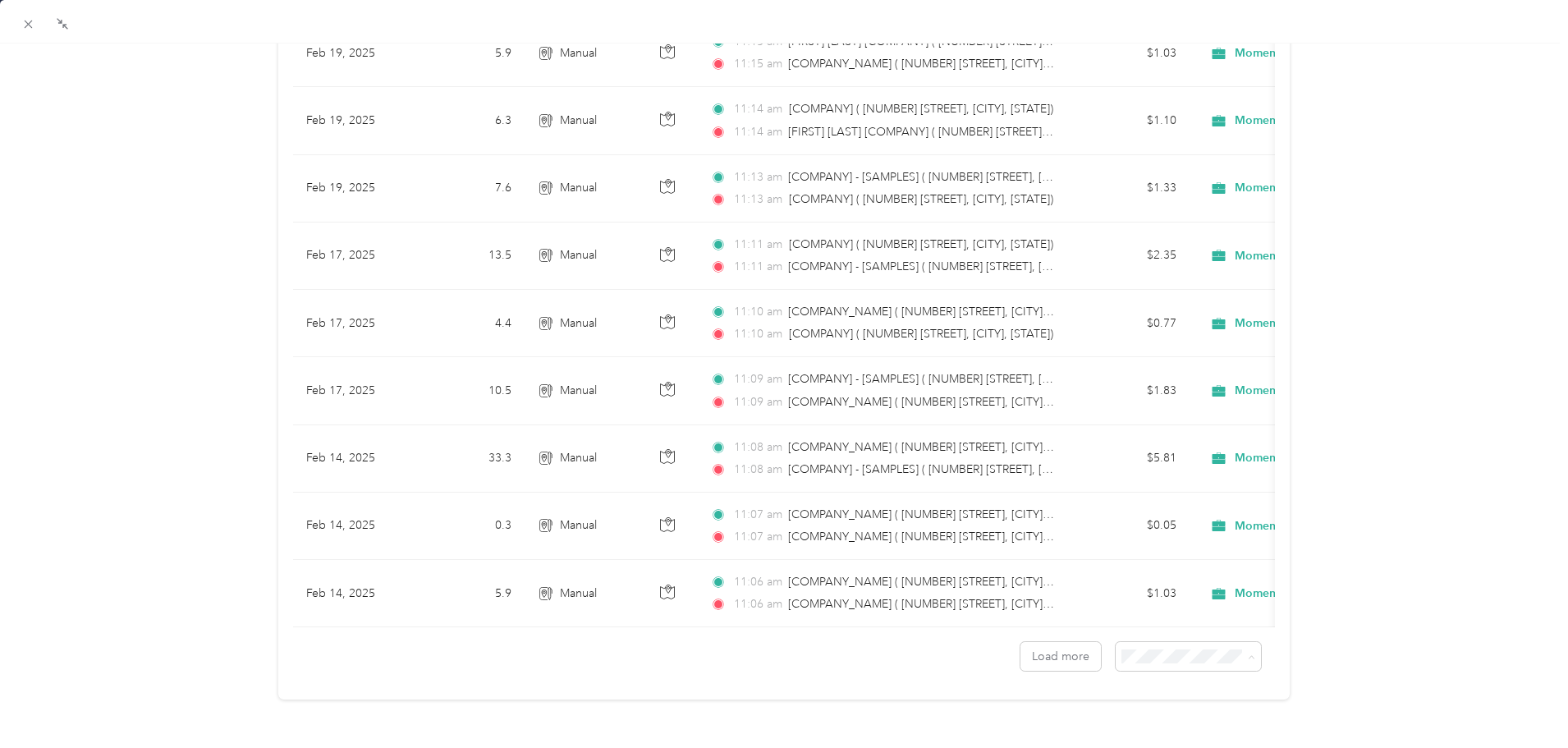 click on "25 per load 50 per load 100 per load" at bounding box center (1177, 703) 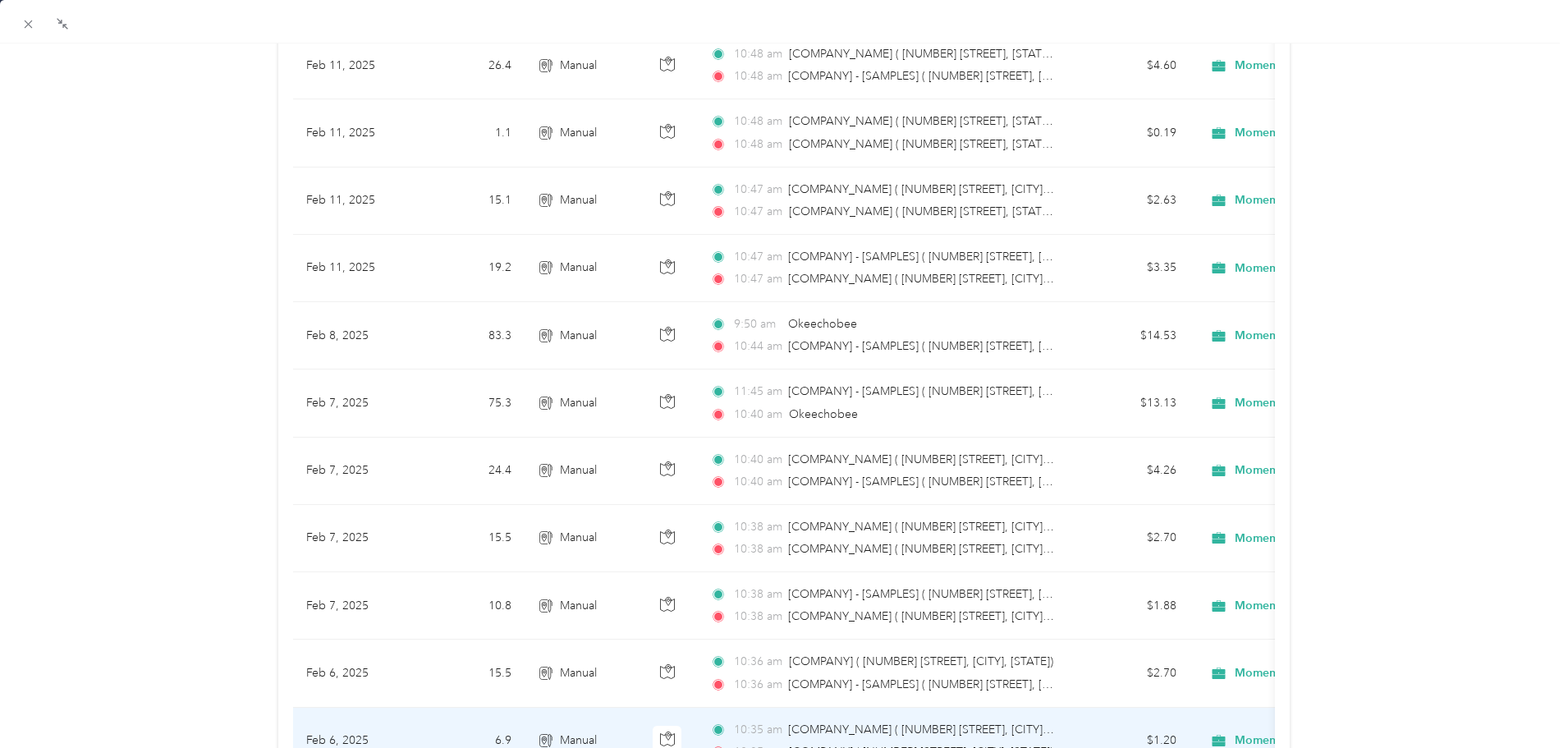 scroll, scrollTop: 3044, scrollLeft: 0, axis: vertical 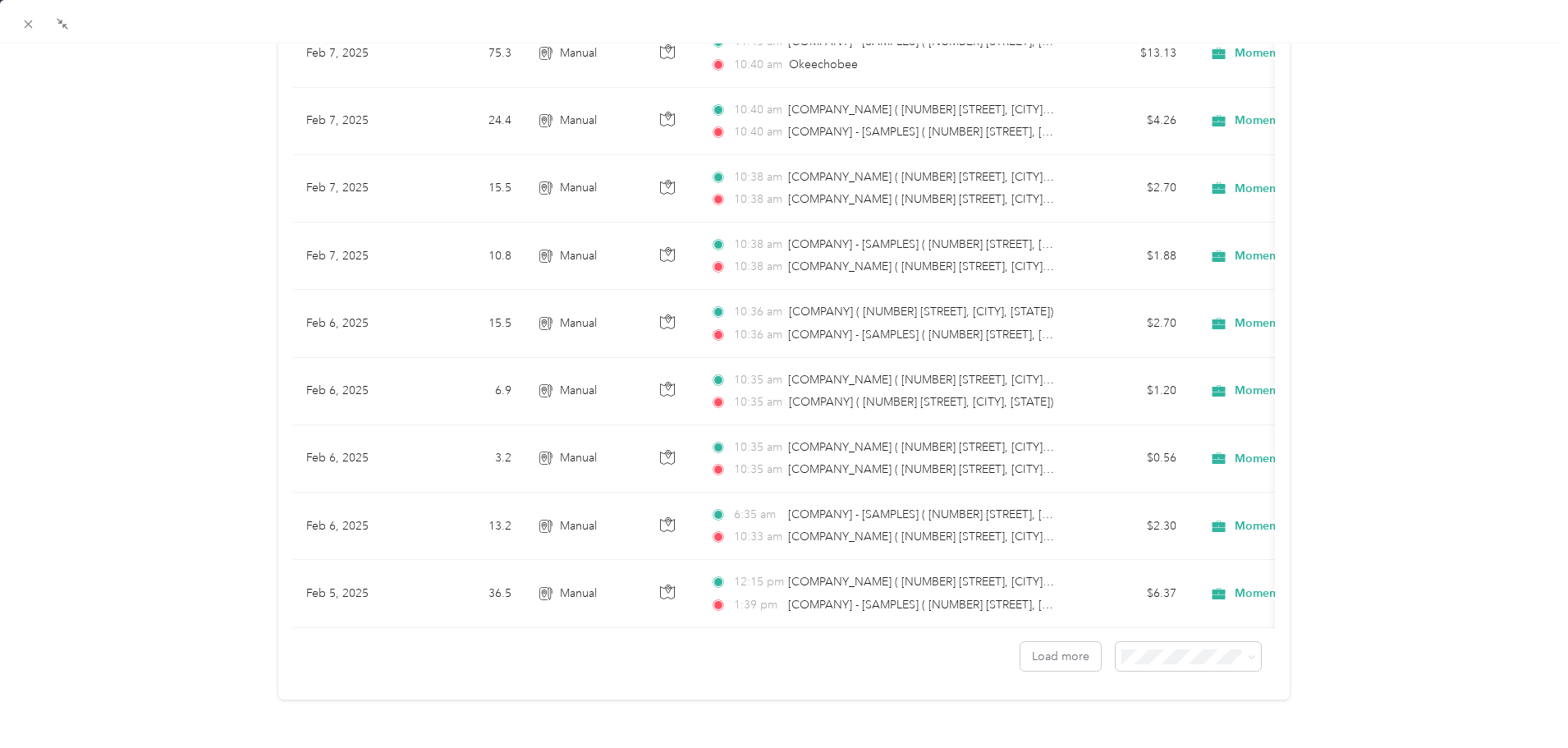 click on "100 per load" at bounding box center [1177, 728] 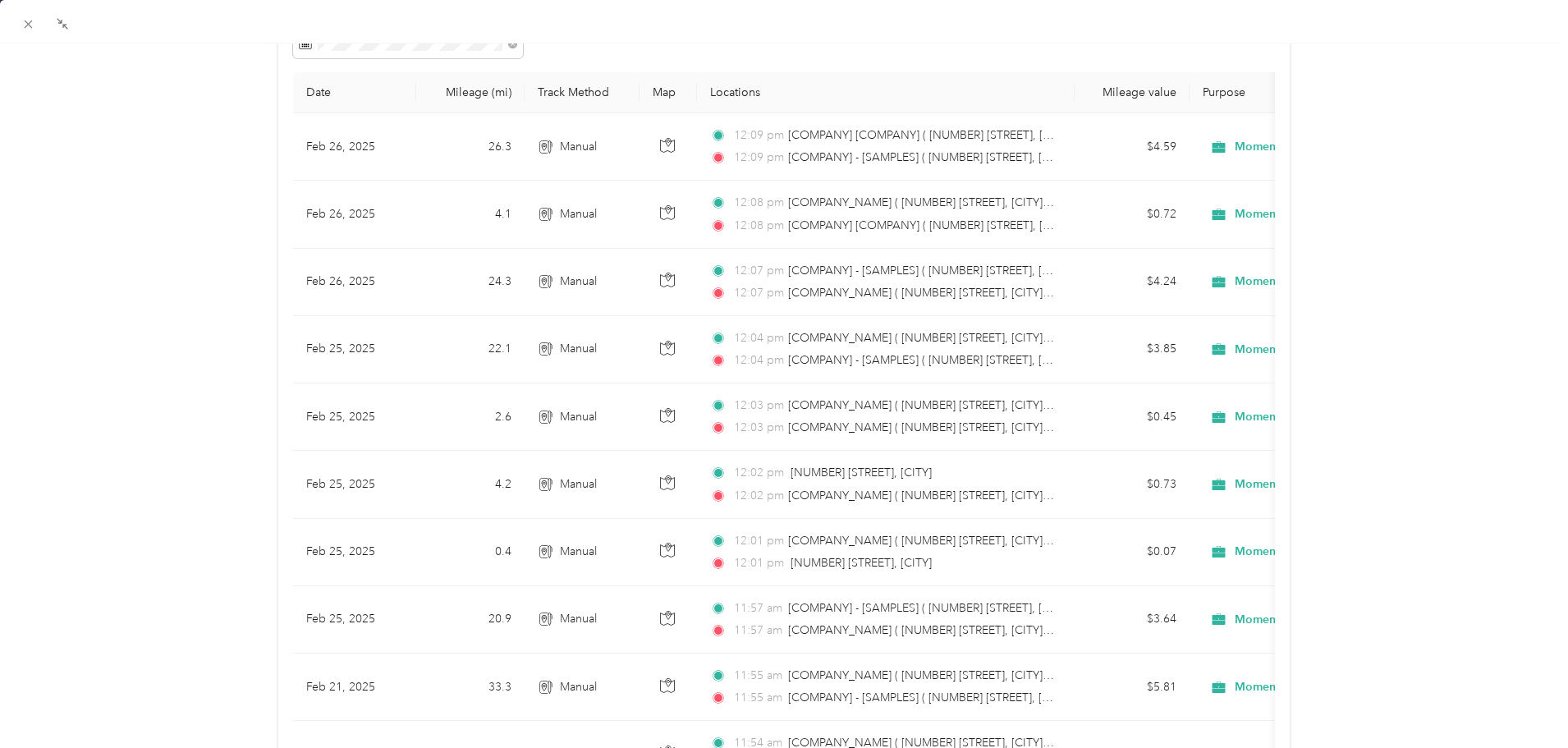 scroll, scrollTop: 0, scrollLeft: 0, axis: both 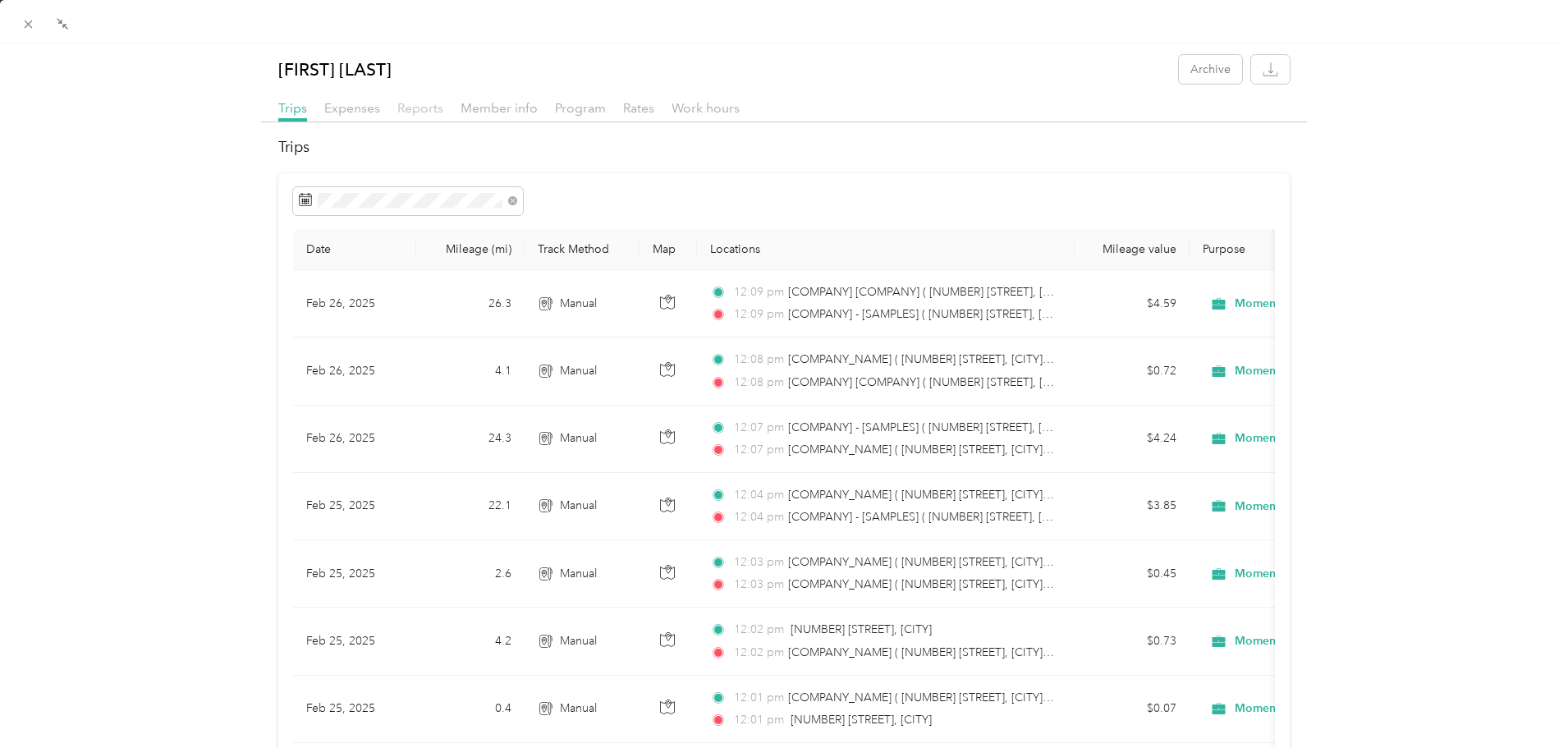 click on "Reports" at bounding box center (420, 108) 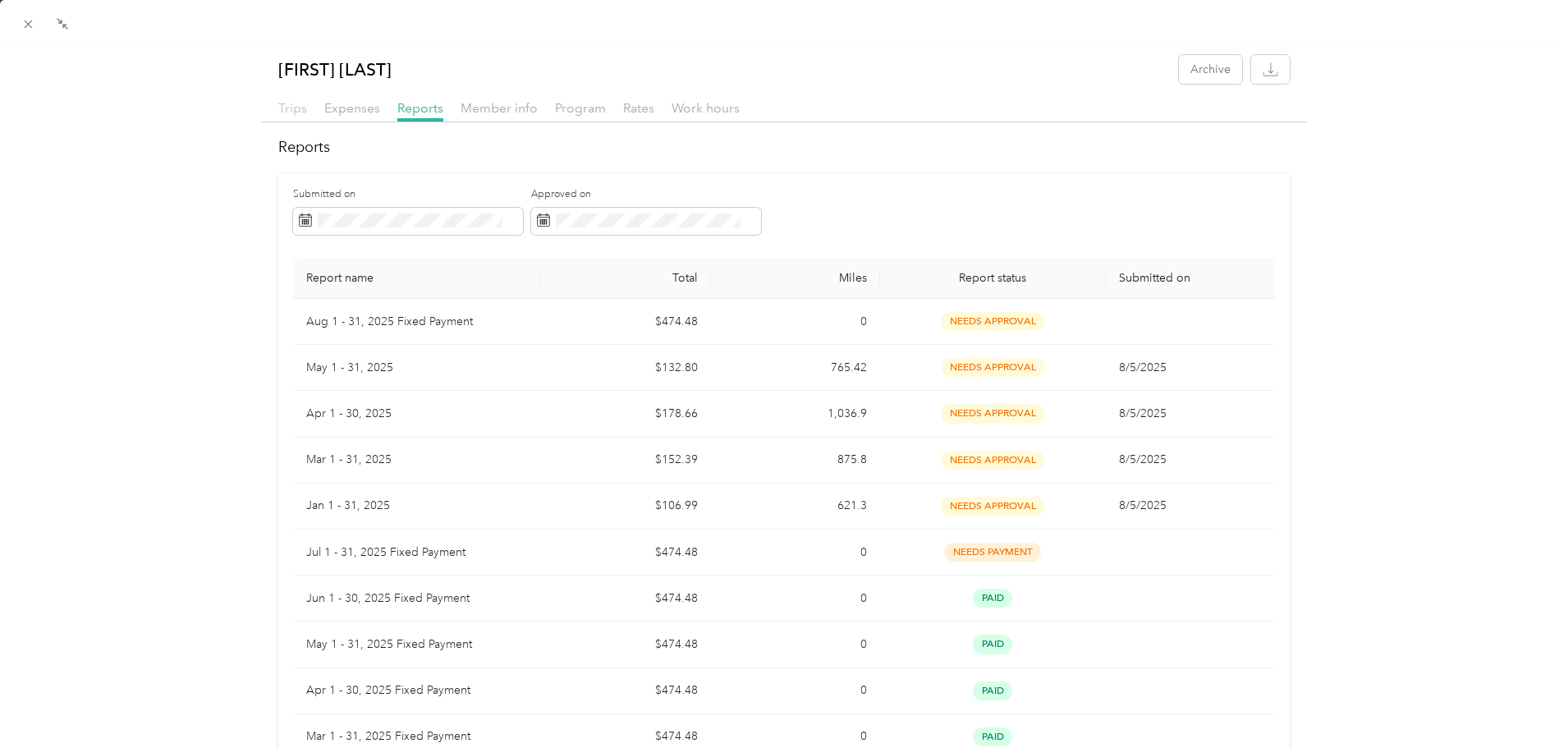 click on "Trips" at bounding box center [292, 108] 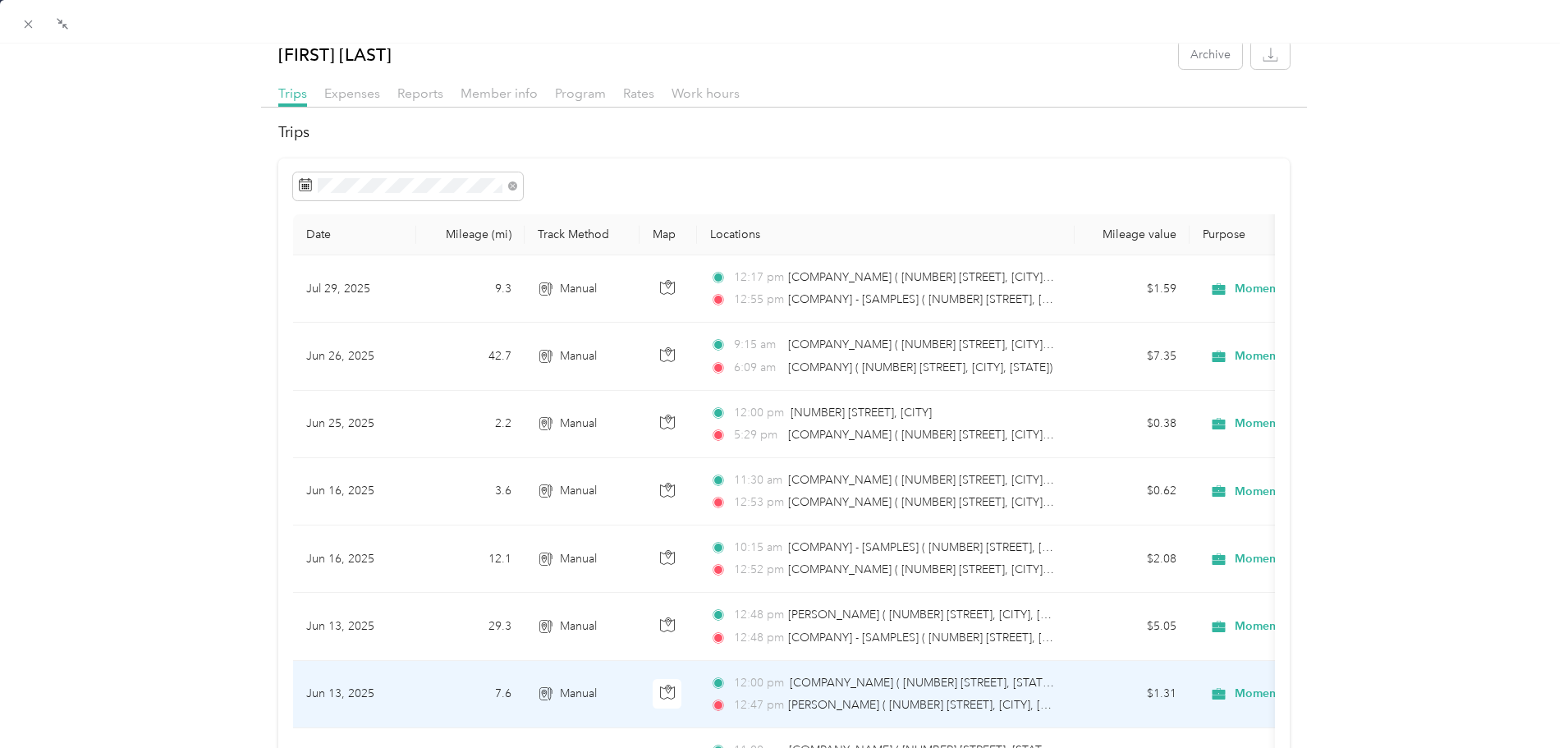scroll, scrollTop: 0, scrollLeft: 0, axis: both 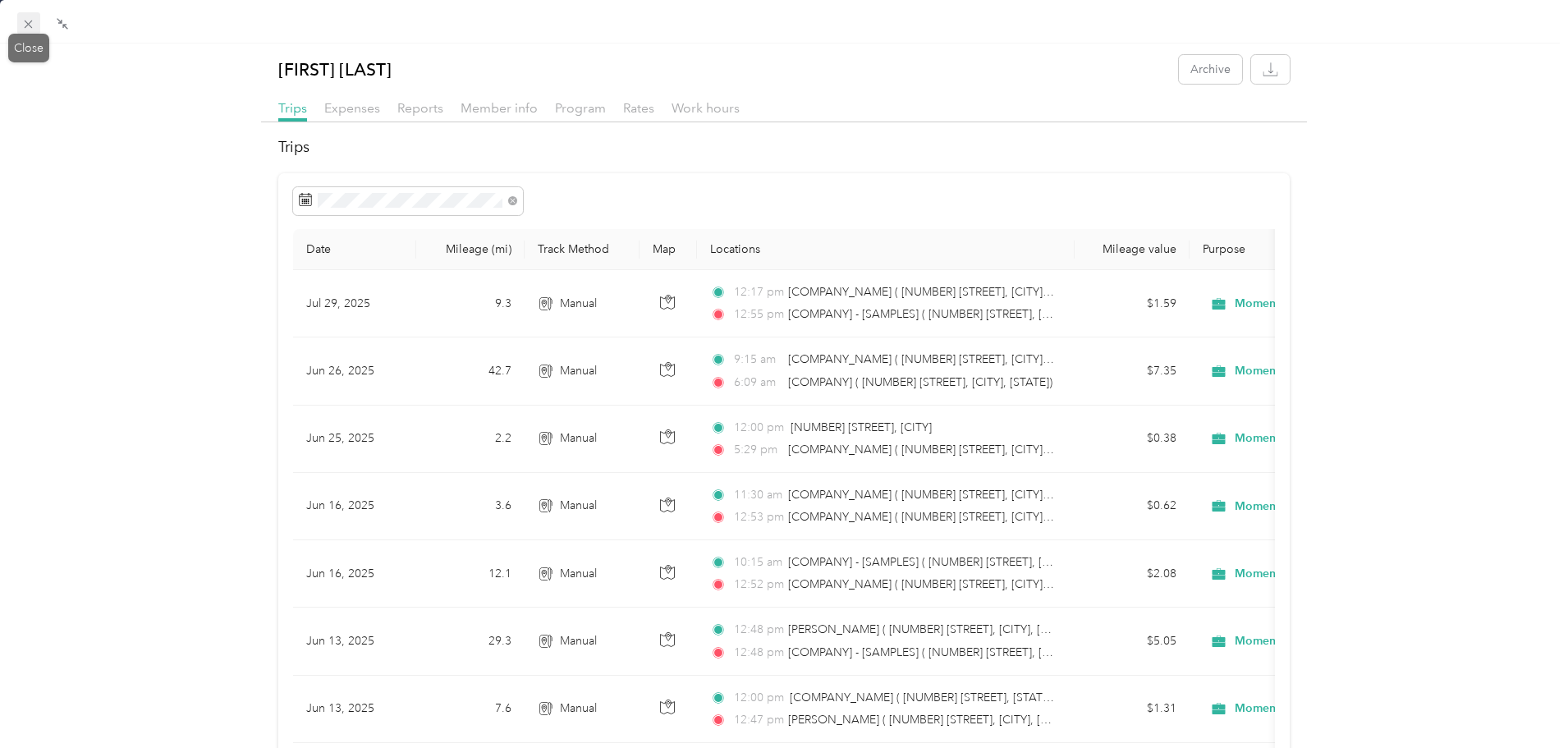 click 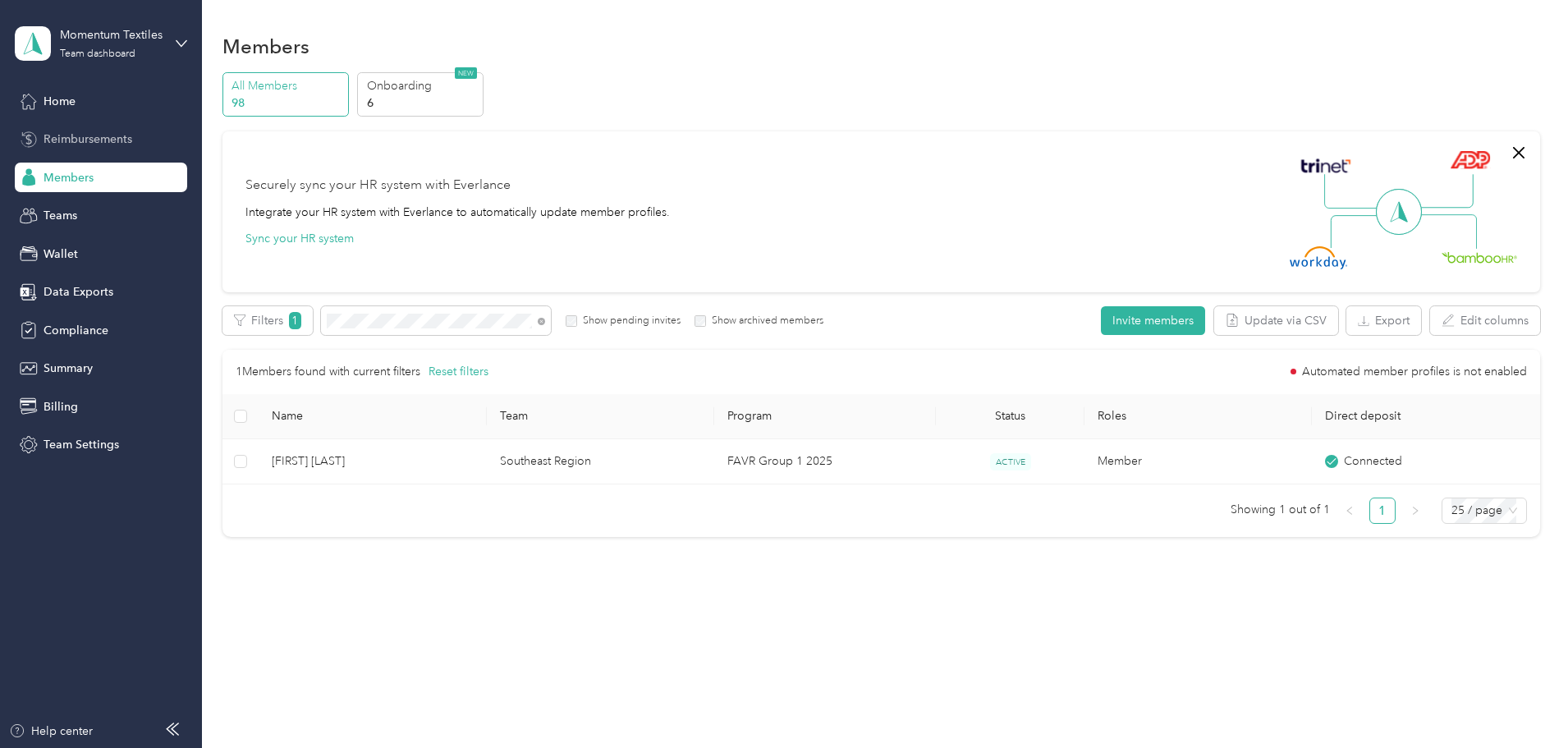 click on "Reimbursements" at bounding box center [101, 140] 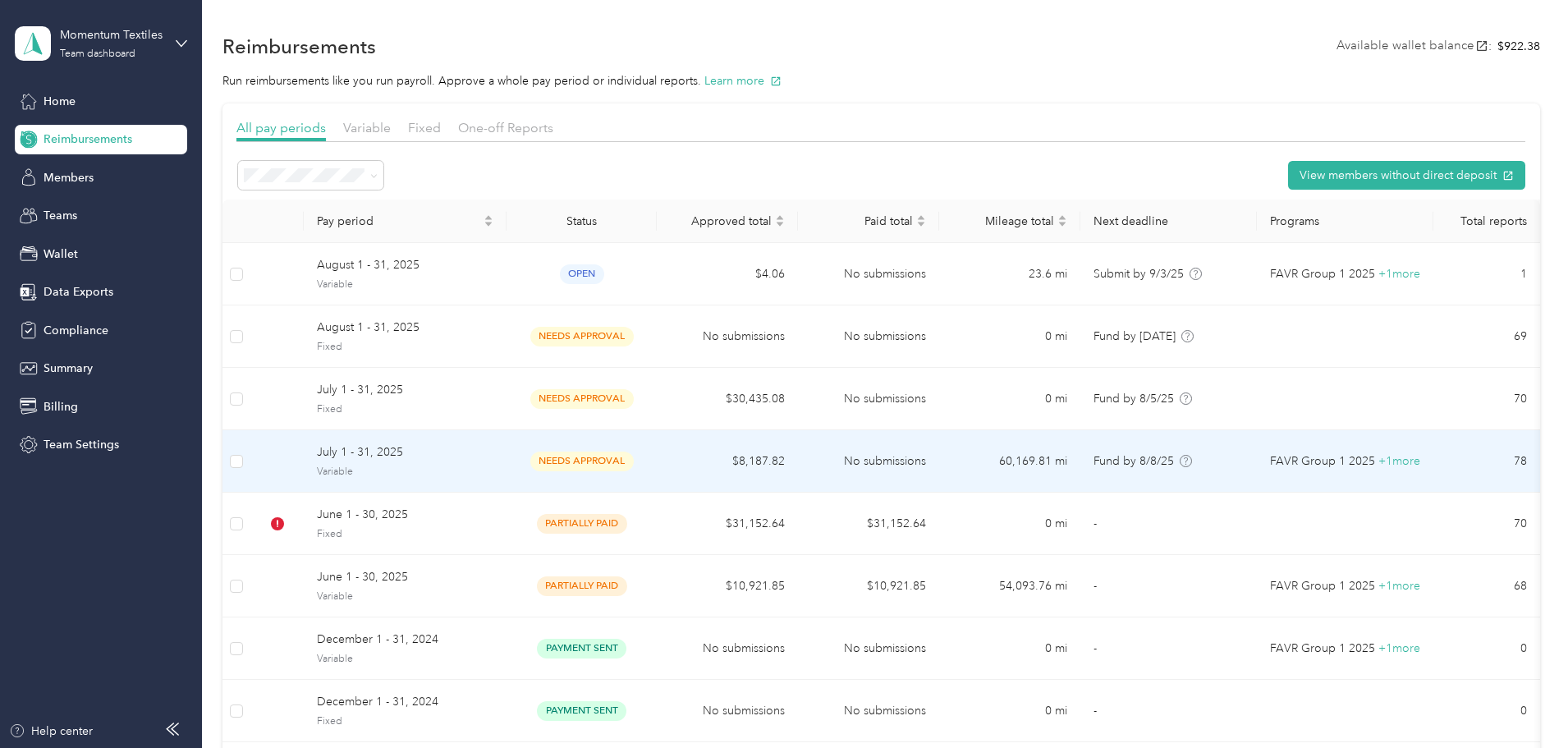 click on "needs approval" at bounding box center [582, 461] 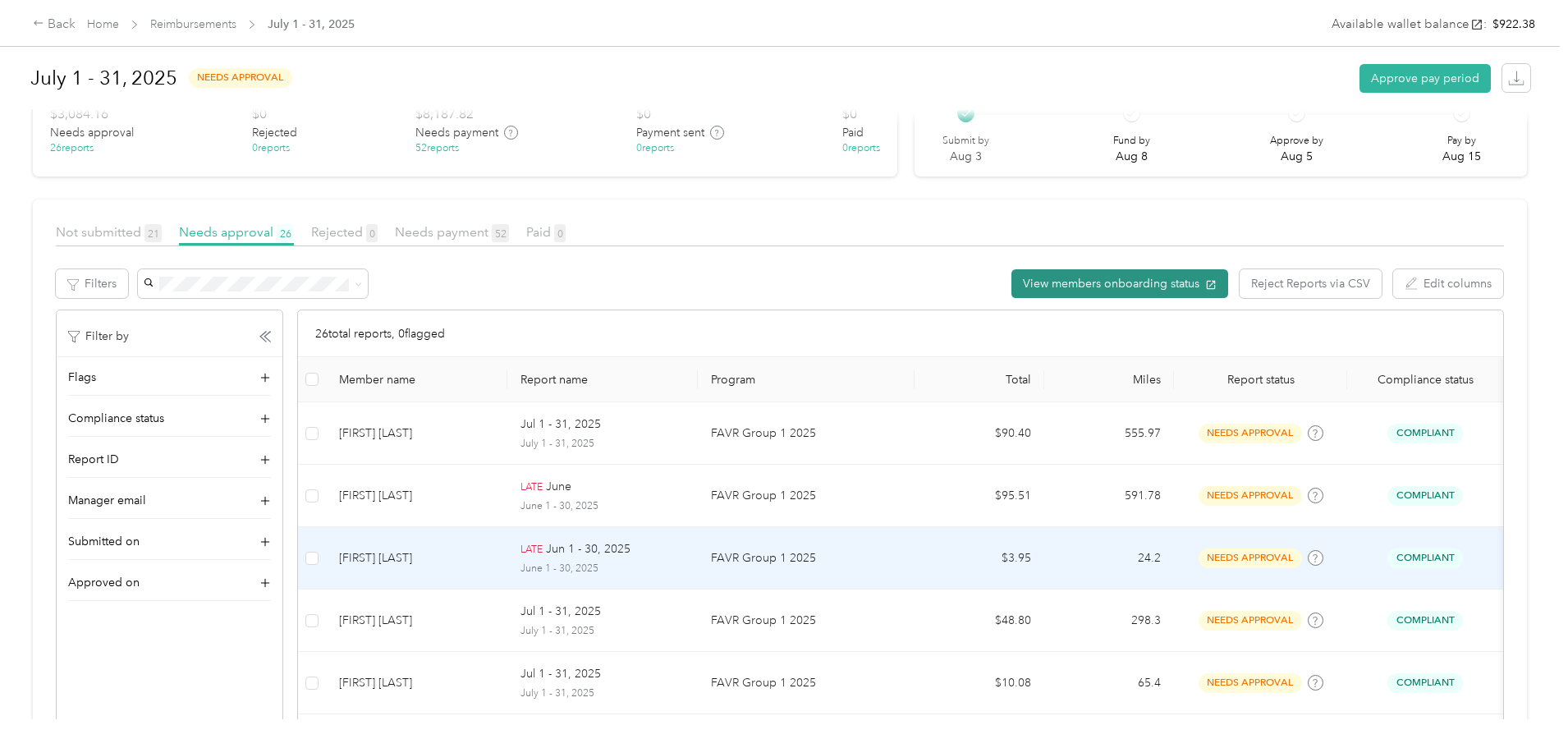 scroll, scrollTop: 0, scrollLeft: 0, axis: both 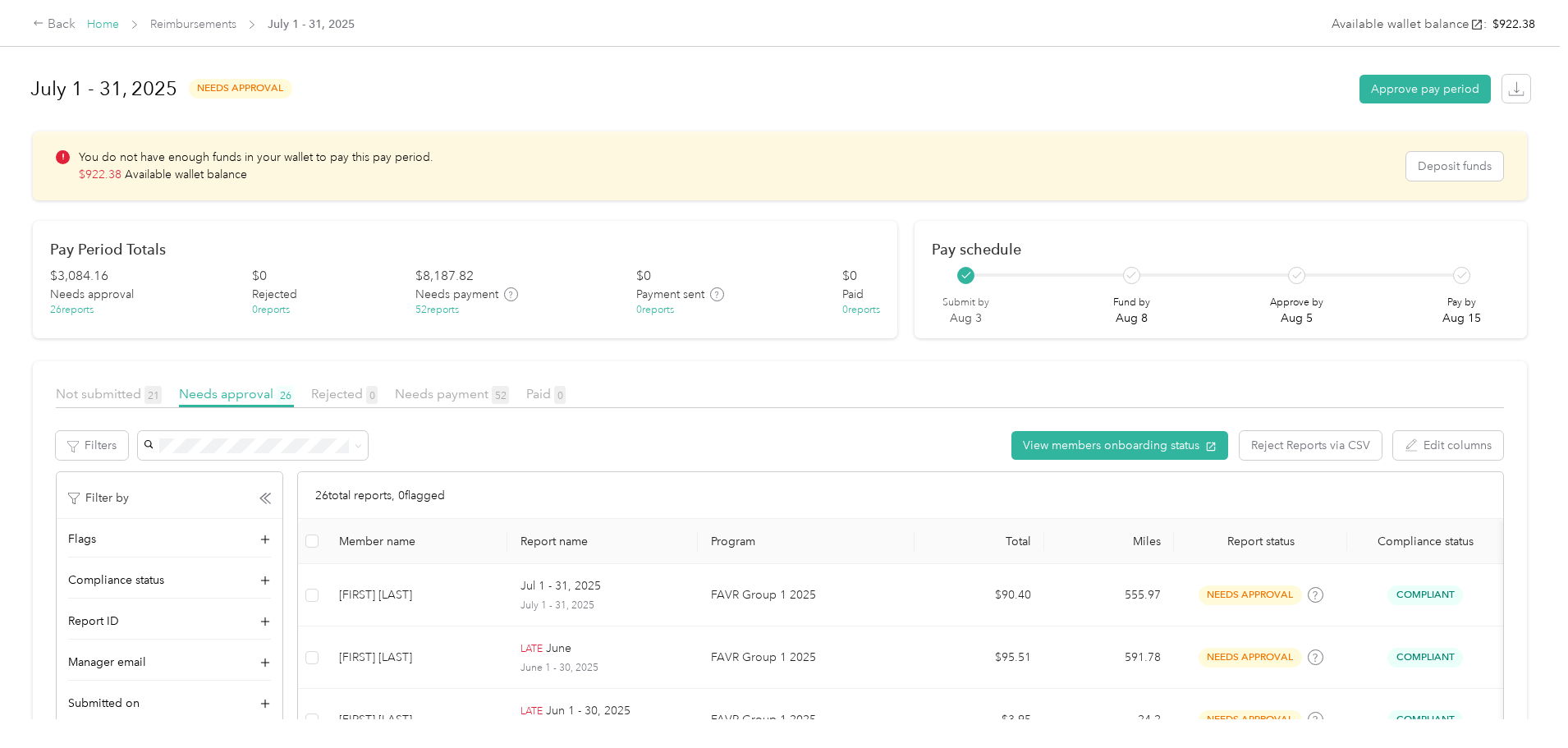 click on "Home" at bounding box center (103, 24) 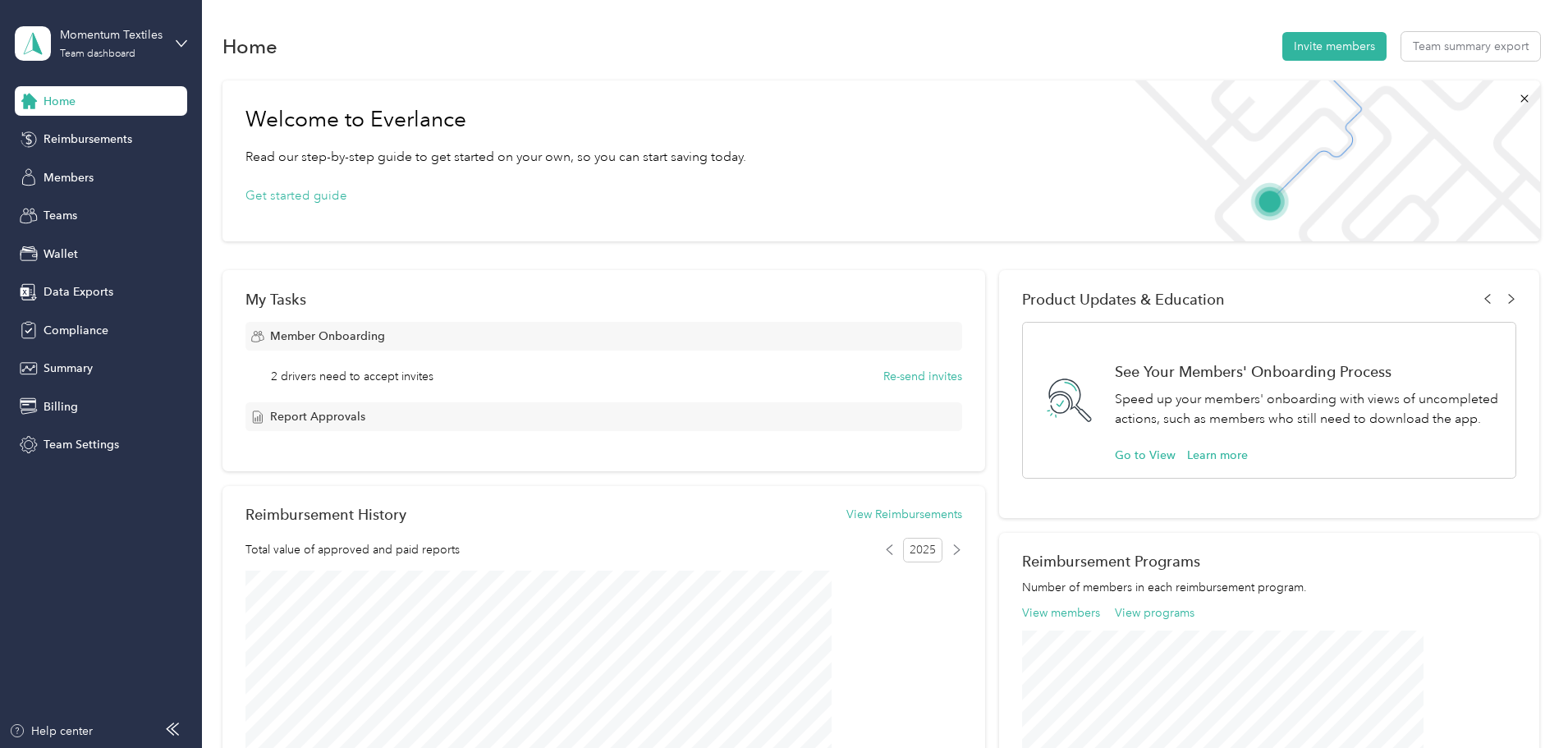 click on "Home Reimbursements Members Teams Wallet Data Exports Compliance Summary Billing Team Settings" at bounding box center [101, 273] 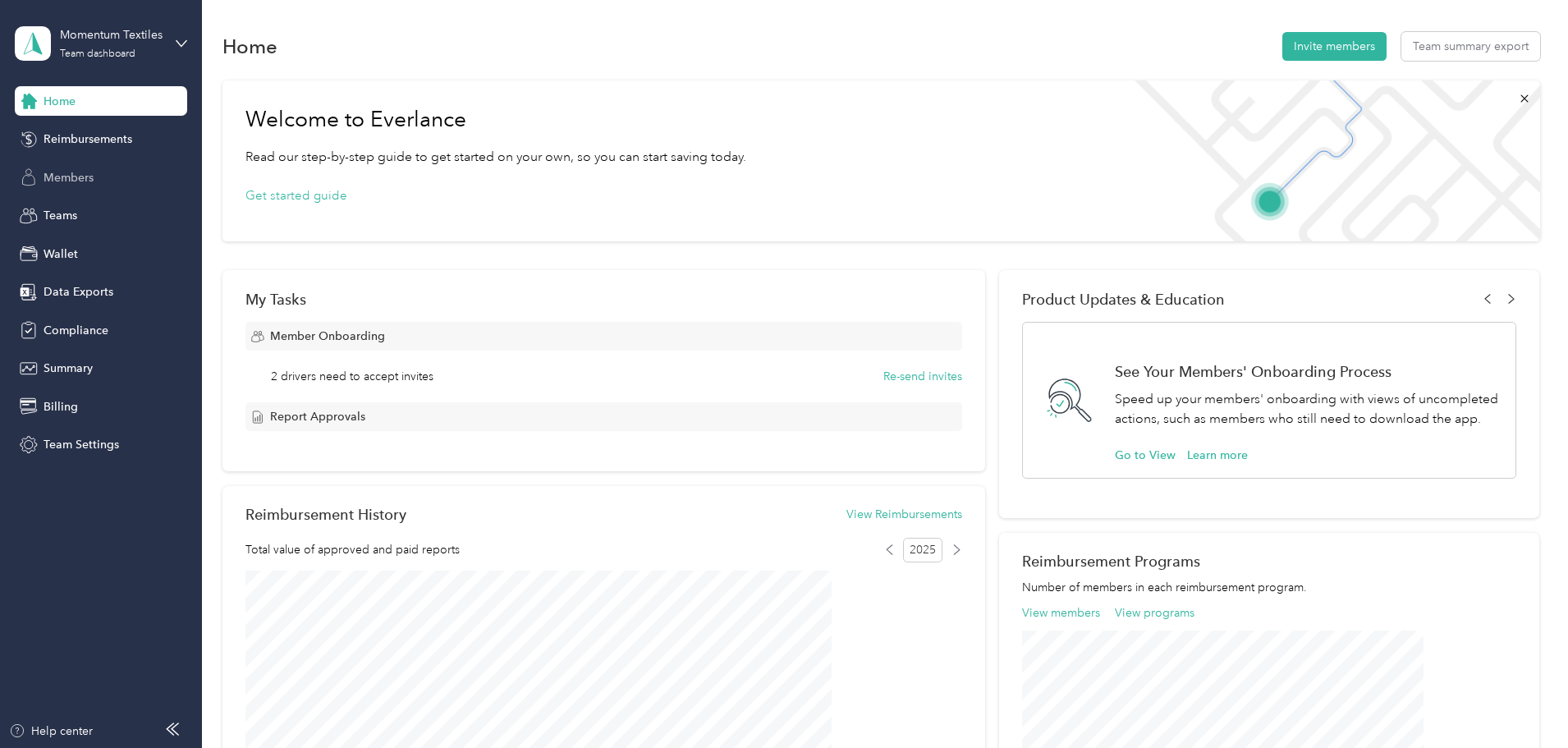 click on "Members" at bounding box center [68, 177] 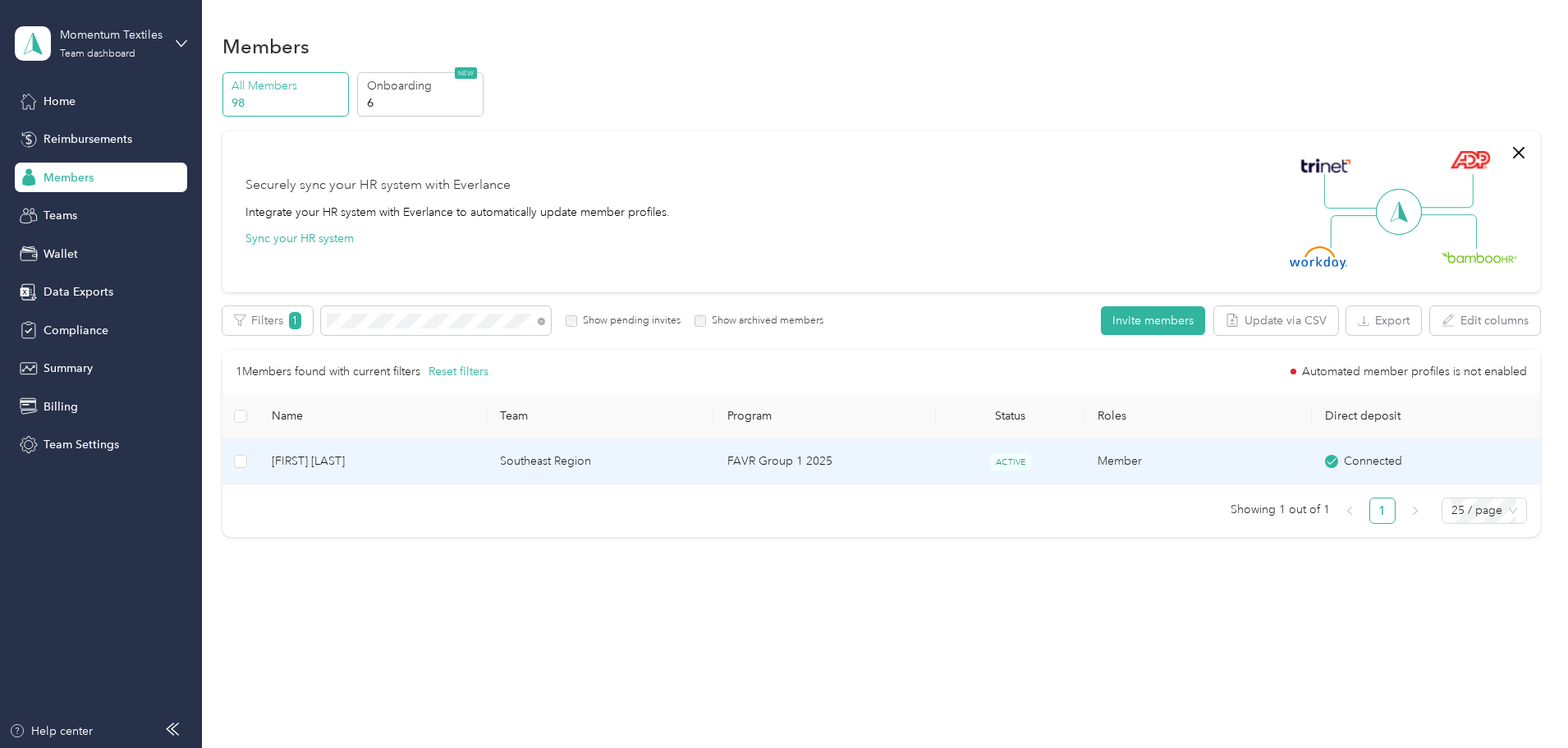 click on "Southeast Region" at bounding box center (600, 461) 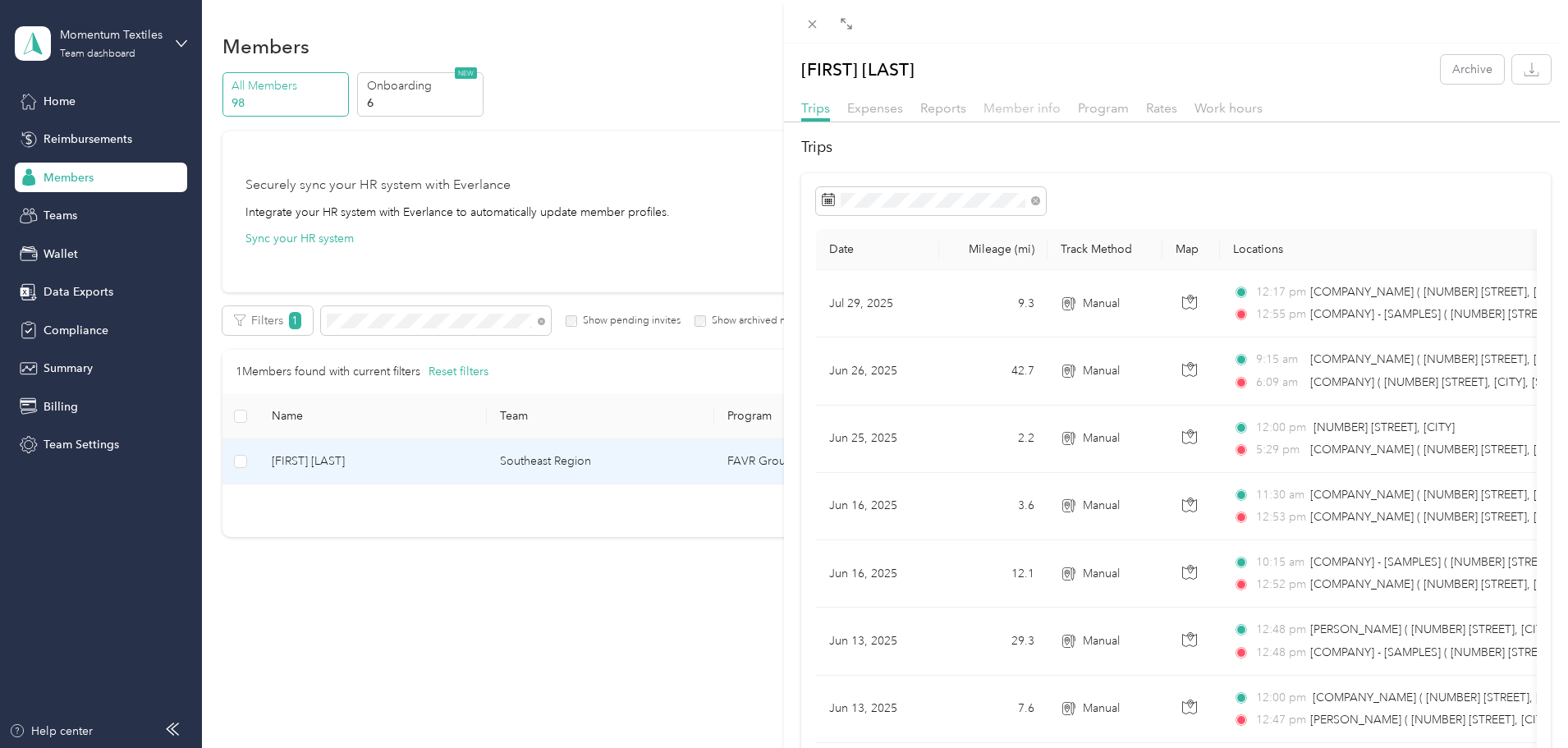 click on "Member info" at bounding box center (1022, 108) 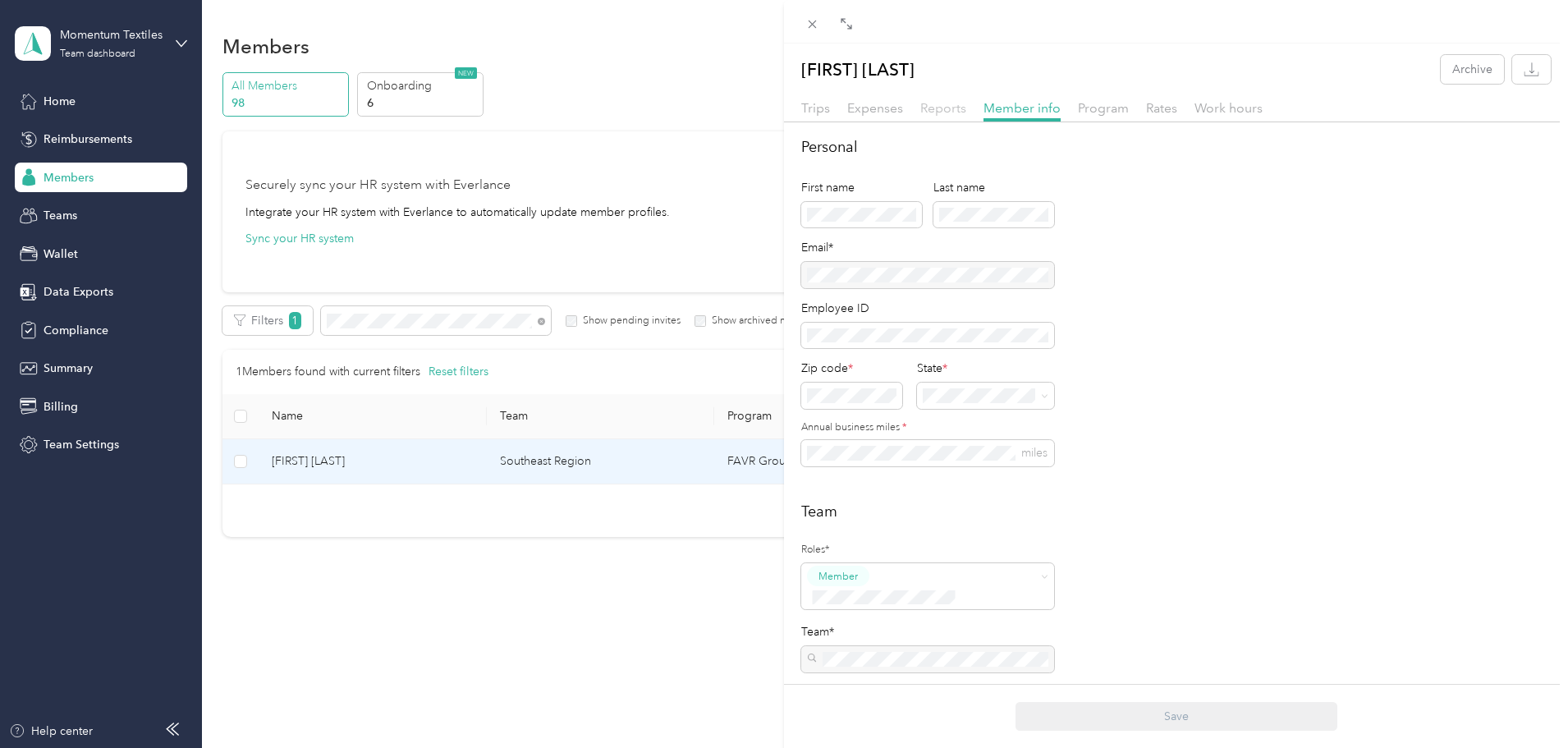 click on "Reports" at bounding box center (943, 108) 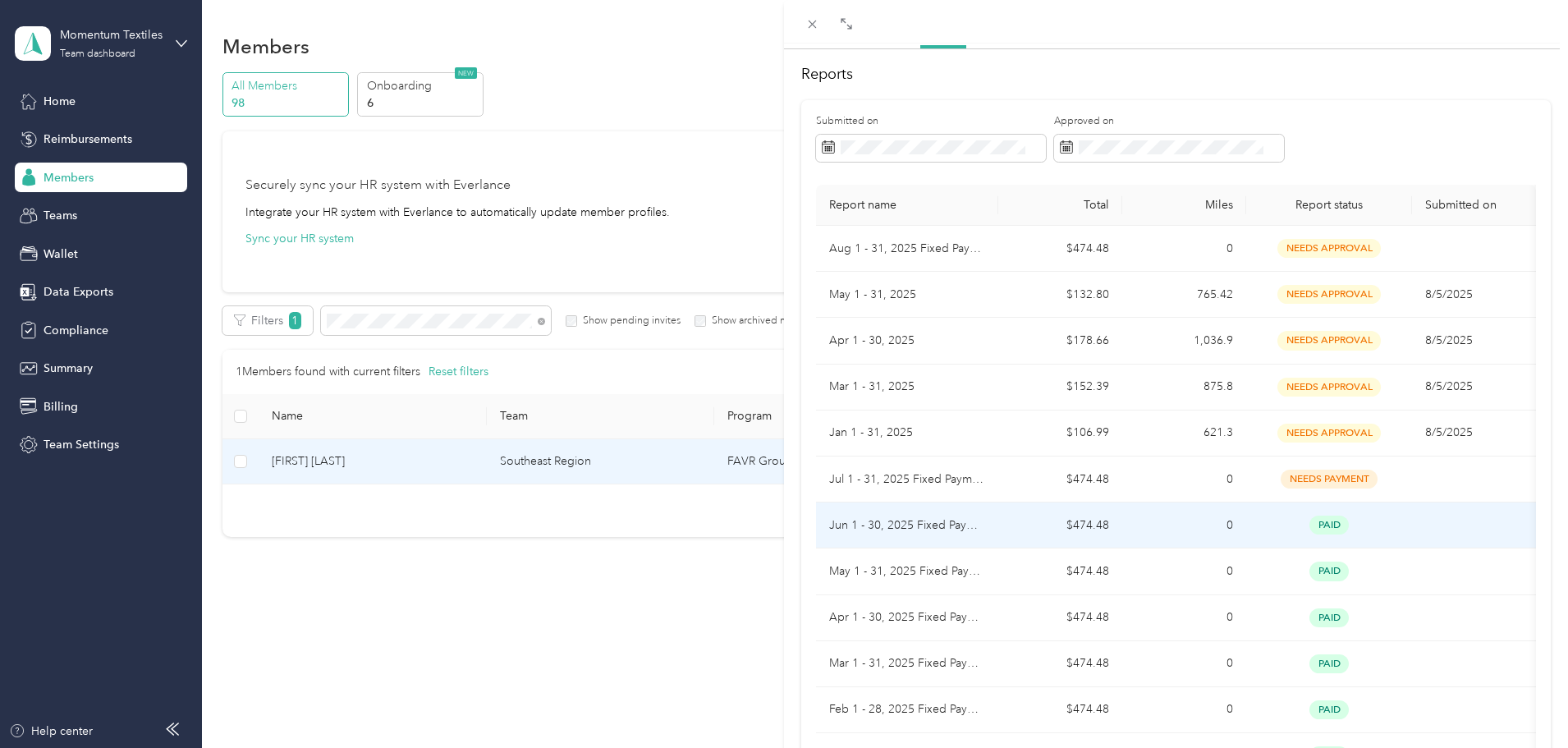 scroll, scrollTop: 0, scrollLeft: 0, axis: both 